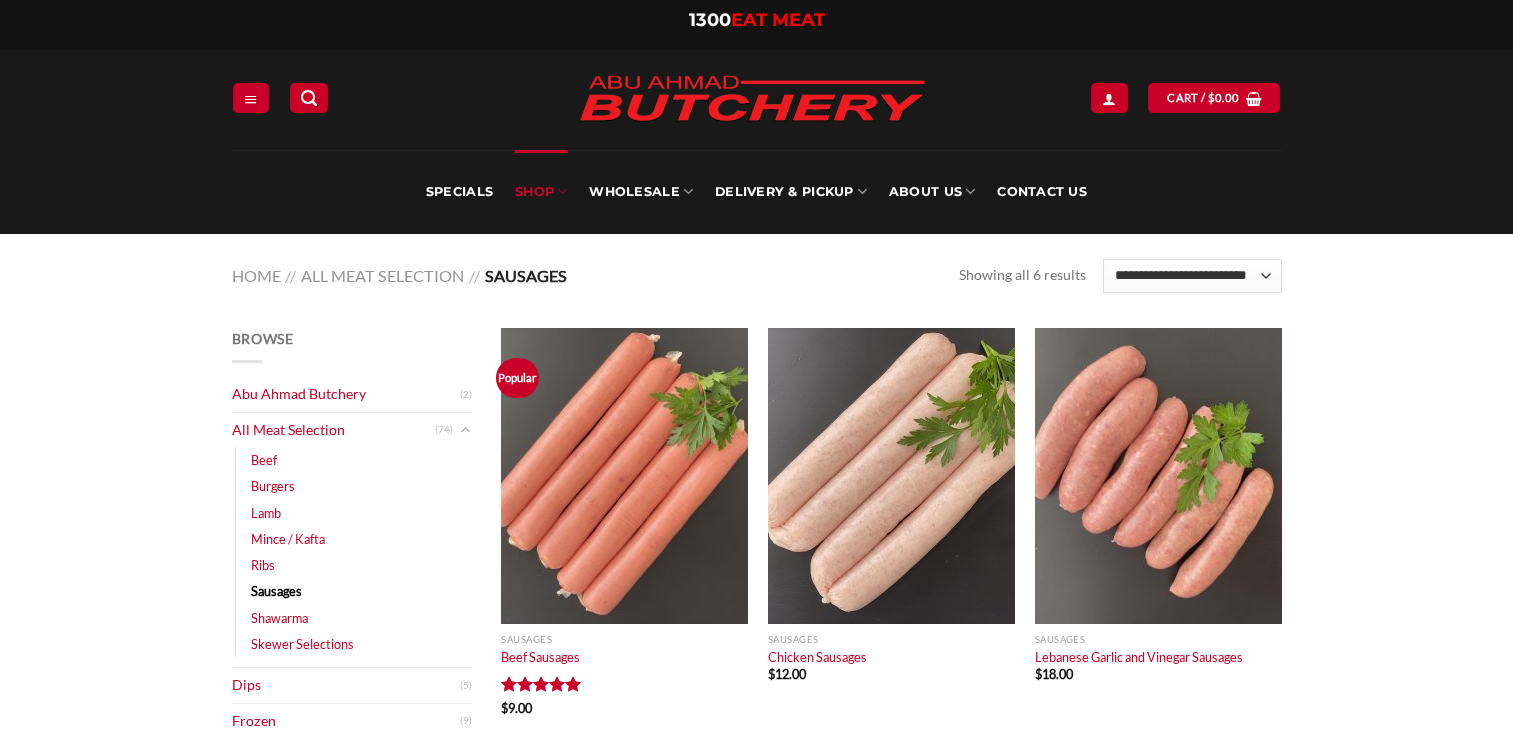 scroll, scrollTop: 200, scrollLeft: 0, axis: vertical 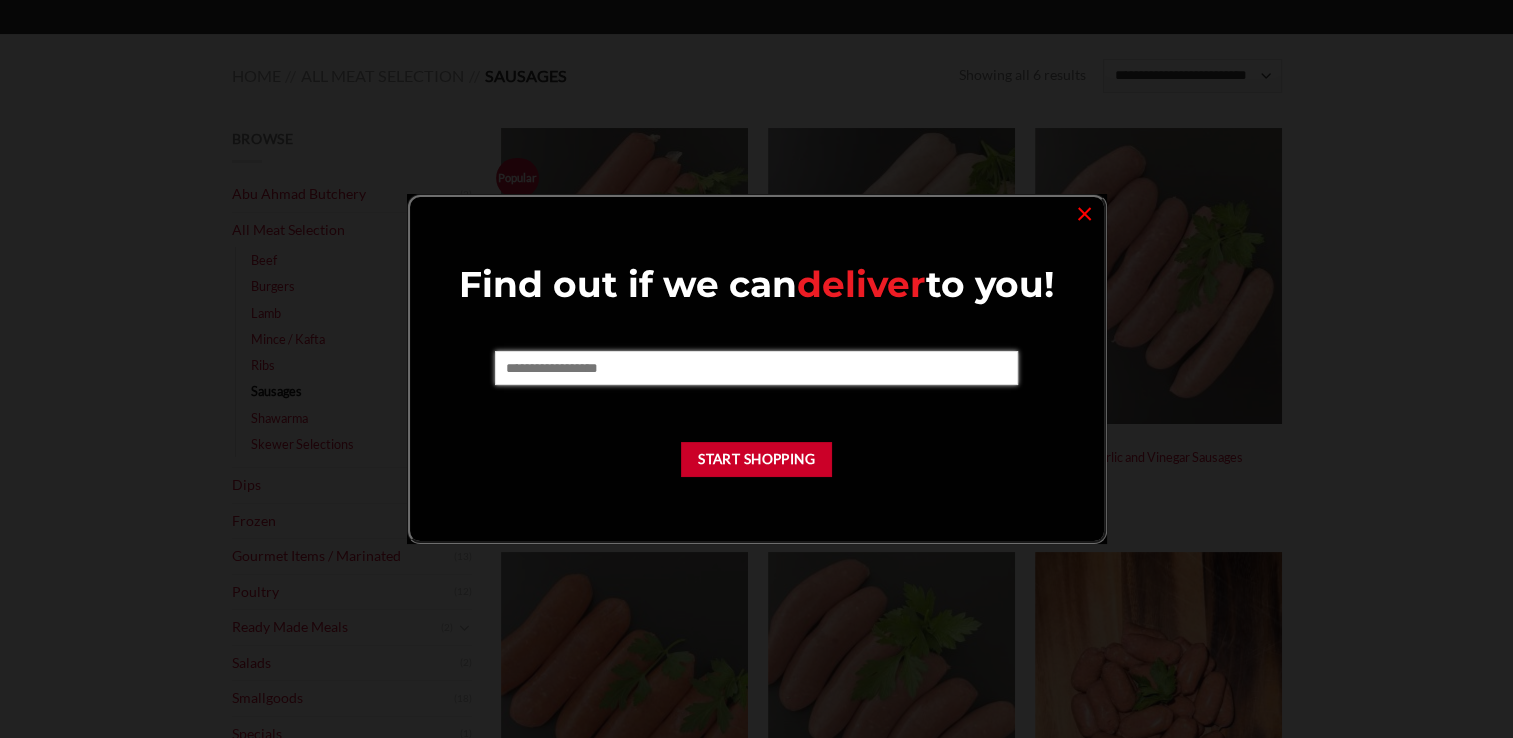 click at bounding box center (756, 368) 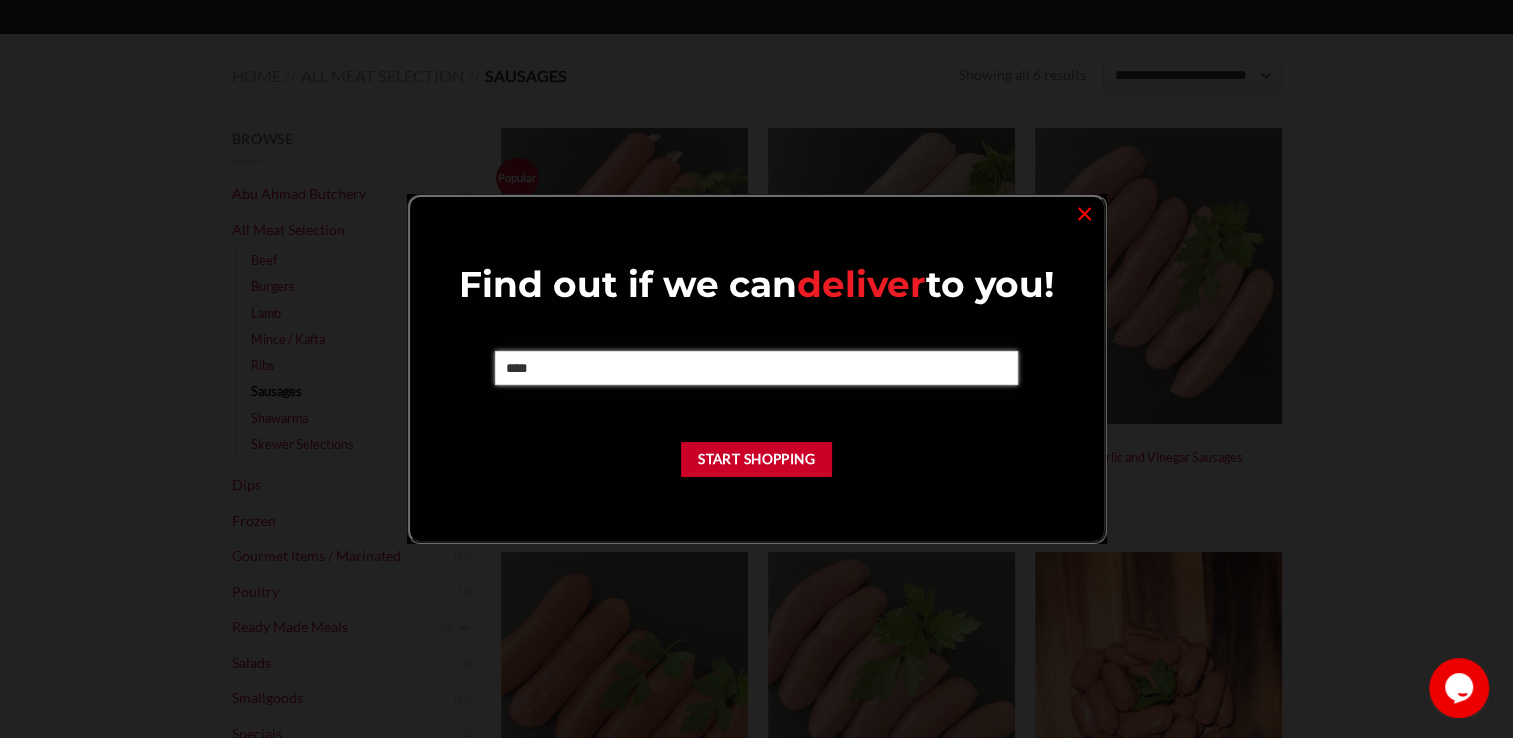 scroll, scrollTop: 0, scrollLeft: 0, axis: both 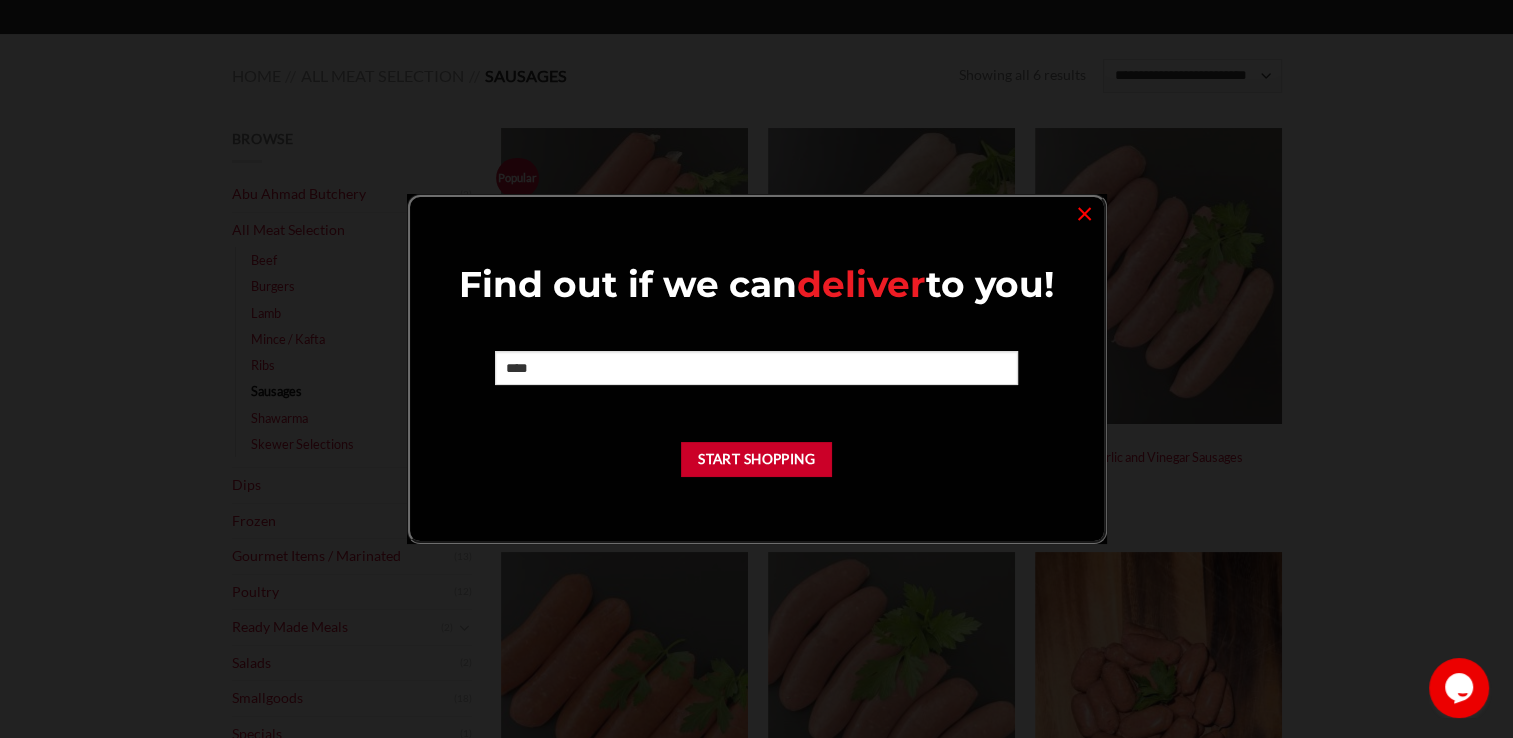 click at bounding box center (0, 0) 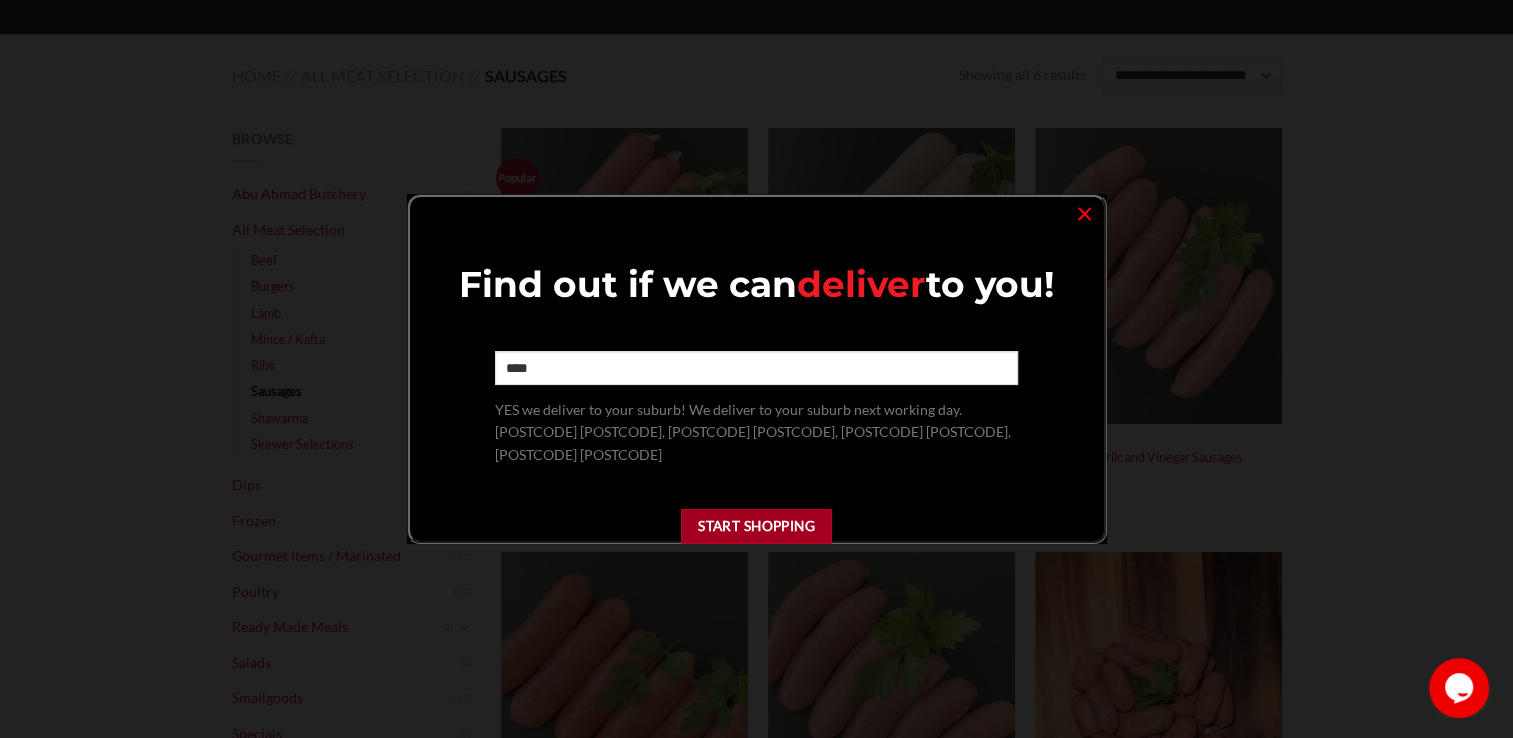 click on "Start Shopping" at bounding box center [757, 526] 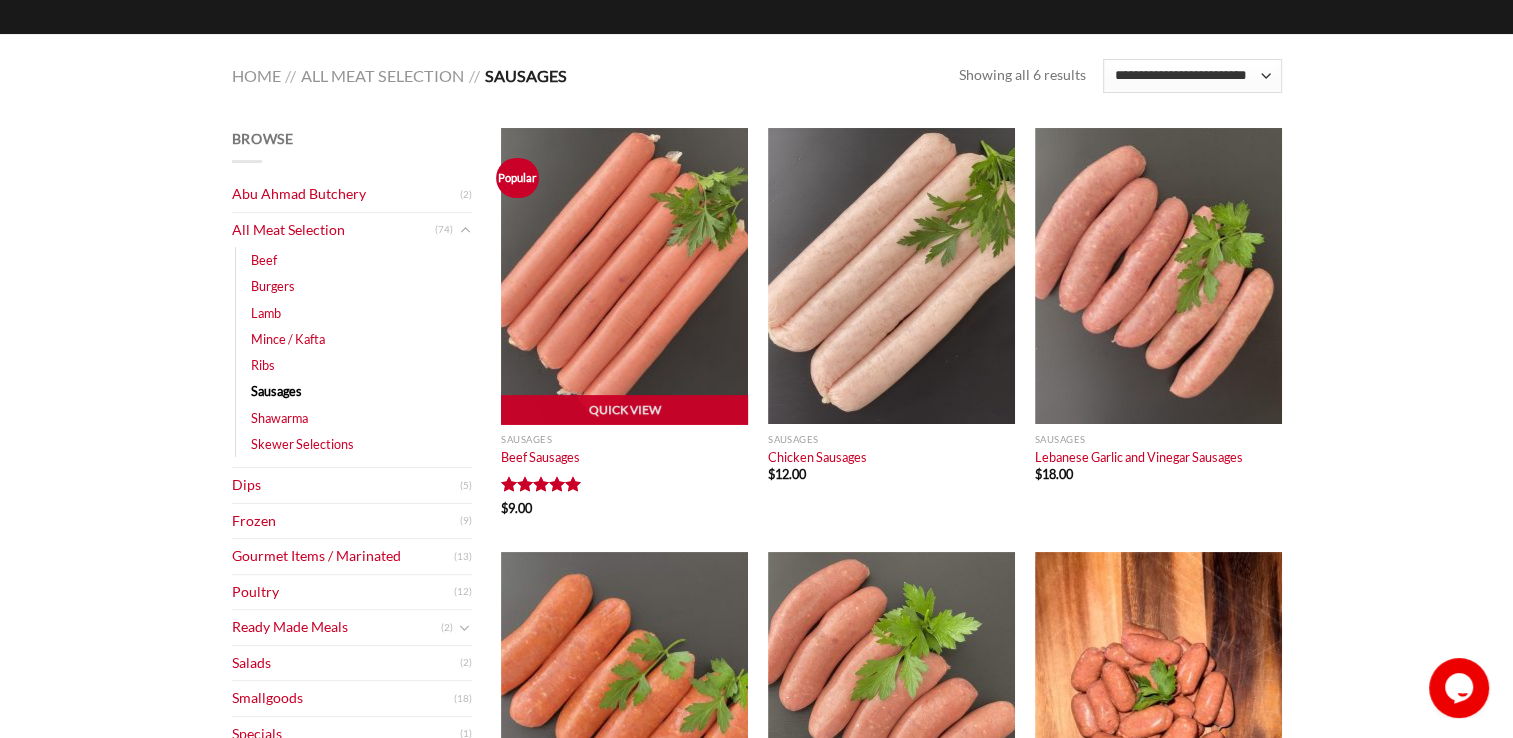 click at bounding box center (624, 276) 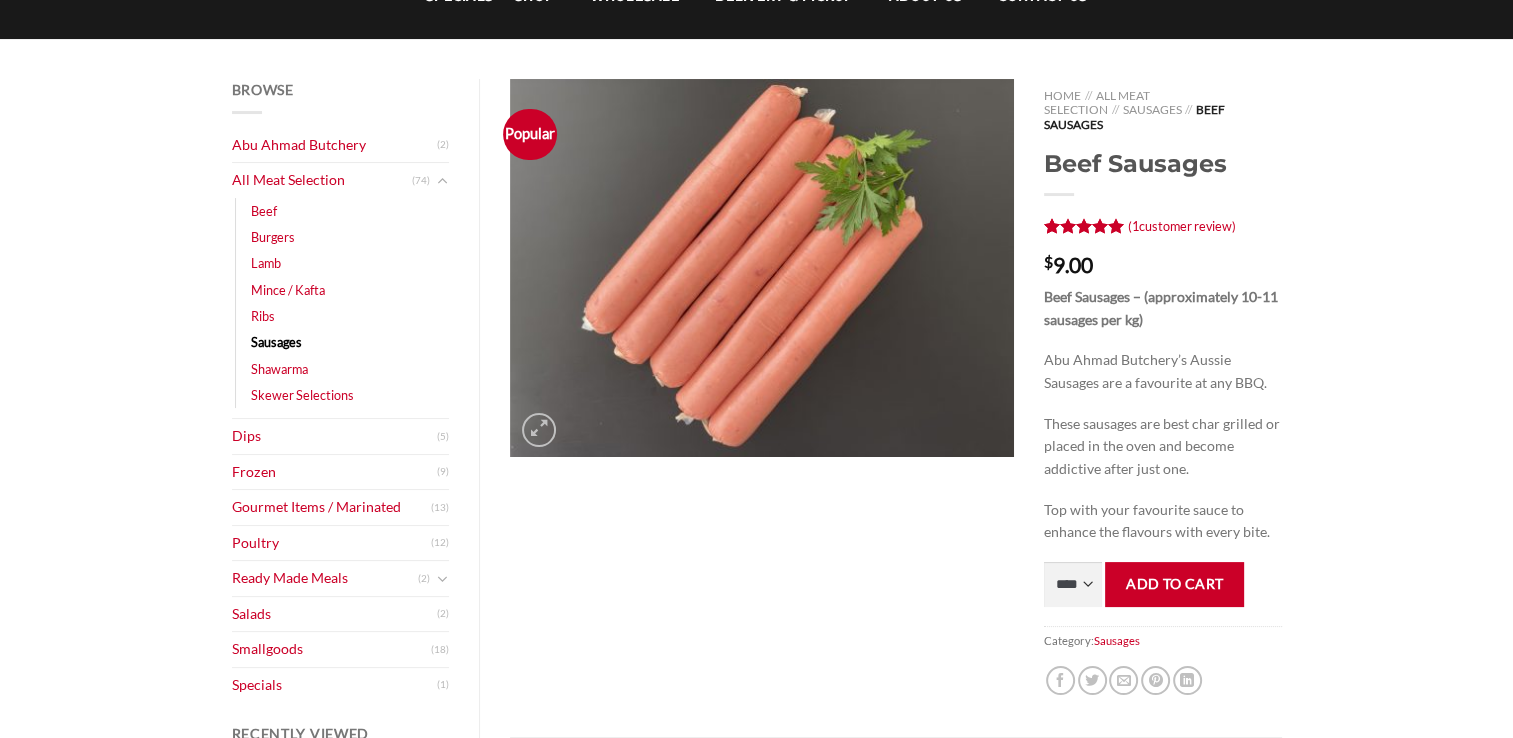 scroll, scrollTop: 200, scrollLeft: 0, axis: vertical 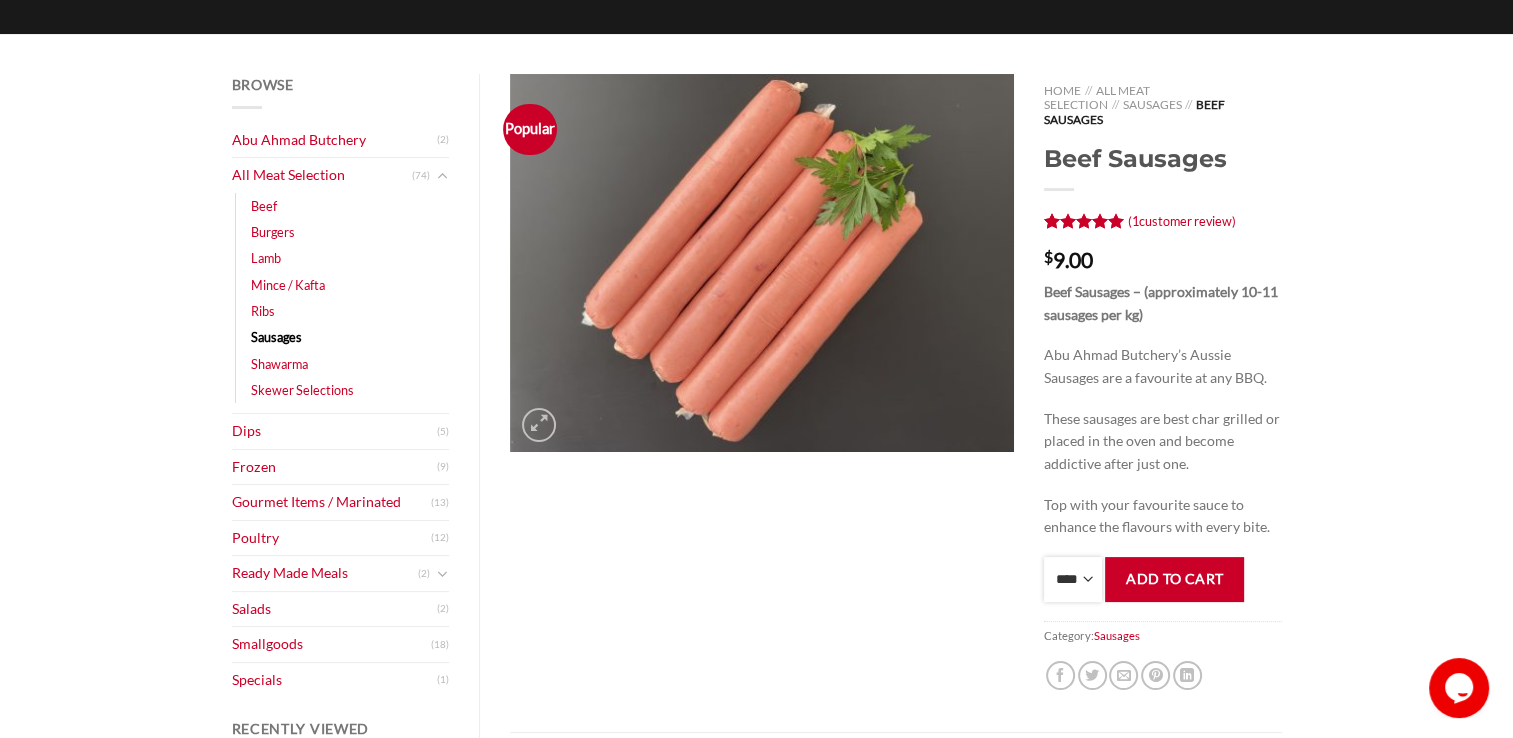 click on "**** * *** * *** * *** * *** * *** * *** * *** * *** * *** ** **** ** **** ** **** ** **** ** **** ** **** ** **** ** **** ** **** ** **** ** **** ** **** ** **** ** **** ** **** ** **** ** **** ** **** ** **** ** **** ** **** ** **** ** **** ** **** ** **** ** **** ** **** ** **** ** **** ** **** ** **** ** **** ** **** ** **** ** **** ** **** ** **** ** **** ** **** ** **** ** **** ** **** ** **** ** **** ** **** ** **** ** **** ** **** ** **** ** **** ** **** ** **** ** **** ** **** ** **** ** **** ** **** ** **** ** **** ** **** ** **** ** **** ** **** ** **** ** **** ** **** ** **** ** **** ** **** ** **** ** **** ** **** ** **** ** **** ** **** ** **** ** **** ** **** ** **** ** **** ** **** ** **** ** **** ** **** ** **** ** **** ** **** ** **** ** **** ** **** *** ***** *** ***** *** ***** *** ***** *** ***** *** ***** *** ***** *** ***** *** ***** *** ***** *** ***** *** ***** *** ***** *** ***** *** ***** *** ***** *** ***** *** ***** *** ***** *** ***** *** ***** *** ***** *** ***** *** ***** ***" at bounding box center [1073, 579] 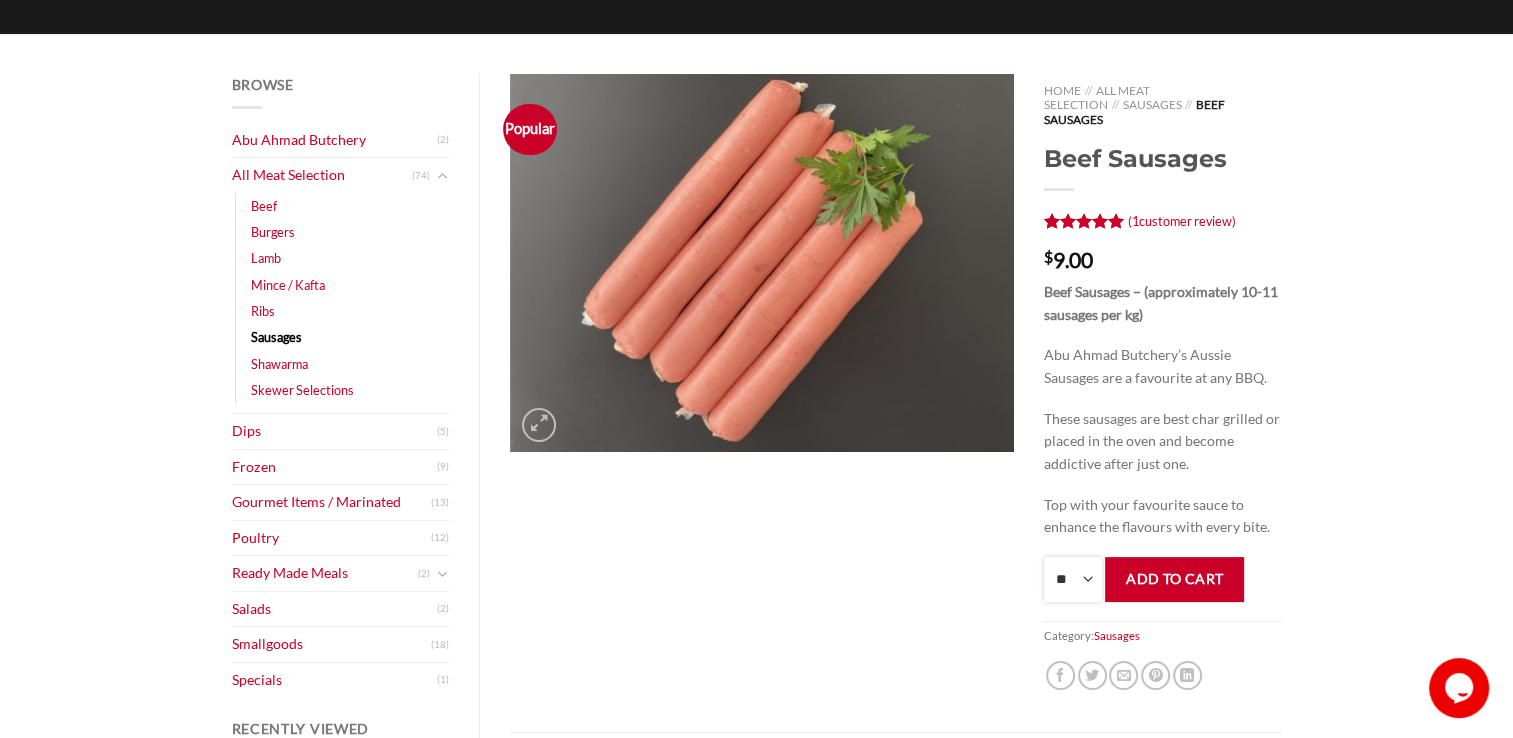 click on "**** * *** * *** * *** * *** * *** * *** * *** * *** * *** ** **** ** **** ** **** ** **** ** **** ** **** ** **** ** **** ** **** ** **** ** **** ** **** ** **** ** **** ** **** ** **** ** **** ** **** ** **** ** **** ** **** ** **** ** **** ** **** ** **** ** **** ** **** ** **** ** **** ** **** ** **** ** **** ** **** ** **** ** **** ** **** ** **** ** **** ** **** ** **** ** **** ** **** ** **** ** **** ** **** ** **** ** **** ** **** ** **** ** **** ** **** ** **** ** **** ** **** ** **** ** **** ** **** ** **** ** **** ** **** ** **** ** **** ** **** ** **** ** **** ** **** ** **** ** **** ** **** ** **** ** **** ** **** ** **** ** **** ** **** ** **** ** **** ** **** ** **** ** **** ** **** ** **** ** **** ** **** ** **** ** **** ** **** ** **** ** **** ** **** *** ***** *** ***** *** ***** *** ***** *** ***** *** ***** *** ***** *** ***** *** ***** *** ***** *** ***** *** ***** *** ***** *** ***** *** ***** *** ***** *** ***** *** ***** *** ***** *** ***** *** ***** *** ***** *** ***** *** ***** ***" at bounding box center (1073, 579) 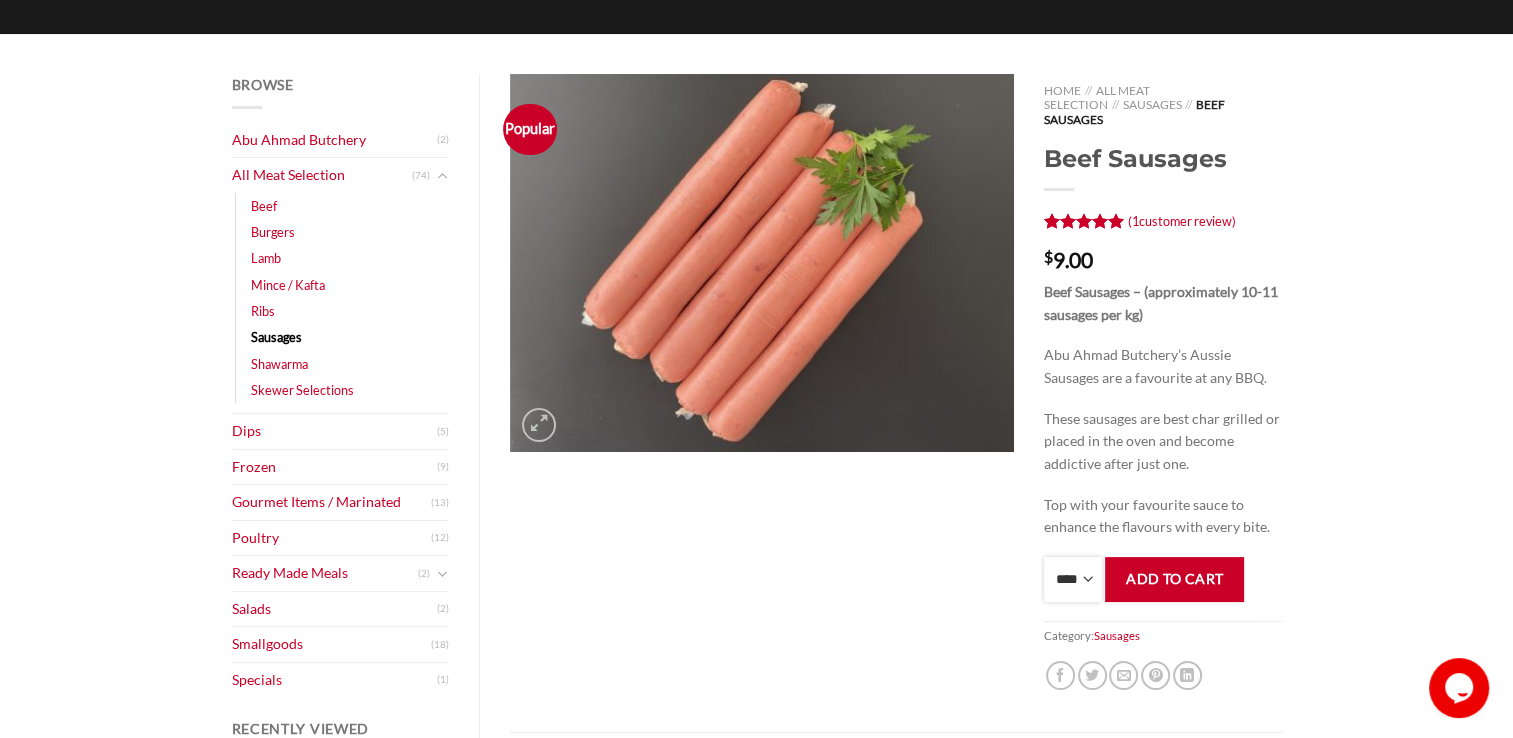 click on "**** * *** * *** * *** * *** * *** * *** * *** * *** * *** ** **** ** **** ** **** ** **** ** **** ** **** ** **** ** **** ** **** ** **** ** **** ** **** ** **** ** **** ** **** ** **** ** **** ** **** ** **** ** **** ** **** ** **** ** **** ** **** ** **** ** **** ** **** ** **** ** **** ** **** ** **** ** **** ** **** ** **** ** **** ** **** ** **** ** **** ** **** ** **** ** **** ** **** ** **** ** **** ** **** ** **** ** **** ** **** ** **** ** **** ** **** ** **** ** **** ** **** ** **** ** **** ** **** ** **** ** **** ** **** ** **** ** **** ** **** ** **** ** **** ** **** ** **** ** **** ** **** ** **** ** **** ** **** ** **** ** **** ** **** ** **** ** **** ** **** ** **** ** **** ** **** ** **** ** **** ** **** ** **** ** **** ** **** ** **** ** **** ** **** *** ***** *** ***** *** ***** *** ***** *** ***** *** ***** *** ***** *** ***** *** ***** *** ***** *** ***** *** ***** *** ***** *** ***** *** ***** *** ***** *** ***** *** ***** *** ***** *** ***** *** ***** *** ***** *** ***** *** ***** ***" at bounding box center (1073, 579) 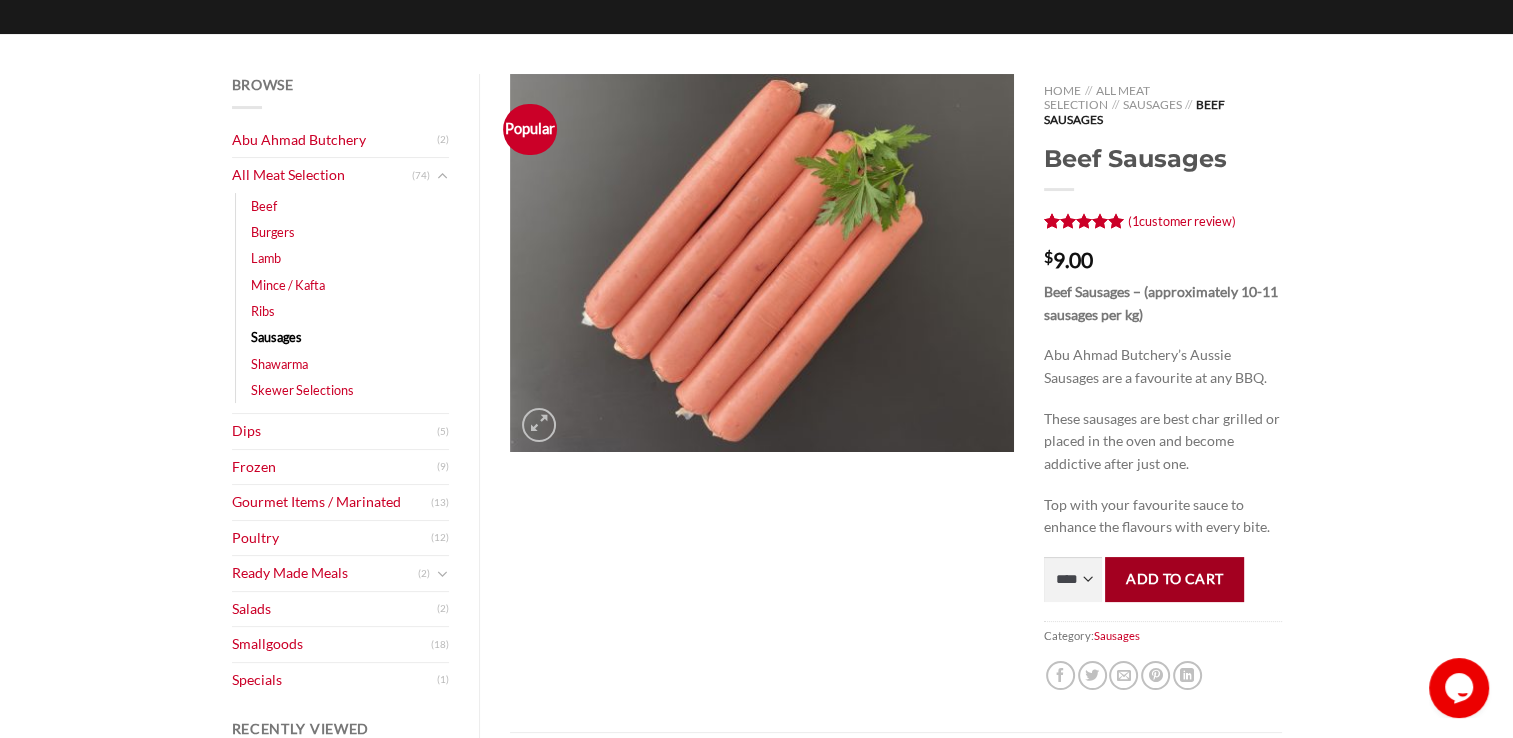 click on "Add to cart" at bounding box center [1174, 579] 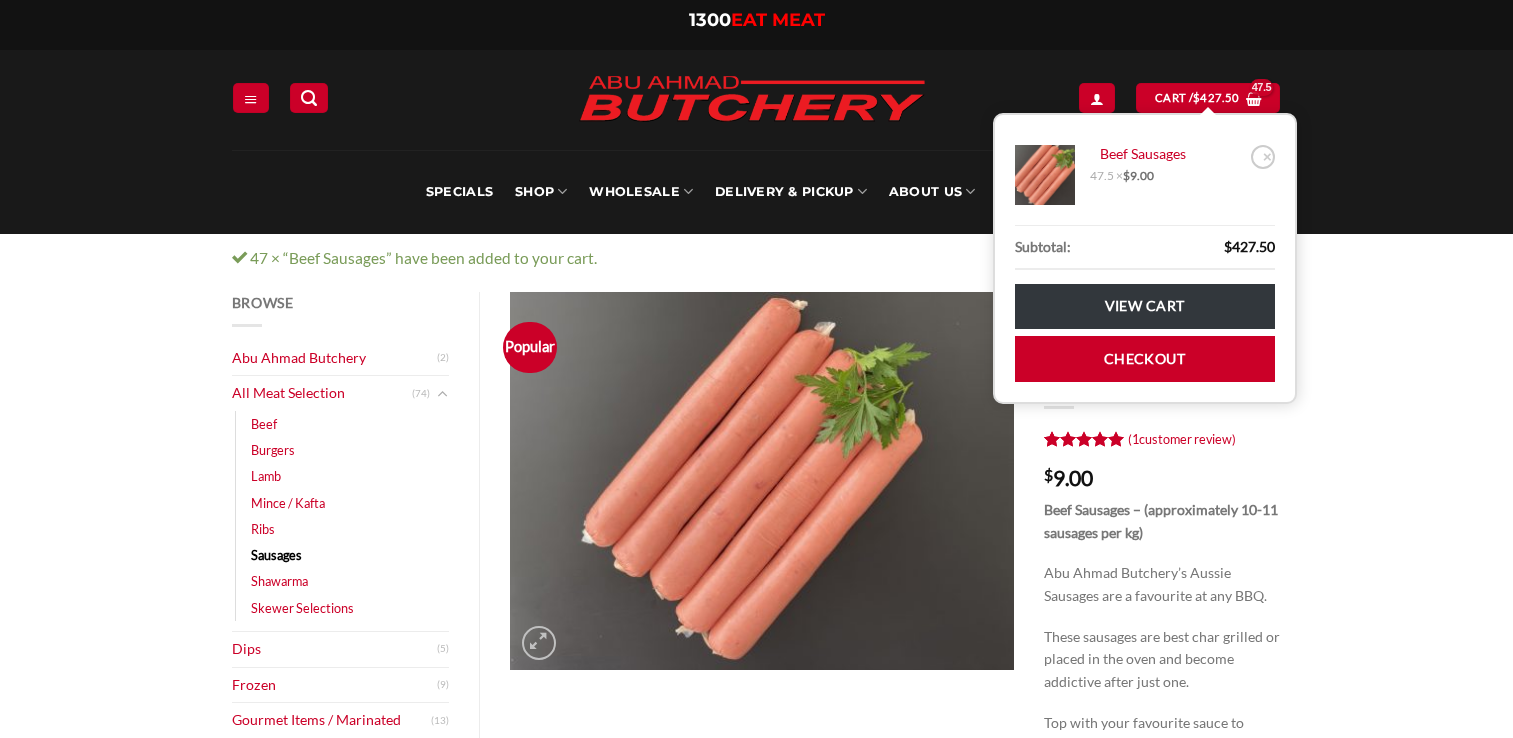 scroll, scrollTop: 0, scrollLeft: 0, axis: both 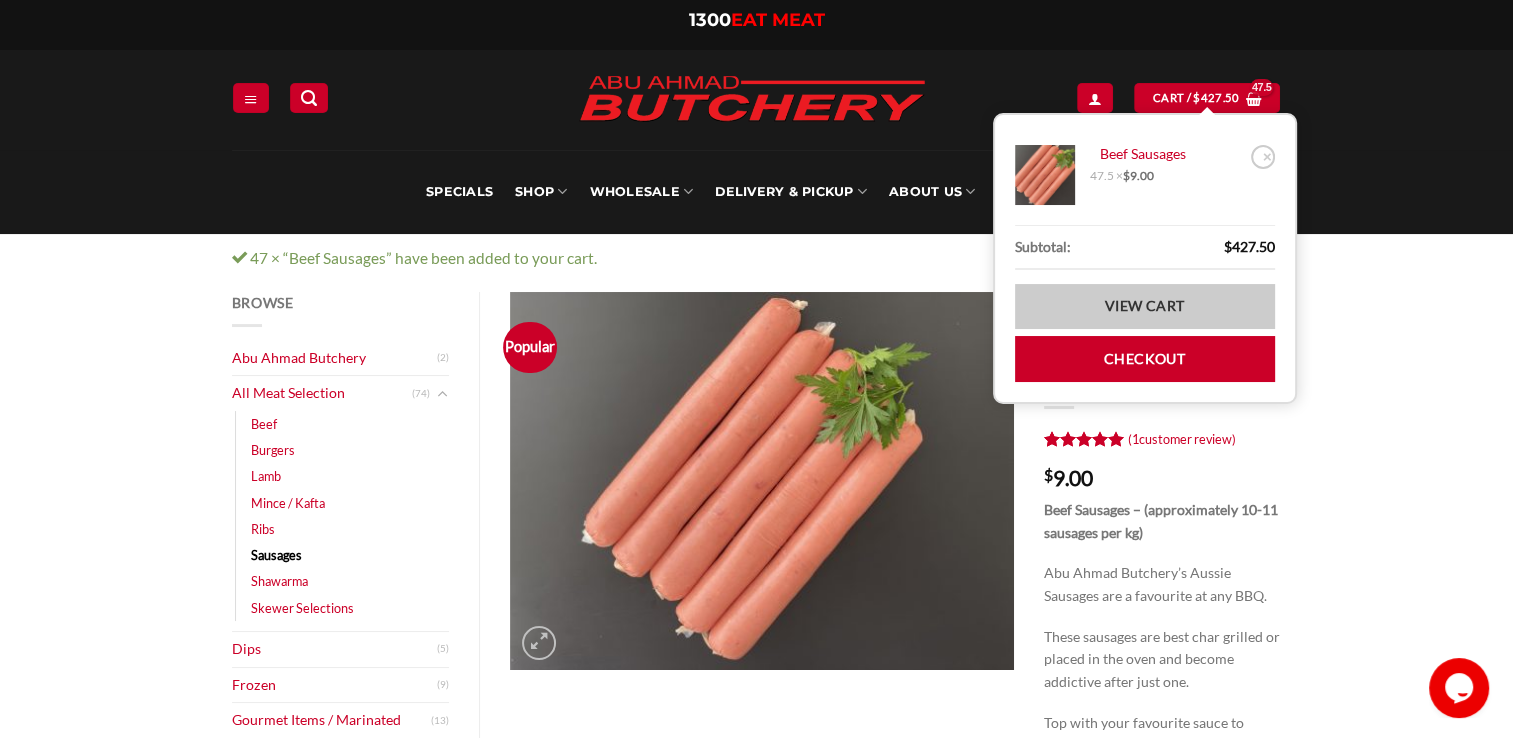 click on "View cart" at bounding box center [1145, 306] 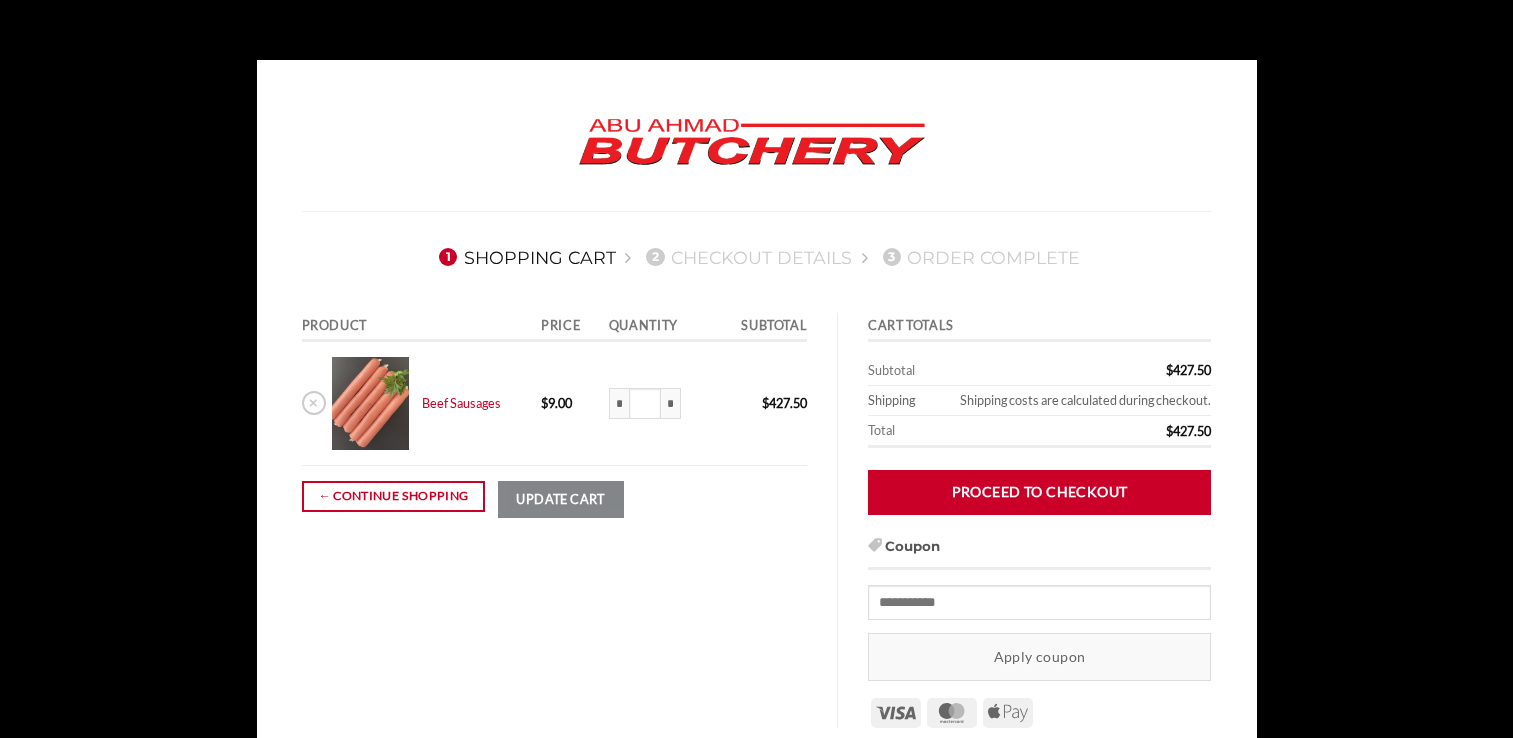 scroll, scrollTop: 0, scrollLeft: 0, axis: both 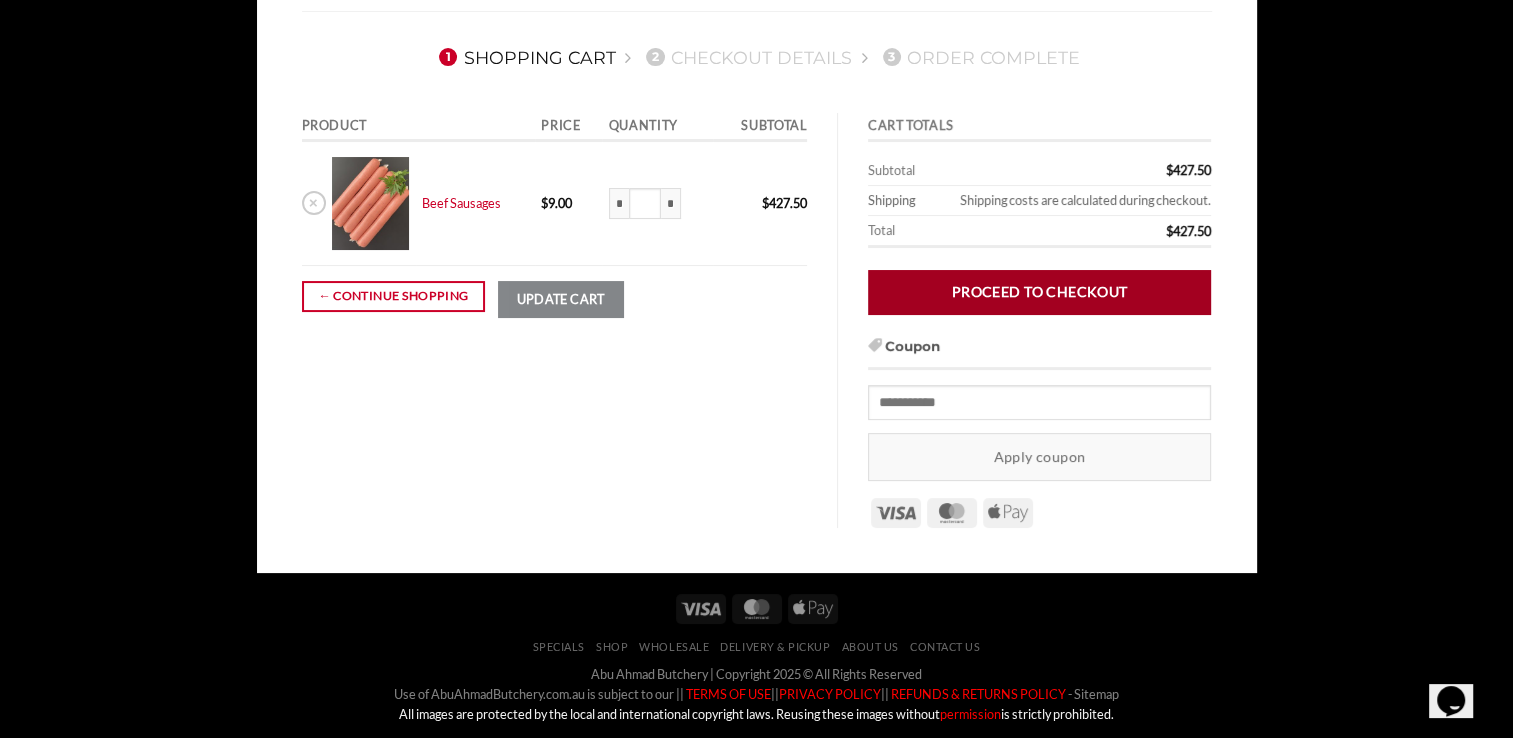 click on "Proceed to checkout" at bounding box center [1039, 292] 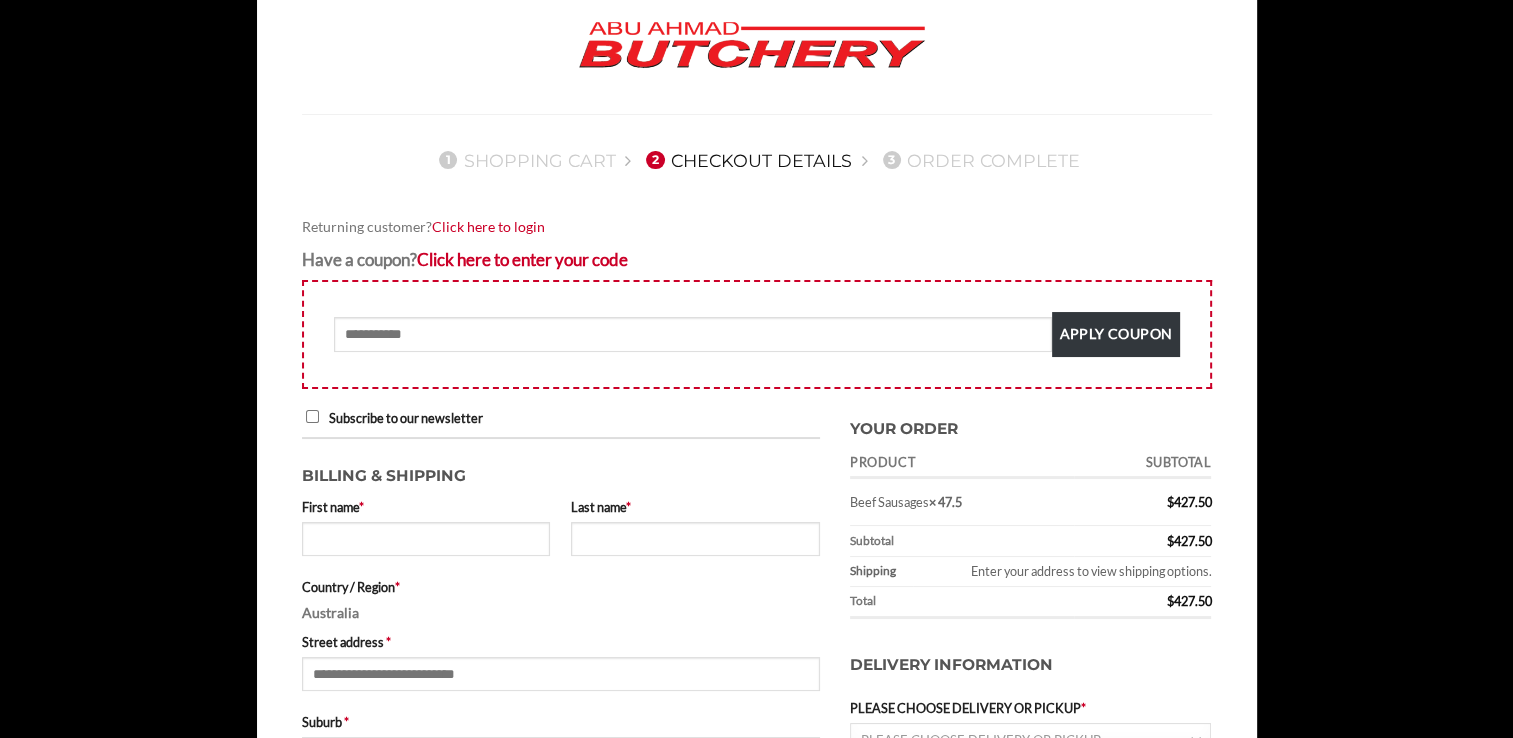 scroll, scrollTop: 200, scrollLeft: 0, axis: vertical 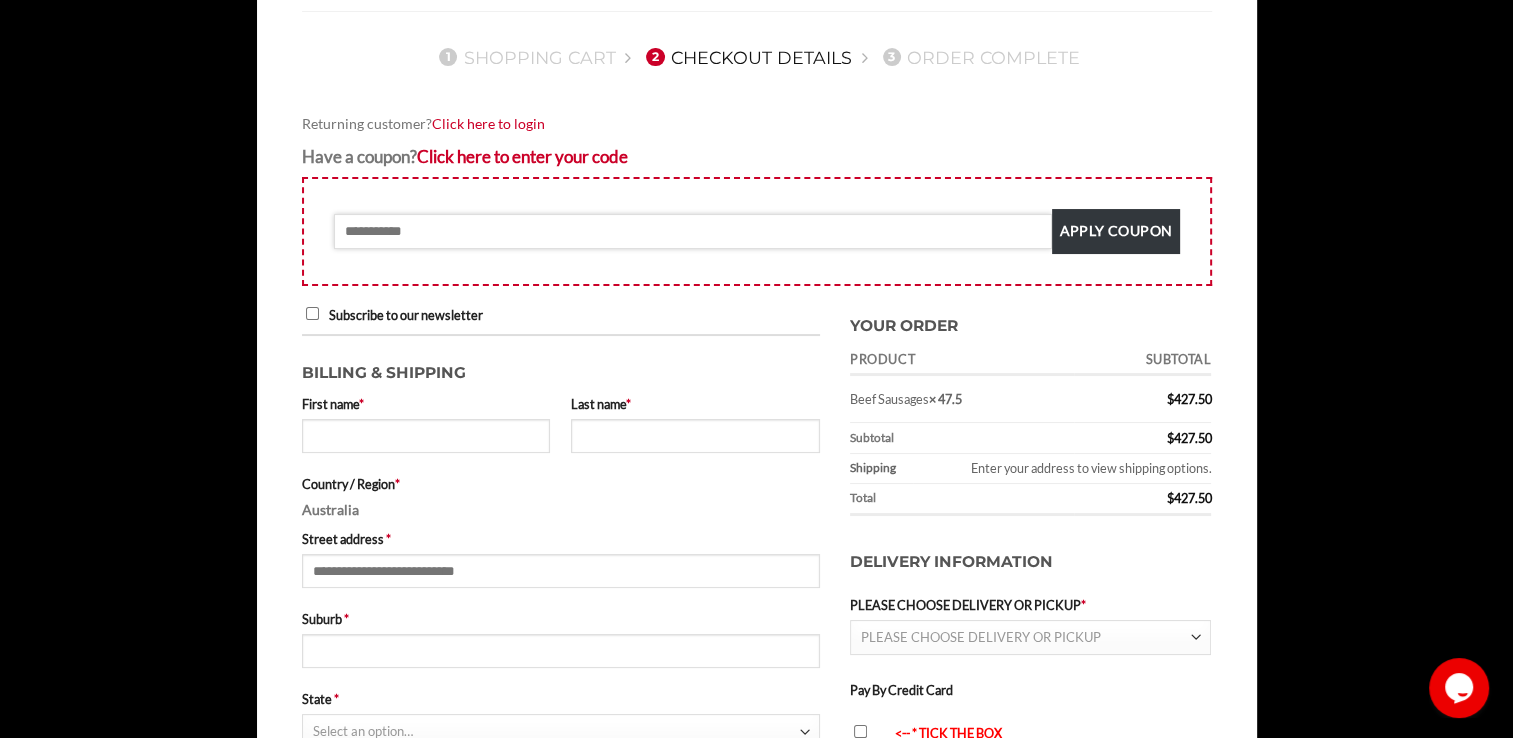 click on "Coupon:" at bounding box center (693, 231) 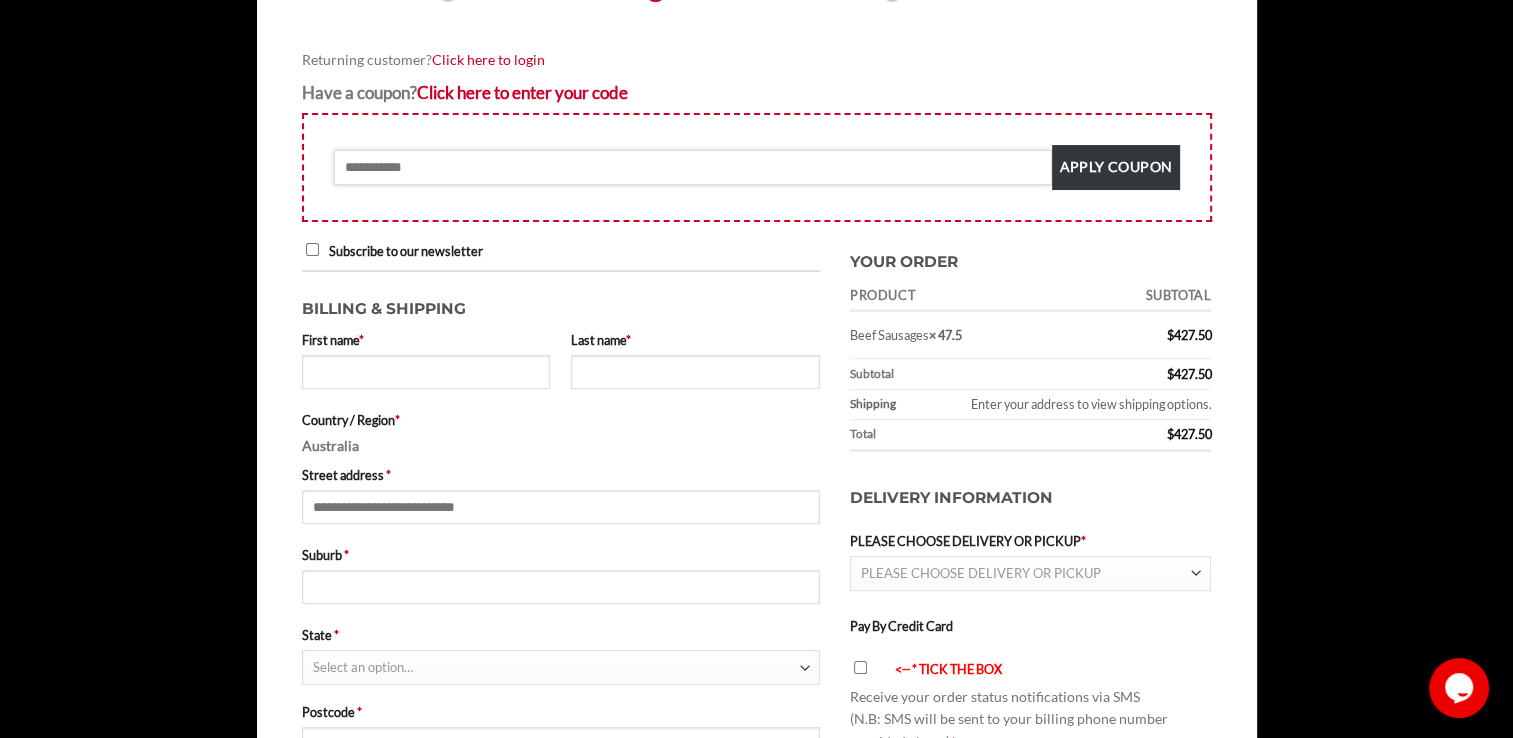 scroll, scrollTop: 300, scrollLeft: 0, axis: vertical 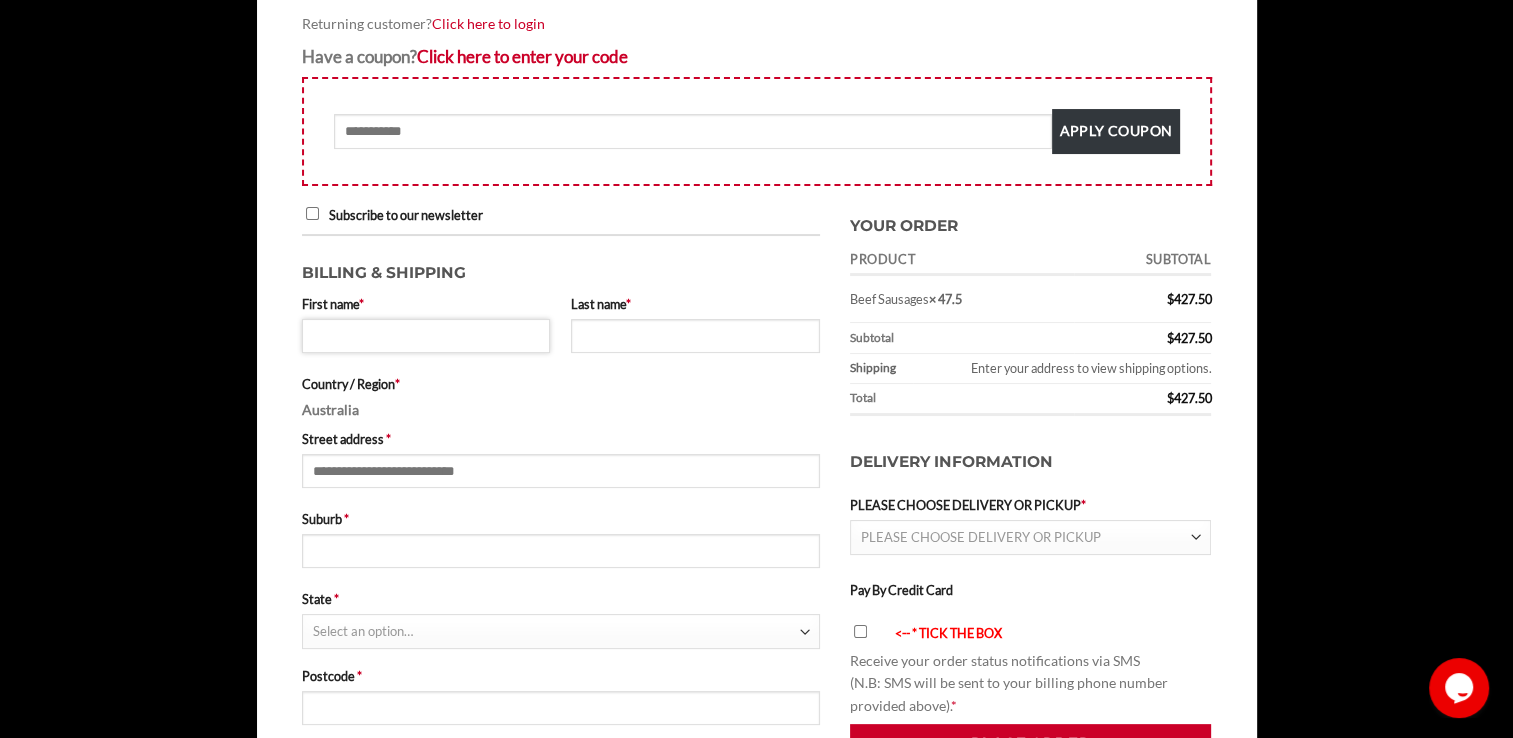 click on "First name  *" at bounding box center [426, 336] 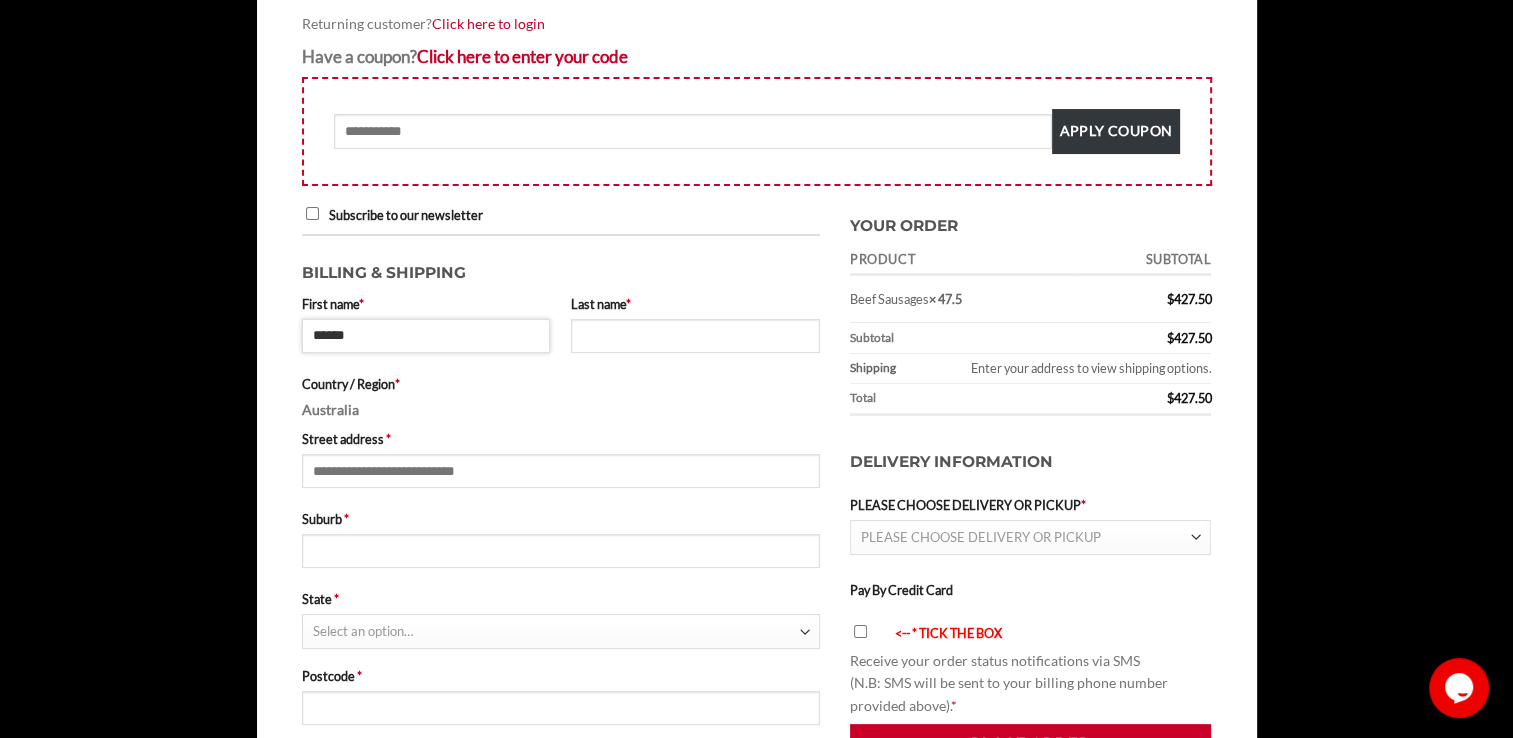 type on "*****" 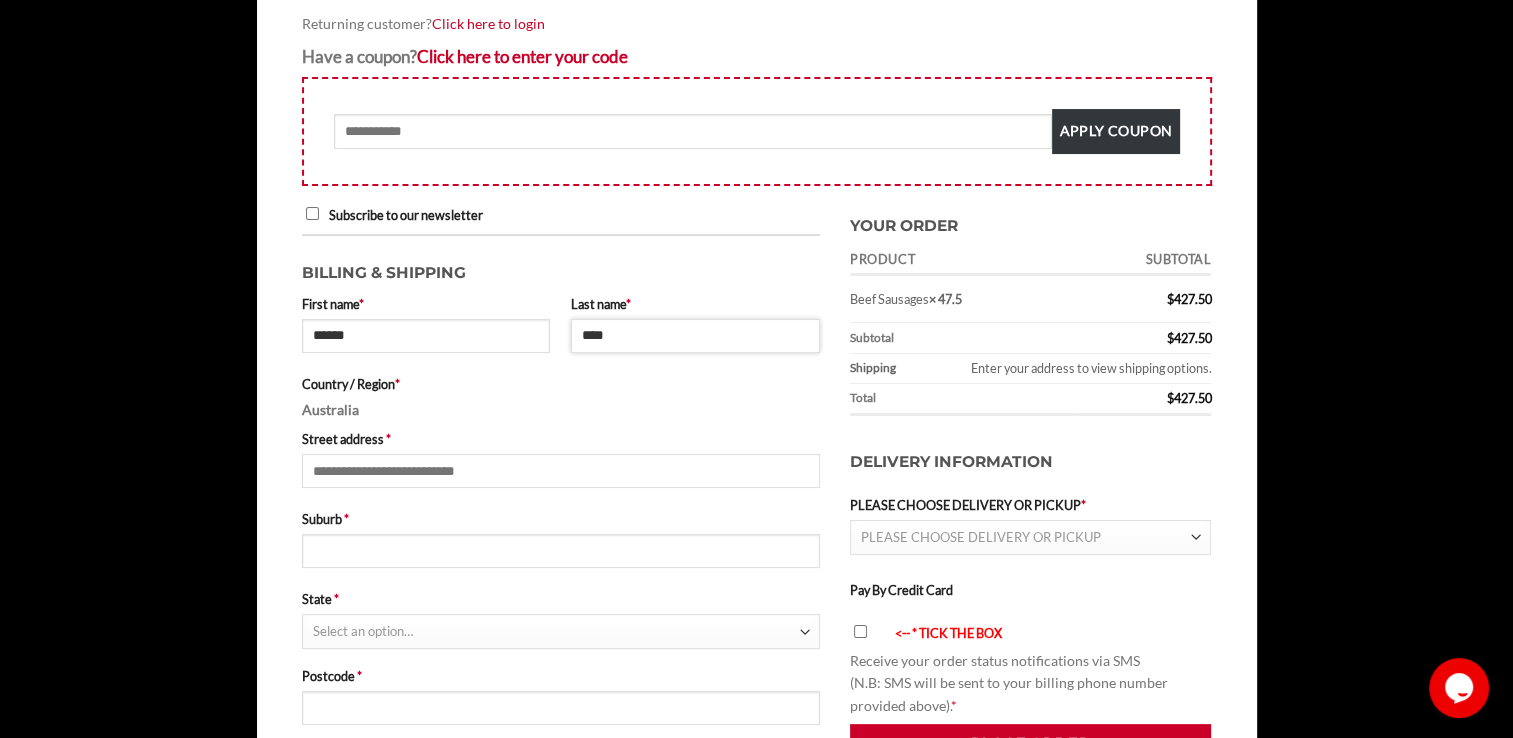type on "****" 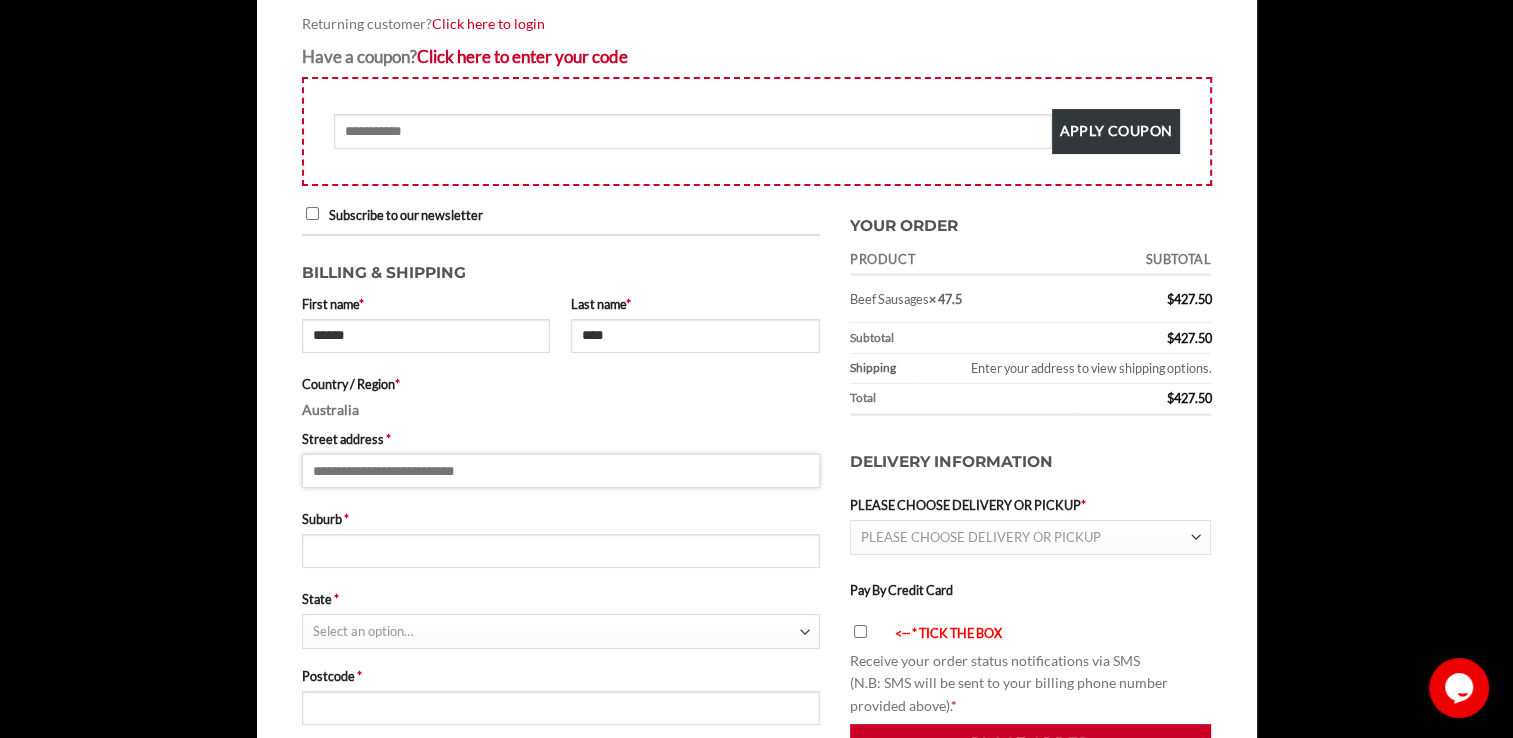click on "Street address   *" at bounding box center [561, 471] 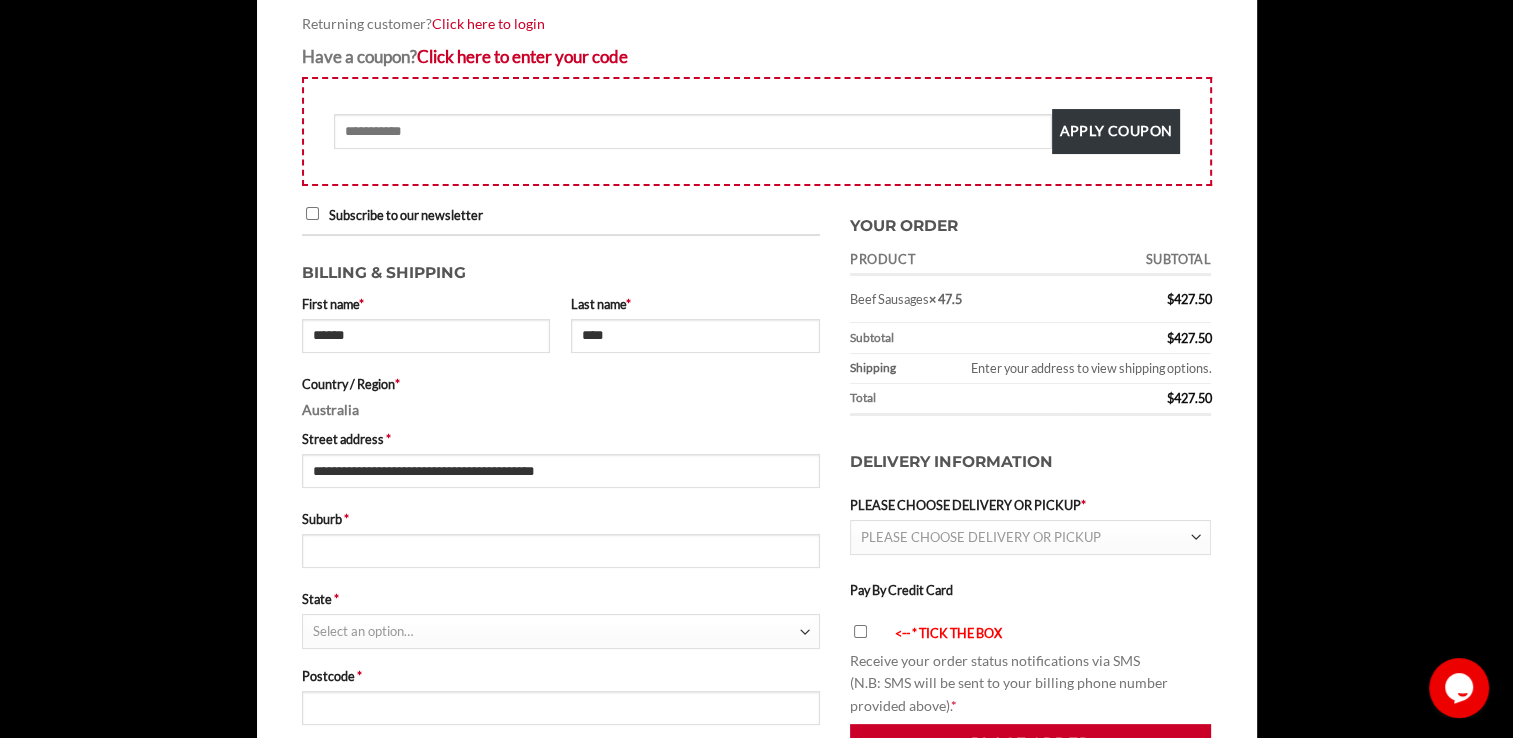 type on "**********" 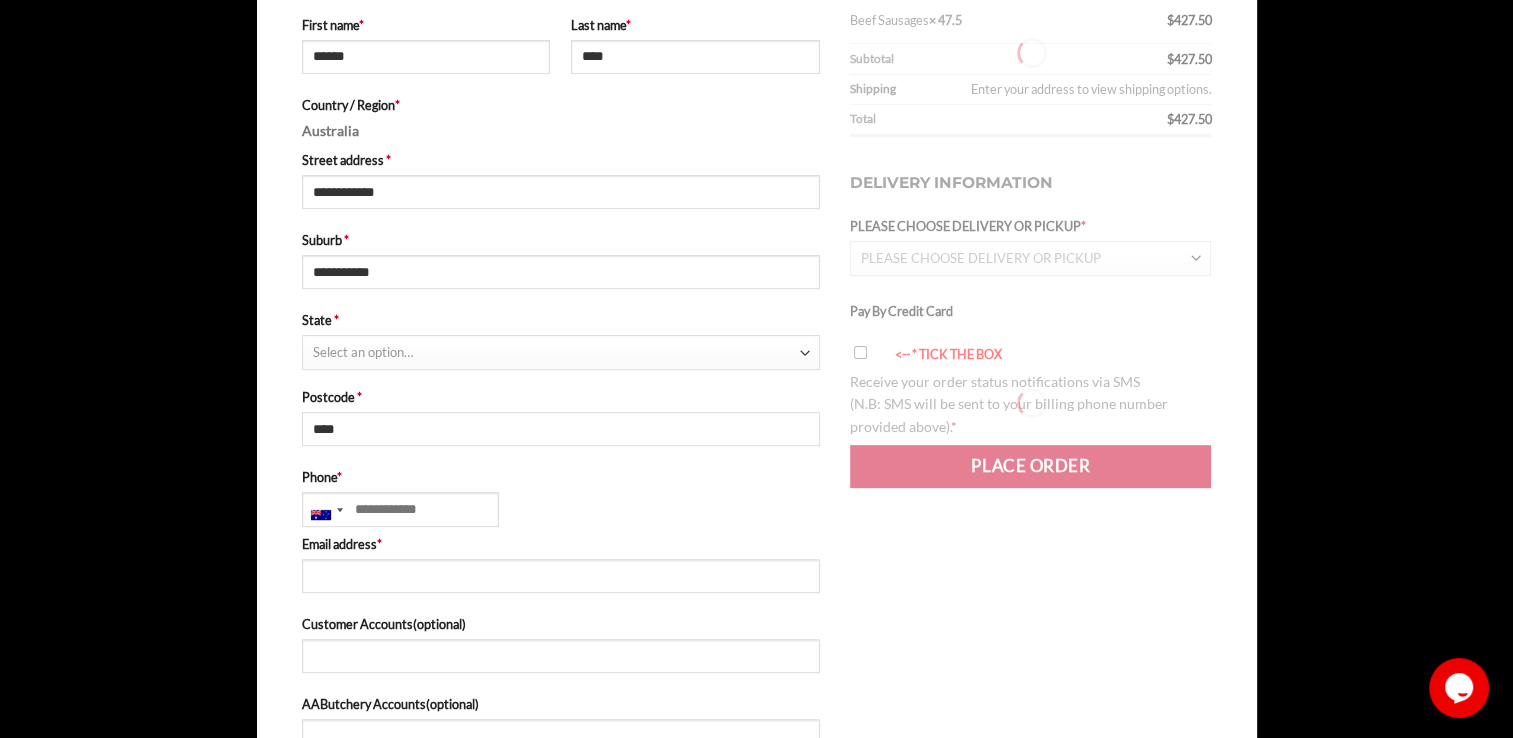 scroll, scrollTop: 700, scrollLeft: 0, axis: vertical 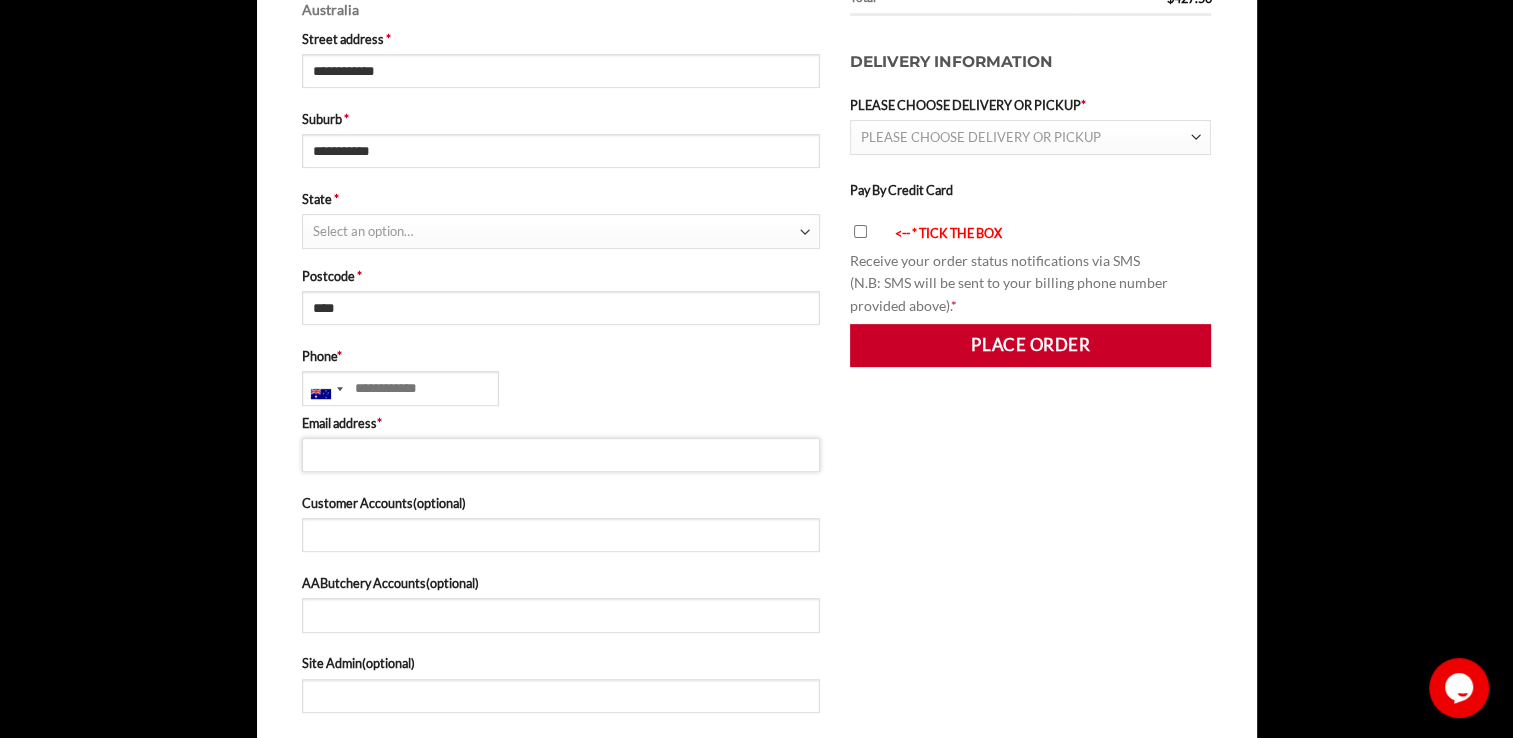click on "Email address  *" at bounding box center [561, 455] 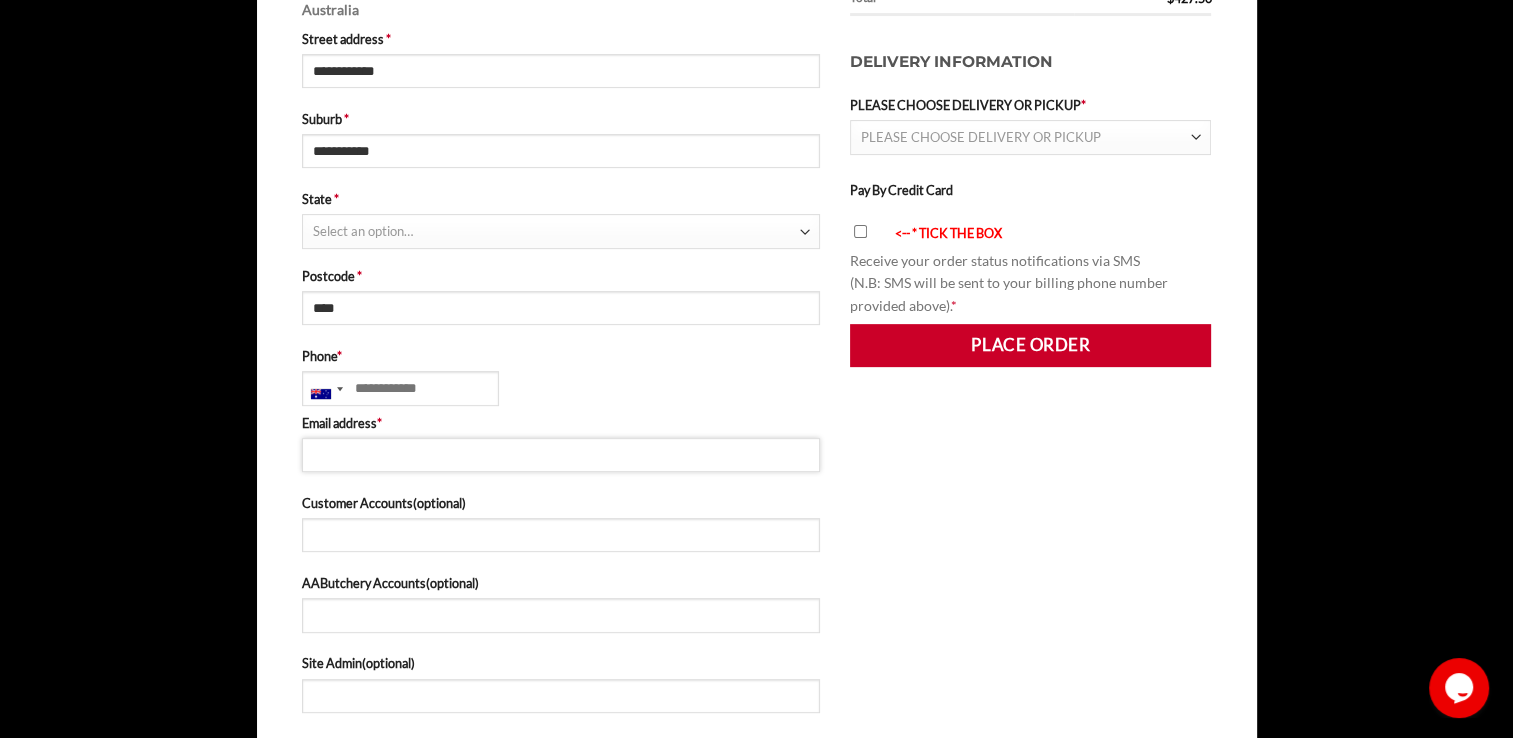 type on "**********" 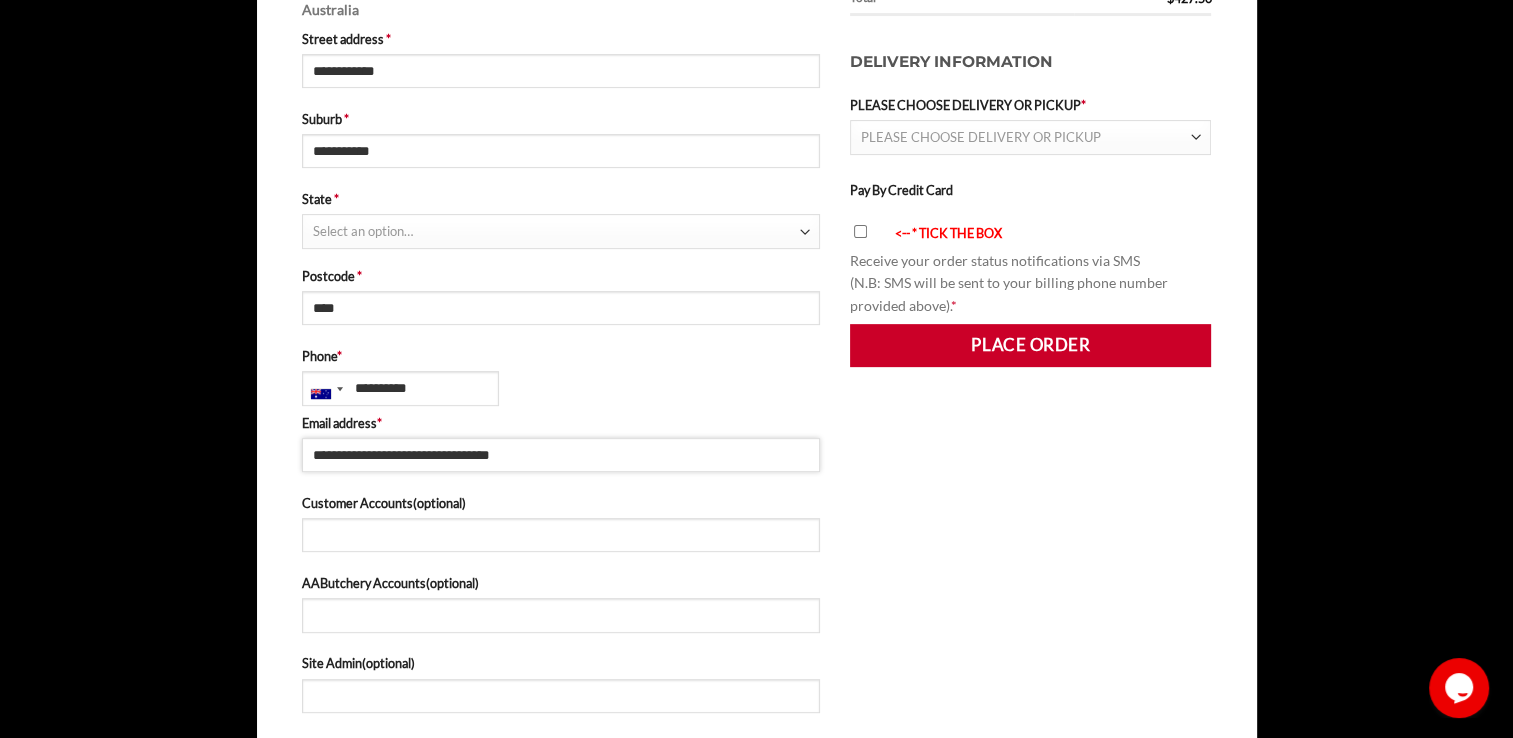 type on "**********" 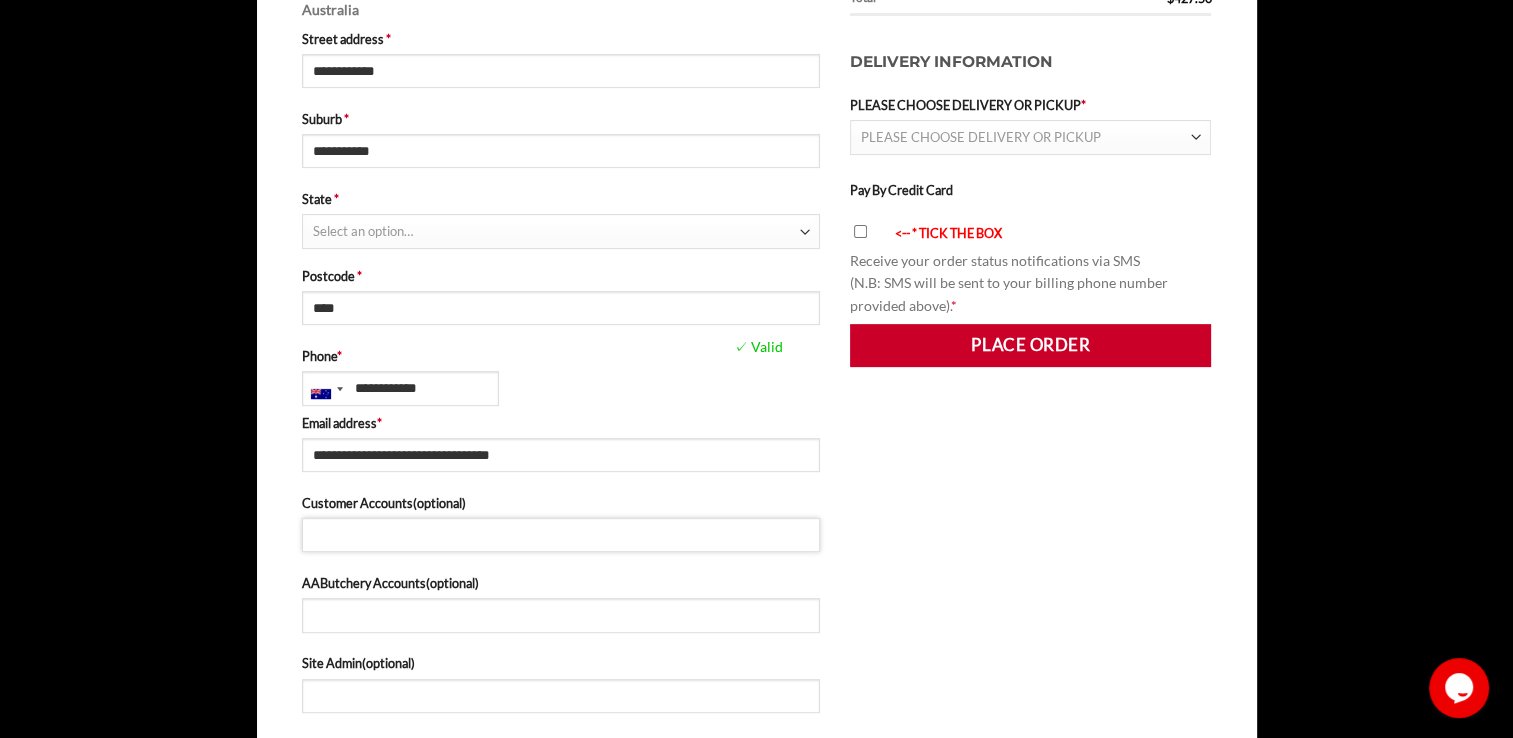 click on "Customer Accounts  (optional)" at bounding box center (561, 535) 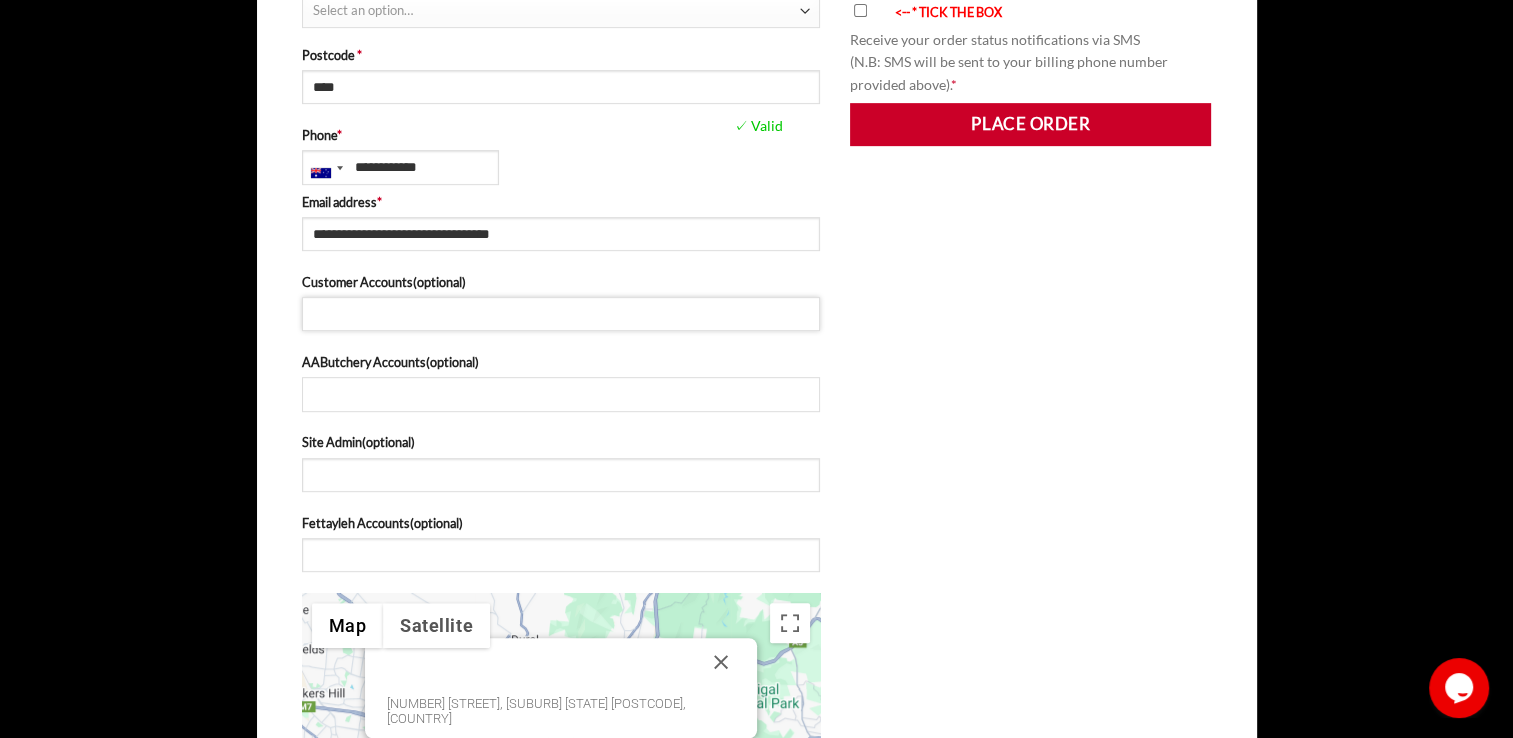 scroll, scrollTop: 1000, scrollLeft: 0, axis: vertical 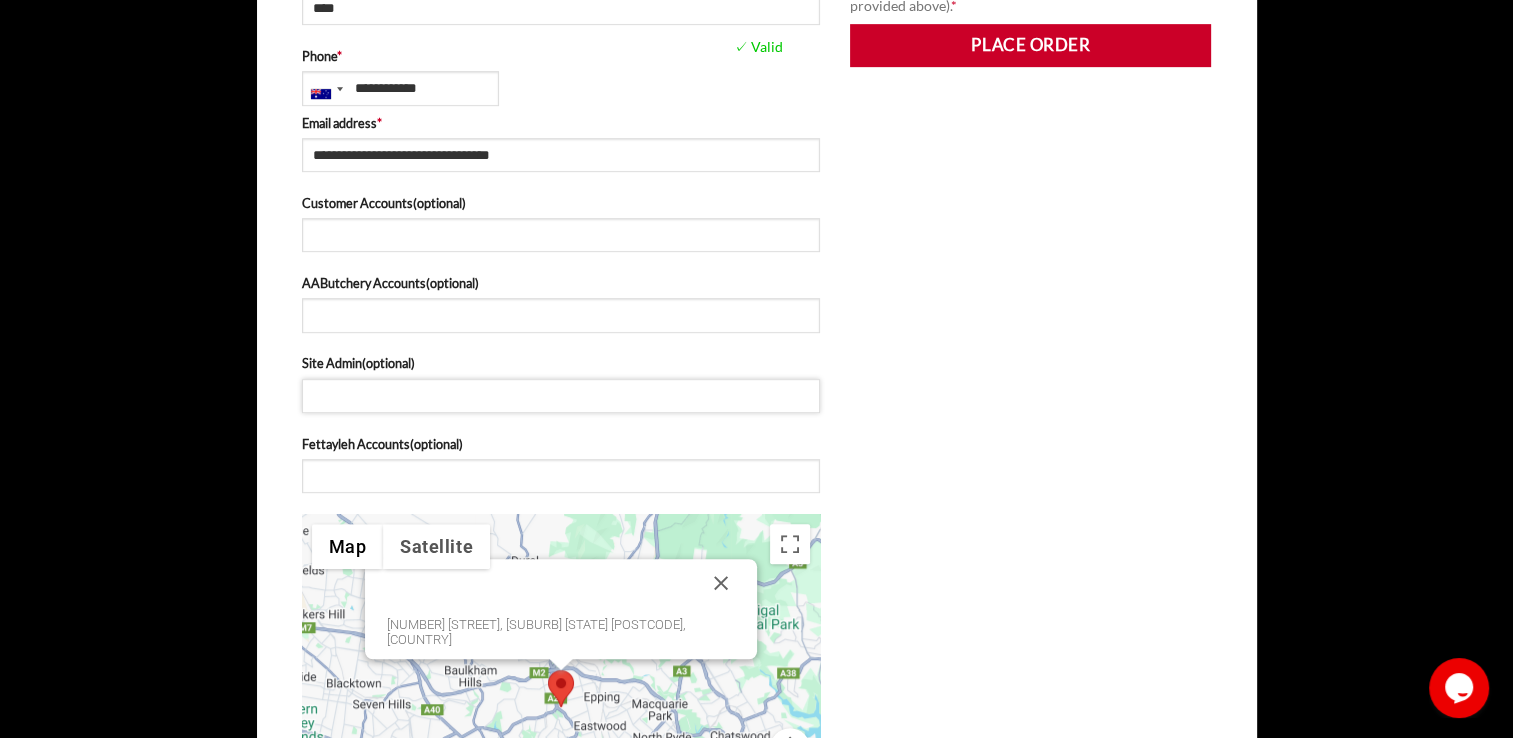 click on "Site Admin  (optional)" at bounding box center [561, 396] 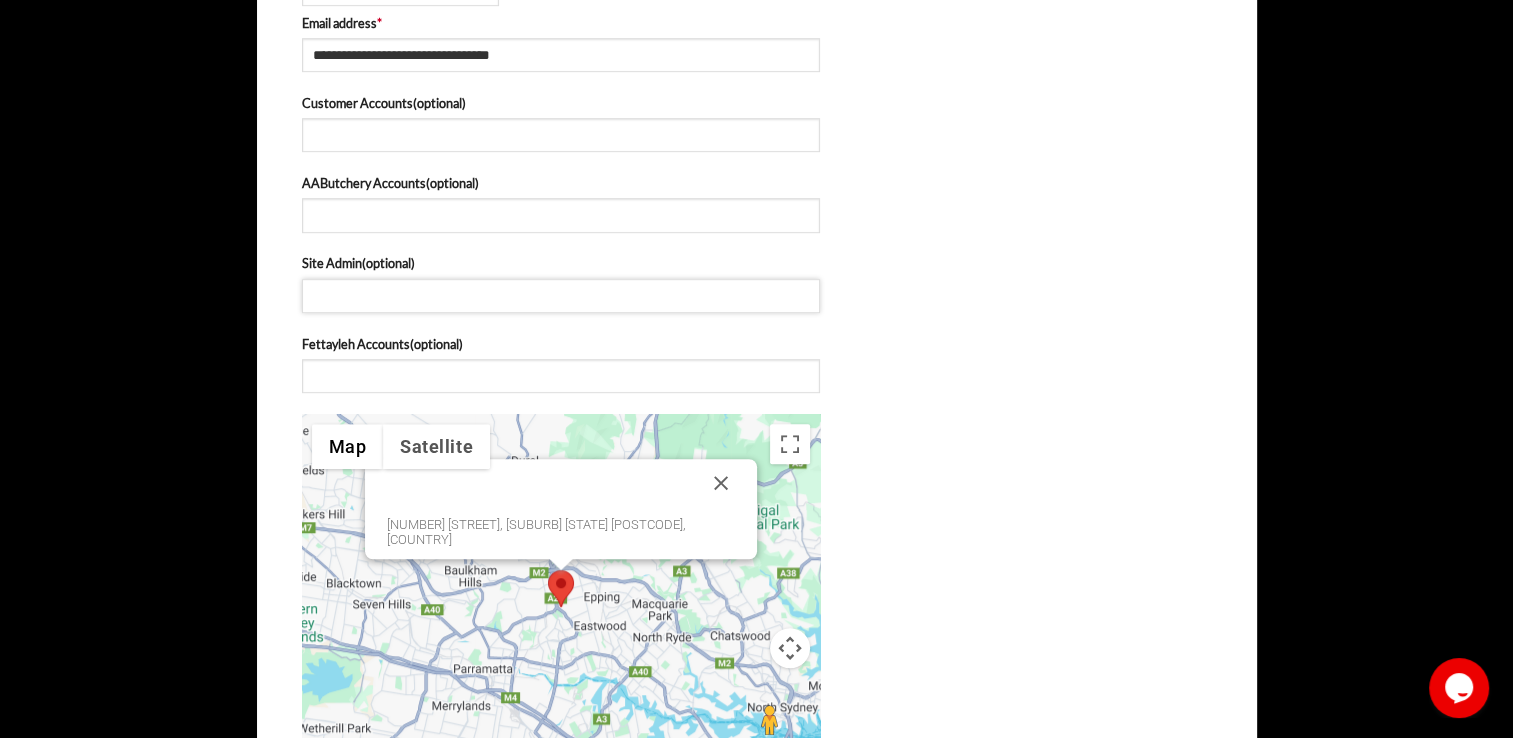 scroll, scrollTop: 500, scrollLeft: 0, axis: vertical 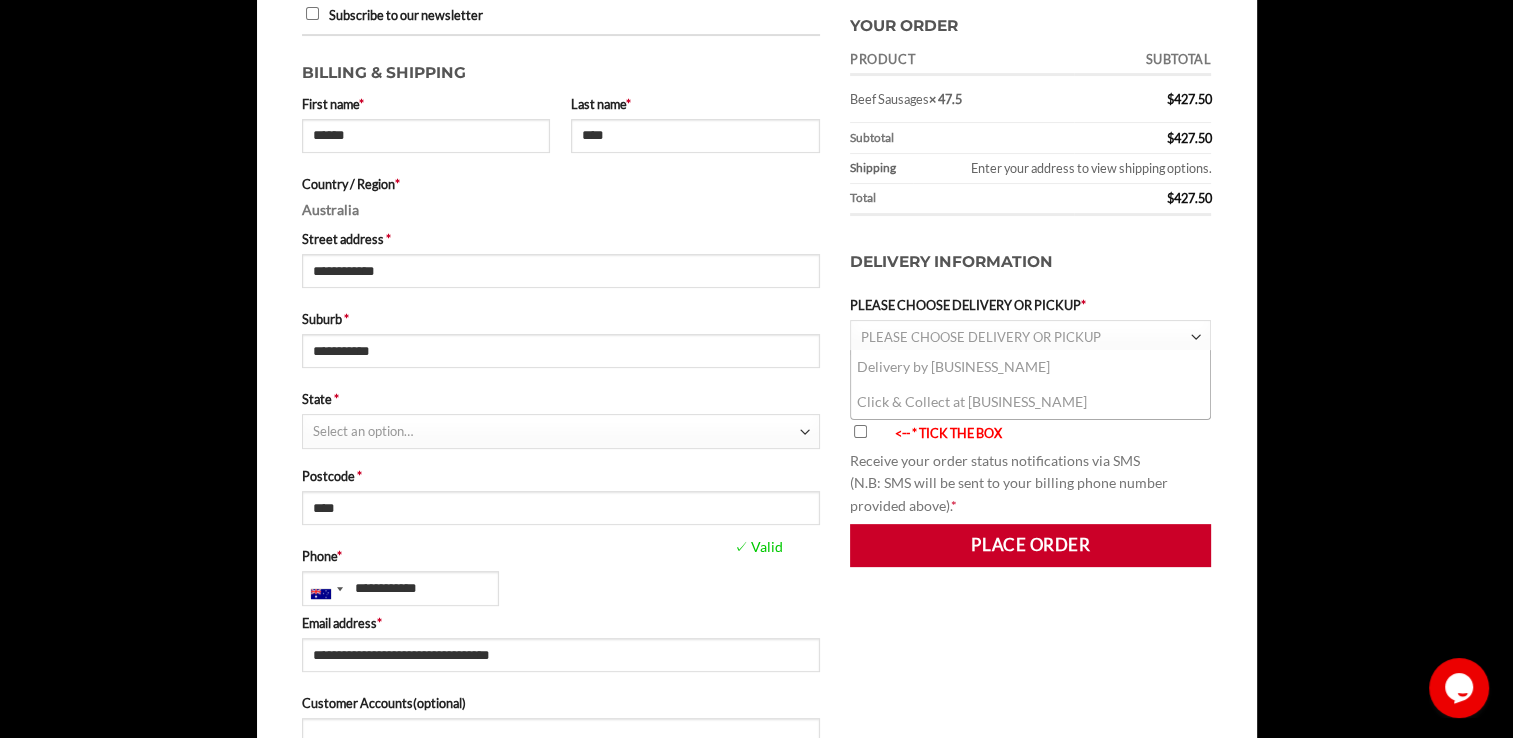 click on "PLEASE CHOOSE DELIVERY OR PICKUP" at bounding box center [1026, 337] 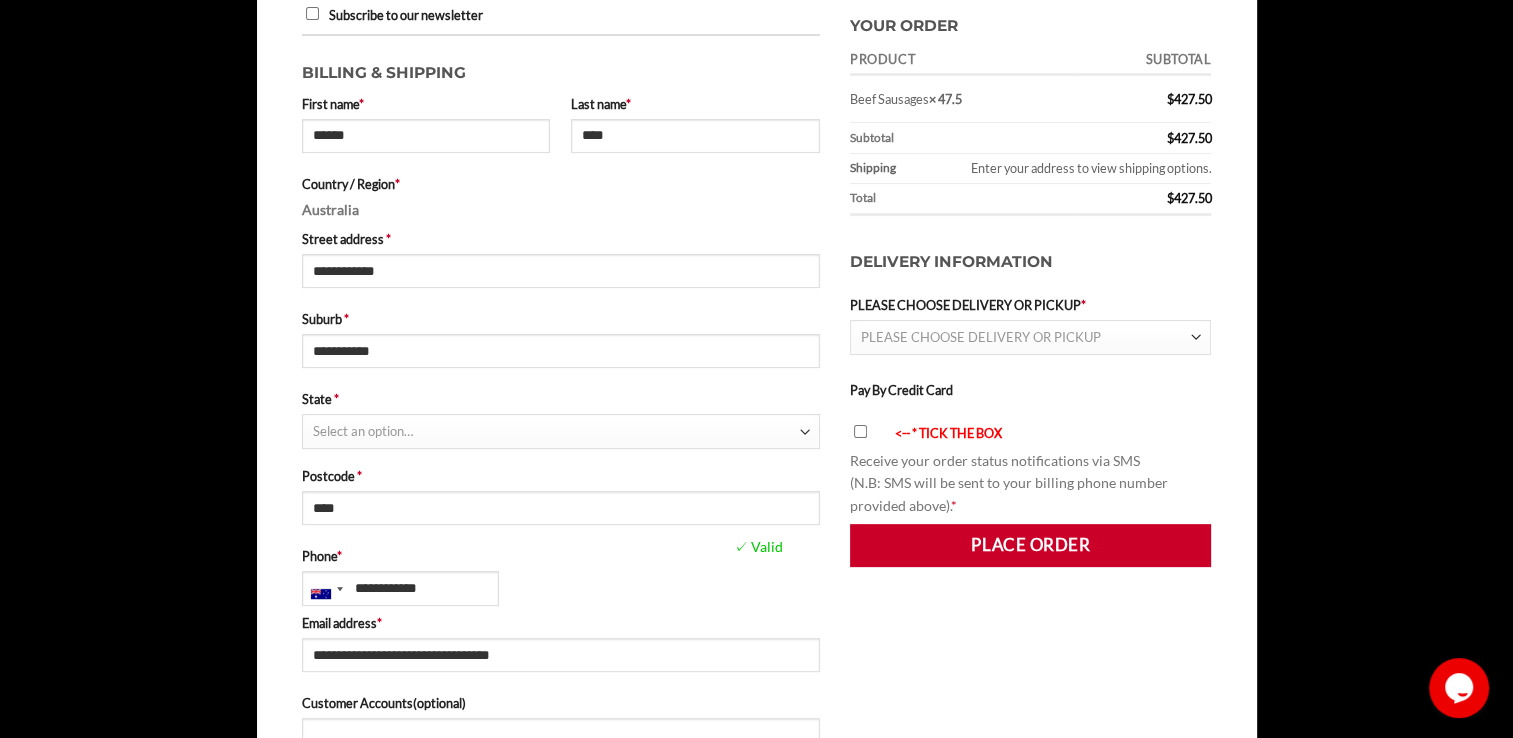 click on "PLEASE CHOOSE DELIVERY OR PICKUP" at bounding box center (981, 337) 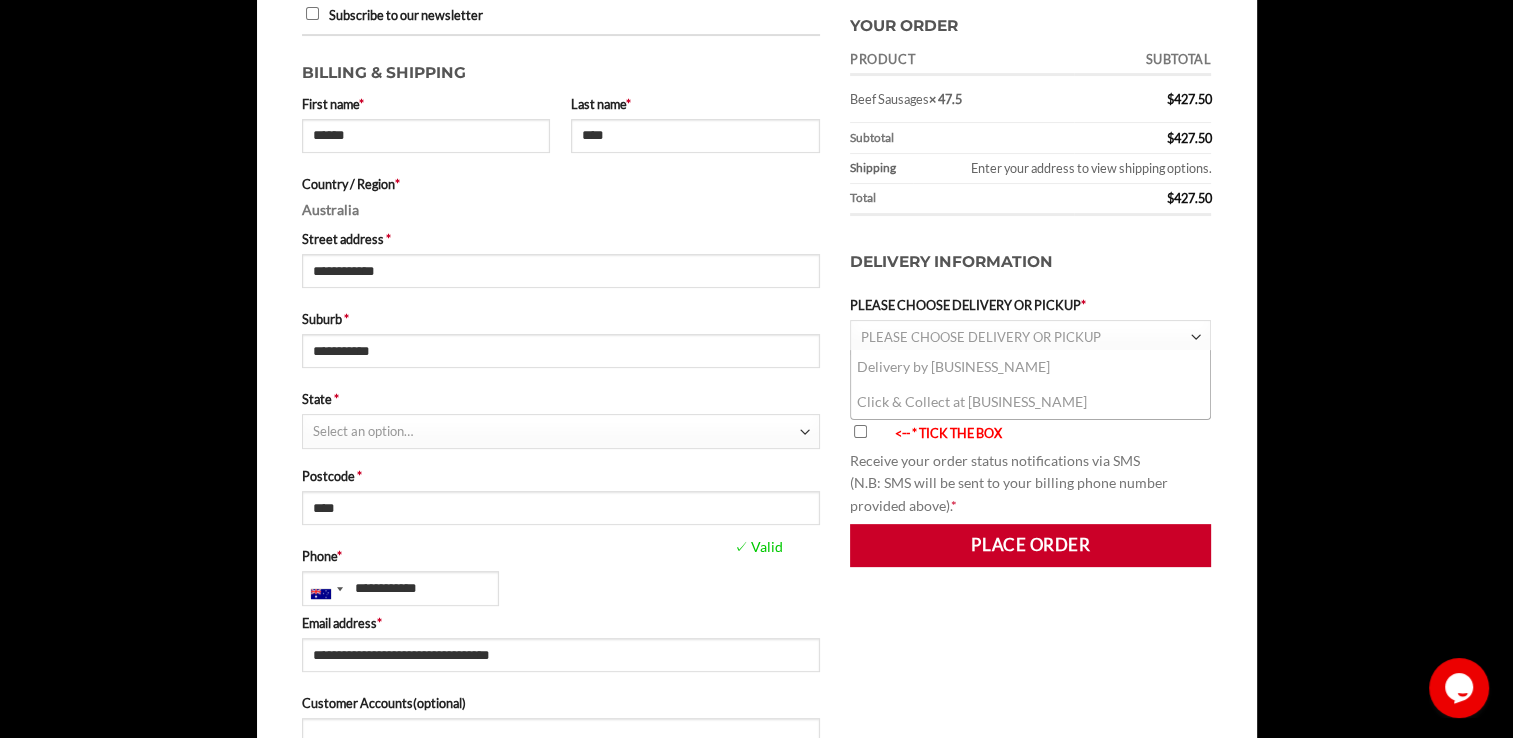 click on "Delivery by [BUSINESS_NAME]" at bounding box center [1031, 367] 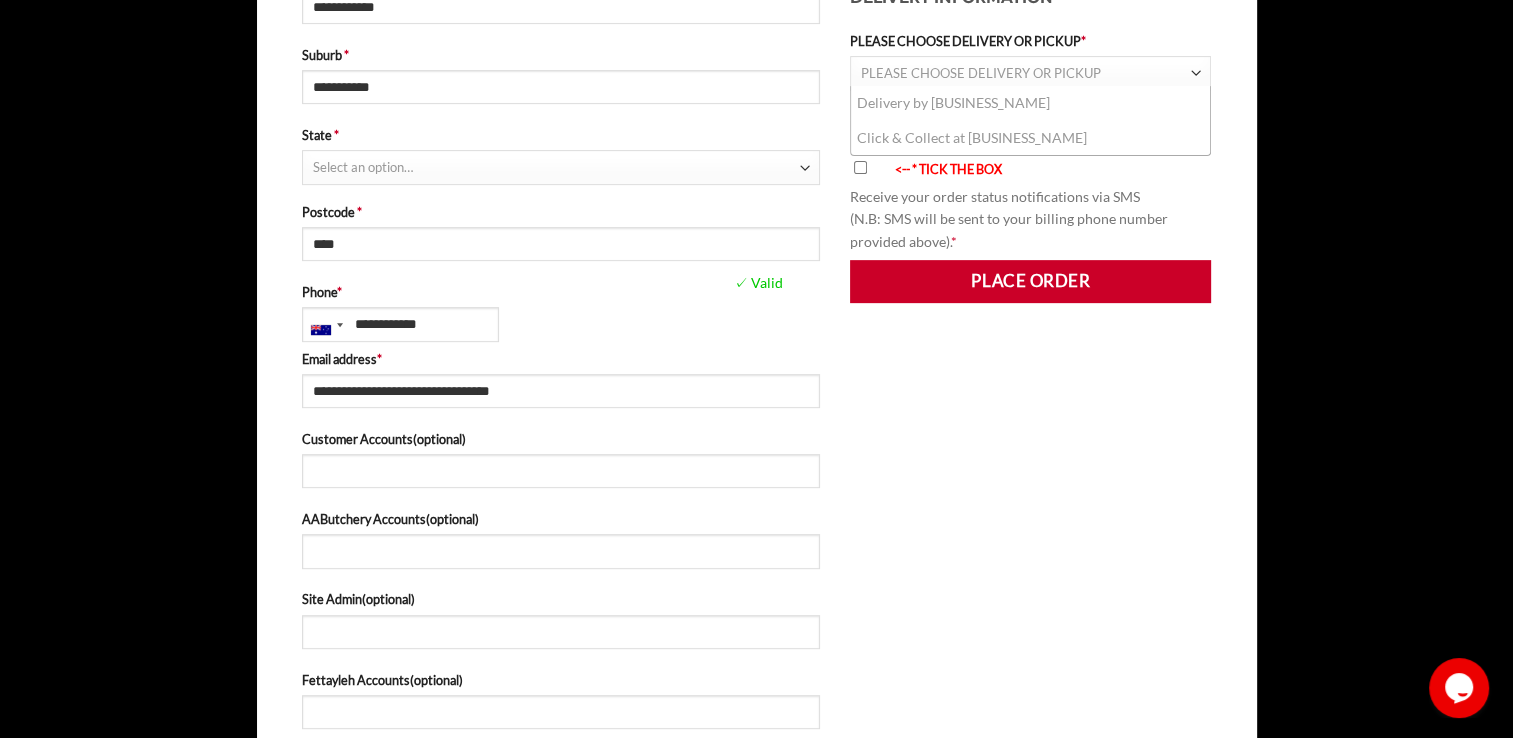 scroll, scrollTop: 800, scrollLeft: 0, axis: vertical 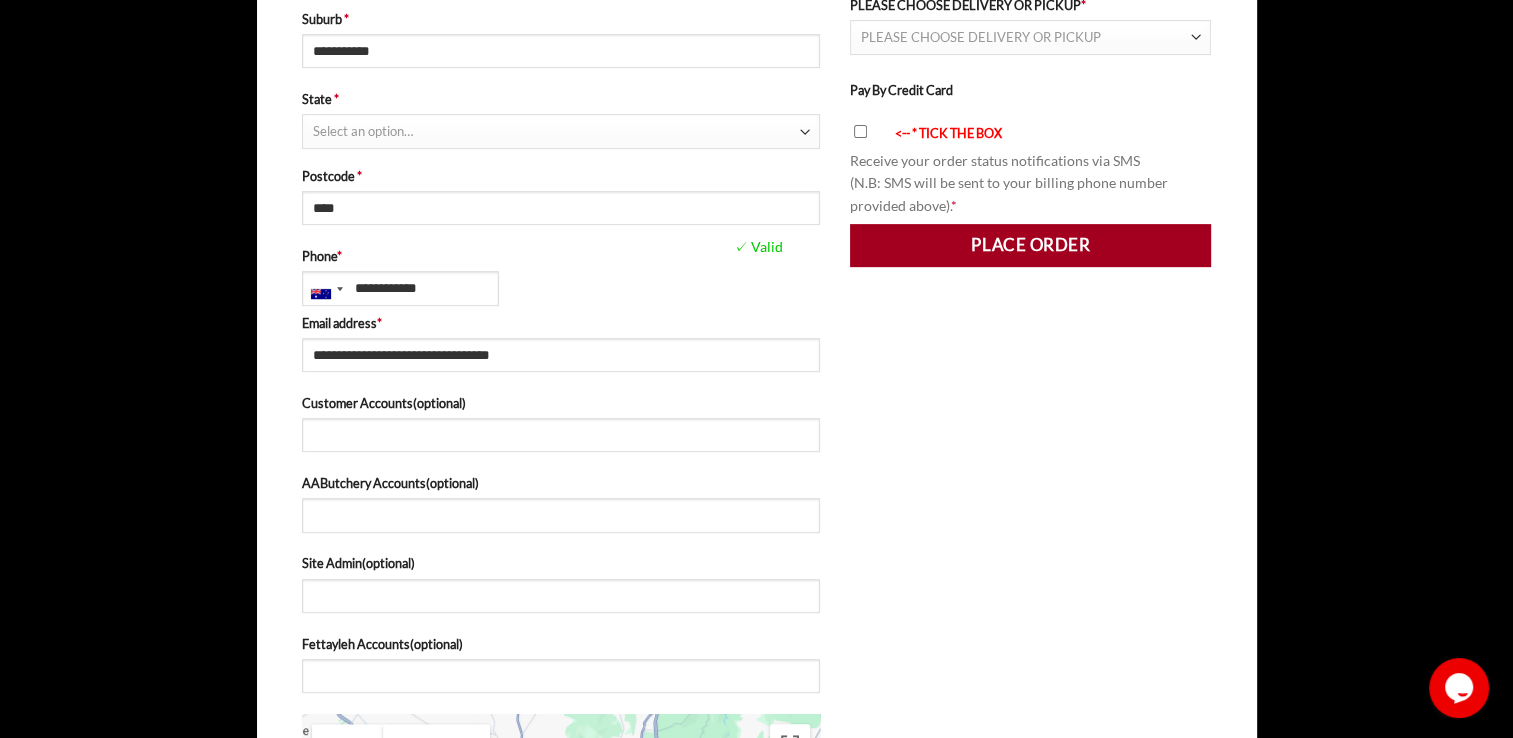 click on "Place order" at bounding box center [1031, 245] 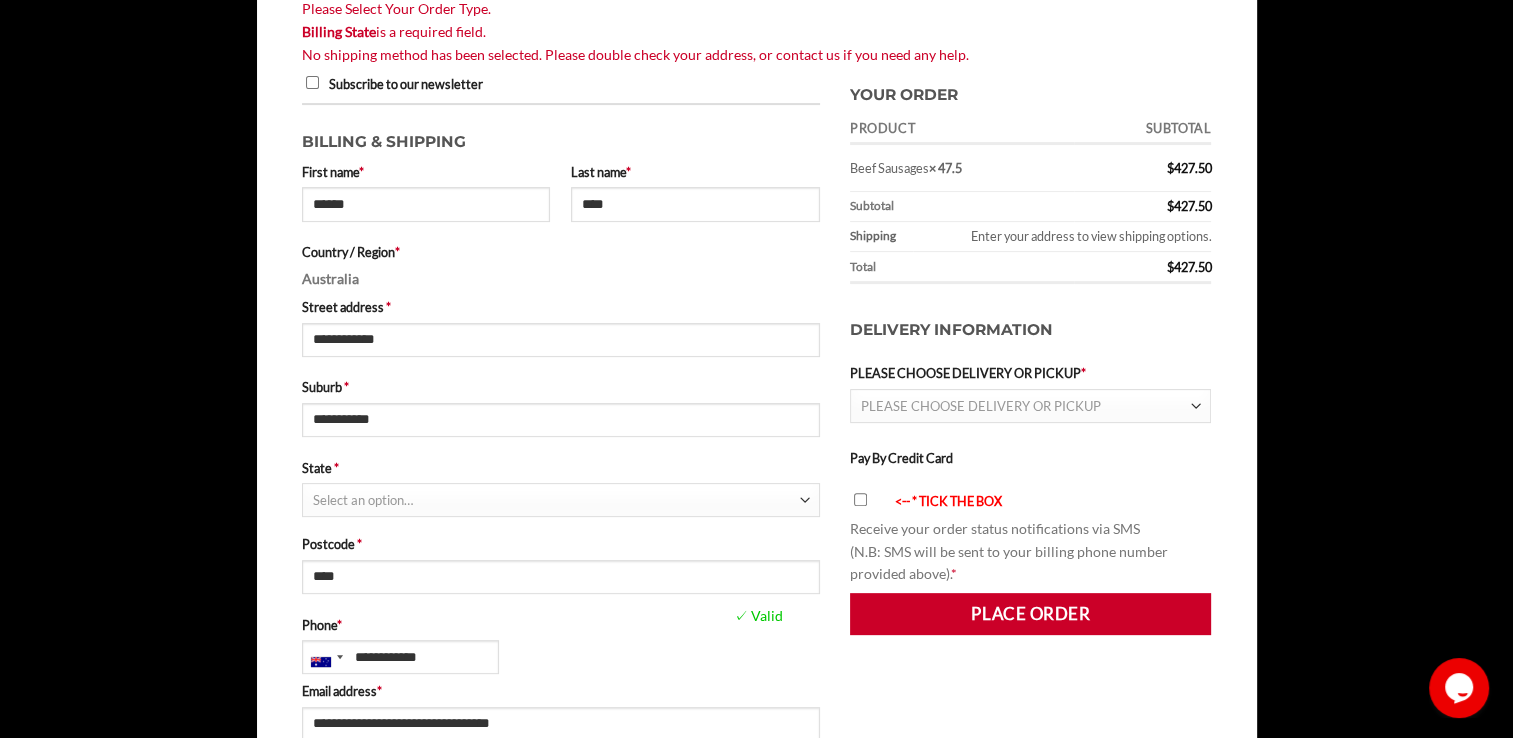 scroll, scrollTop: 504, scrollLeft: 0, axis: vertical 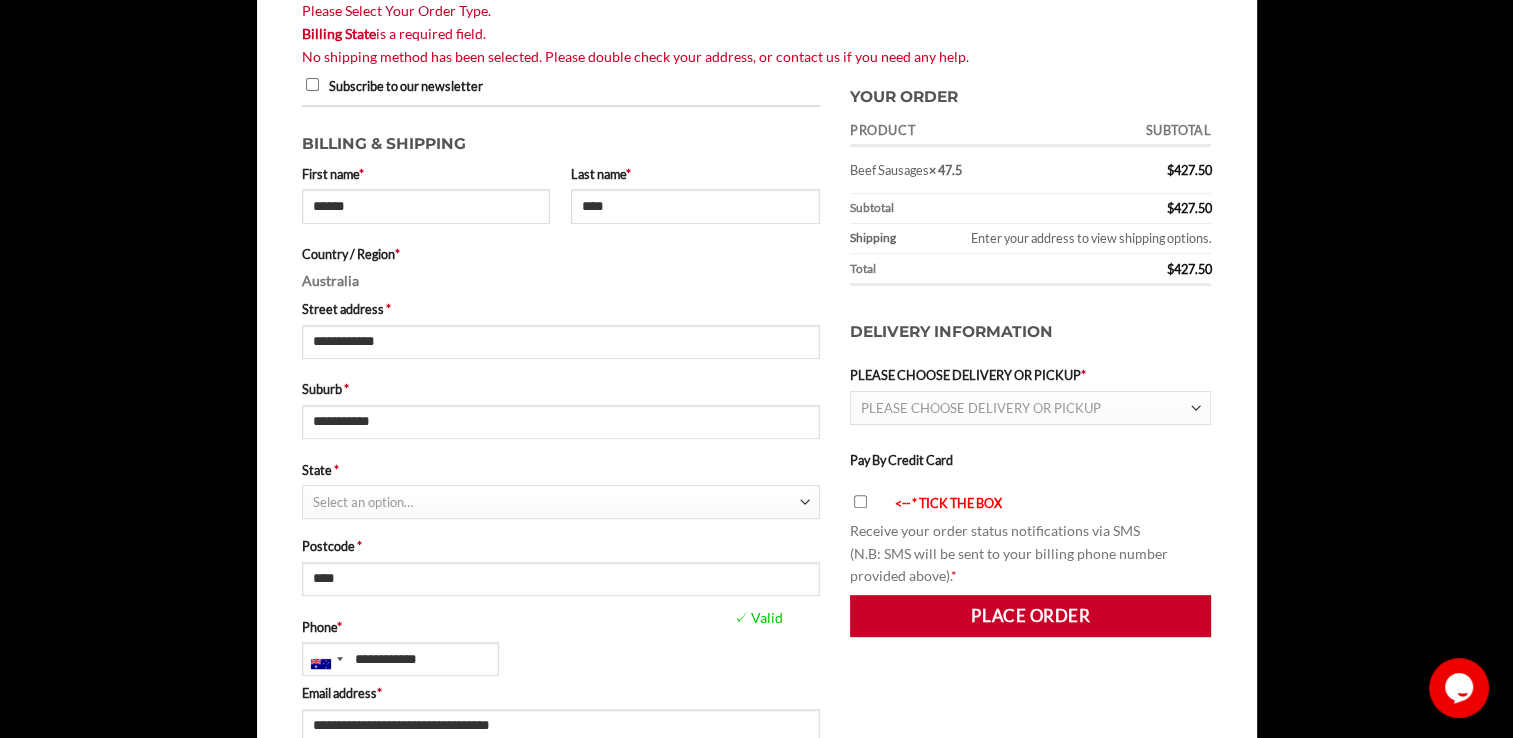click on "**********" at bounding box center (1031, 400) 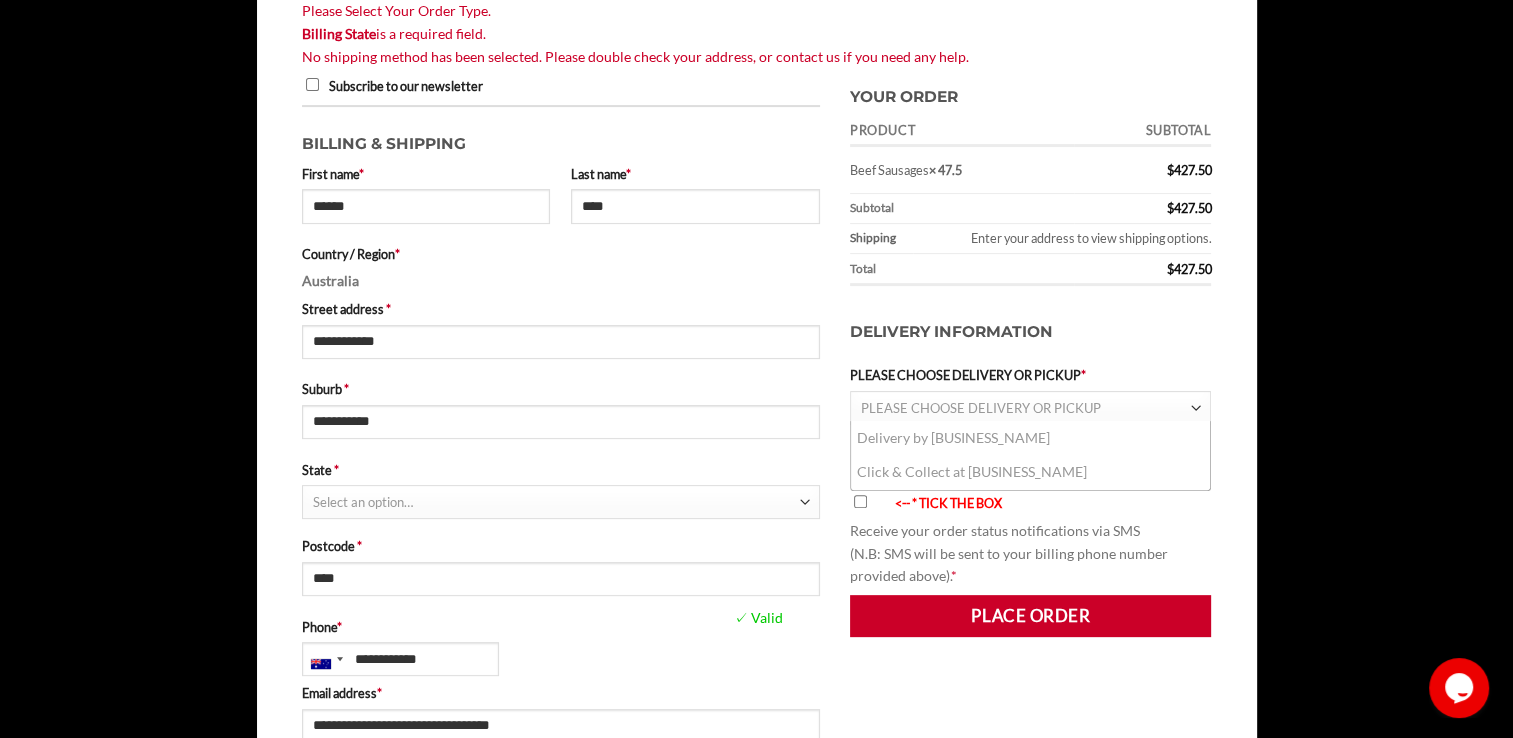click on "Delivery by [BUSINESS_NAME]" at bounding box center [1031, 438] 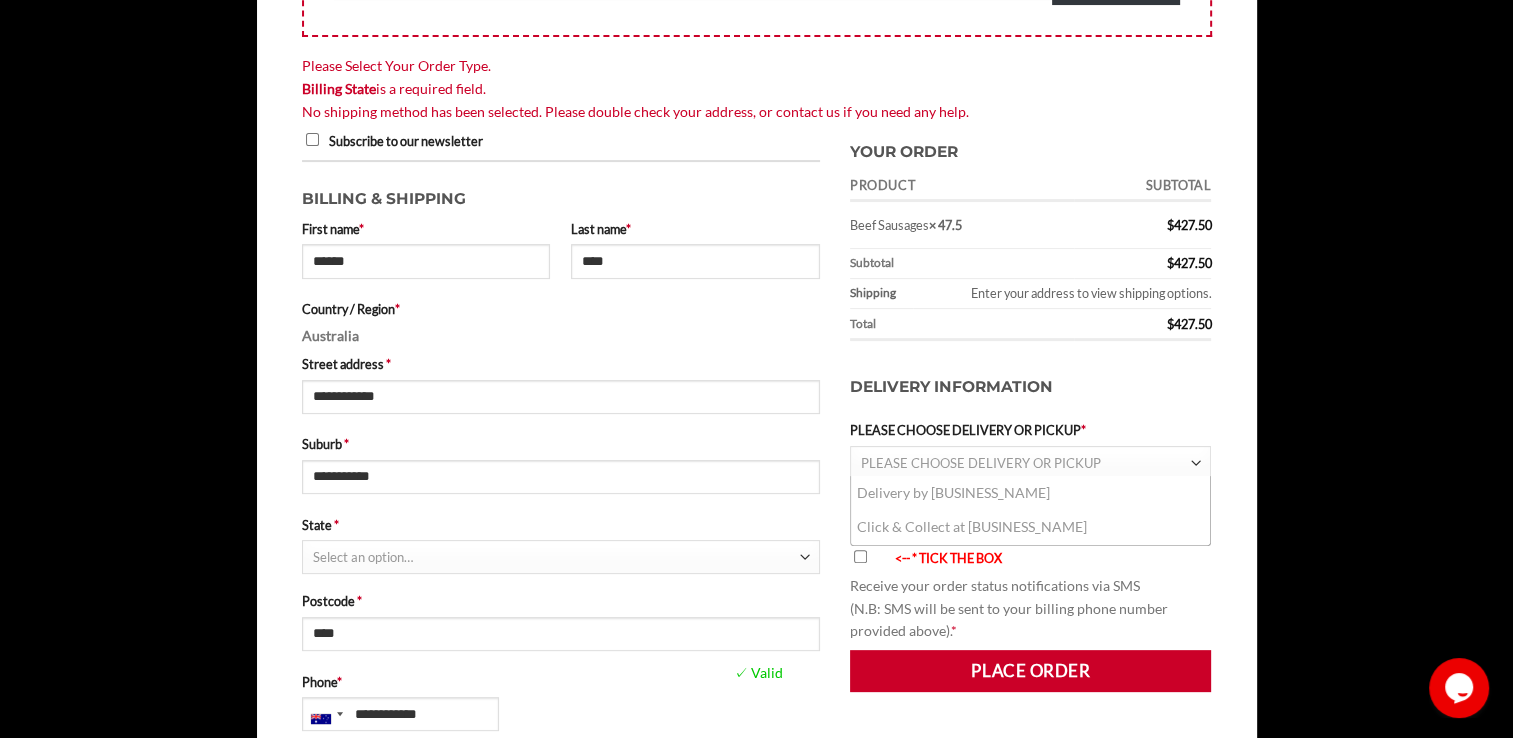 scroll, scrollTop: 404, scrollLeft: 0, axis: vertical 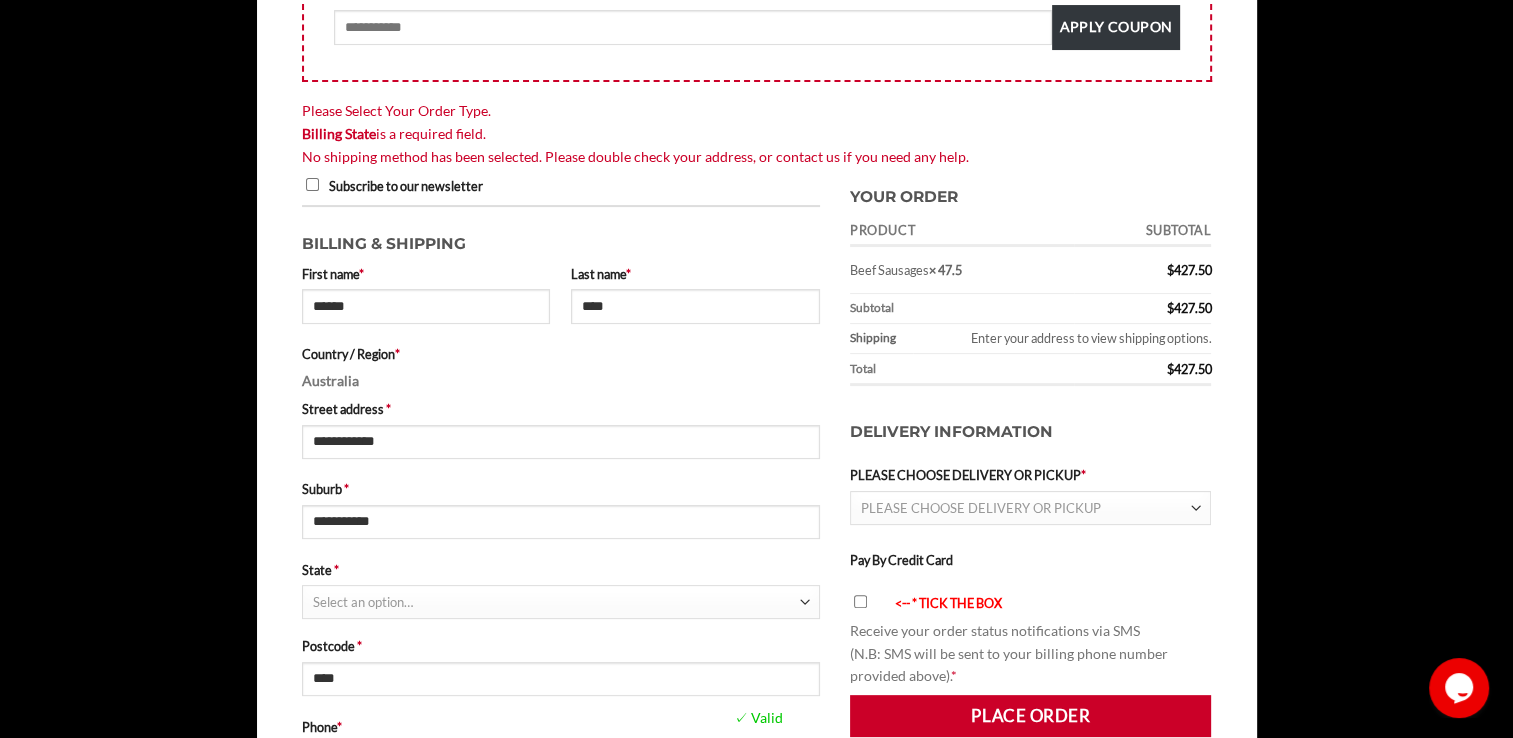 click on "Enter your address to view shipping options." at bounding box center [1062, 339] 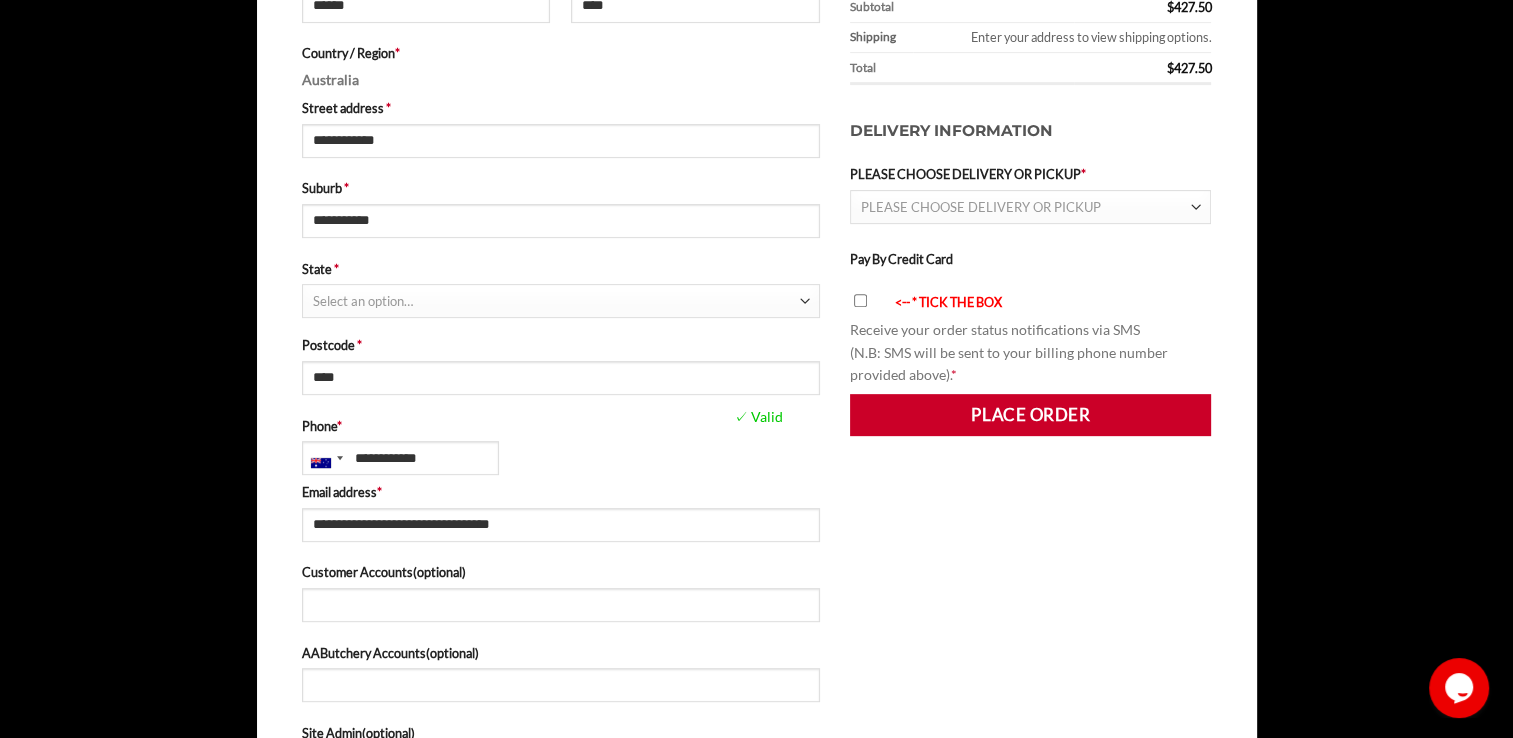 scroll, scrollTop: 704, scrollLeft: 0, axis: vertical 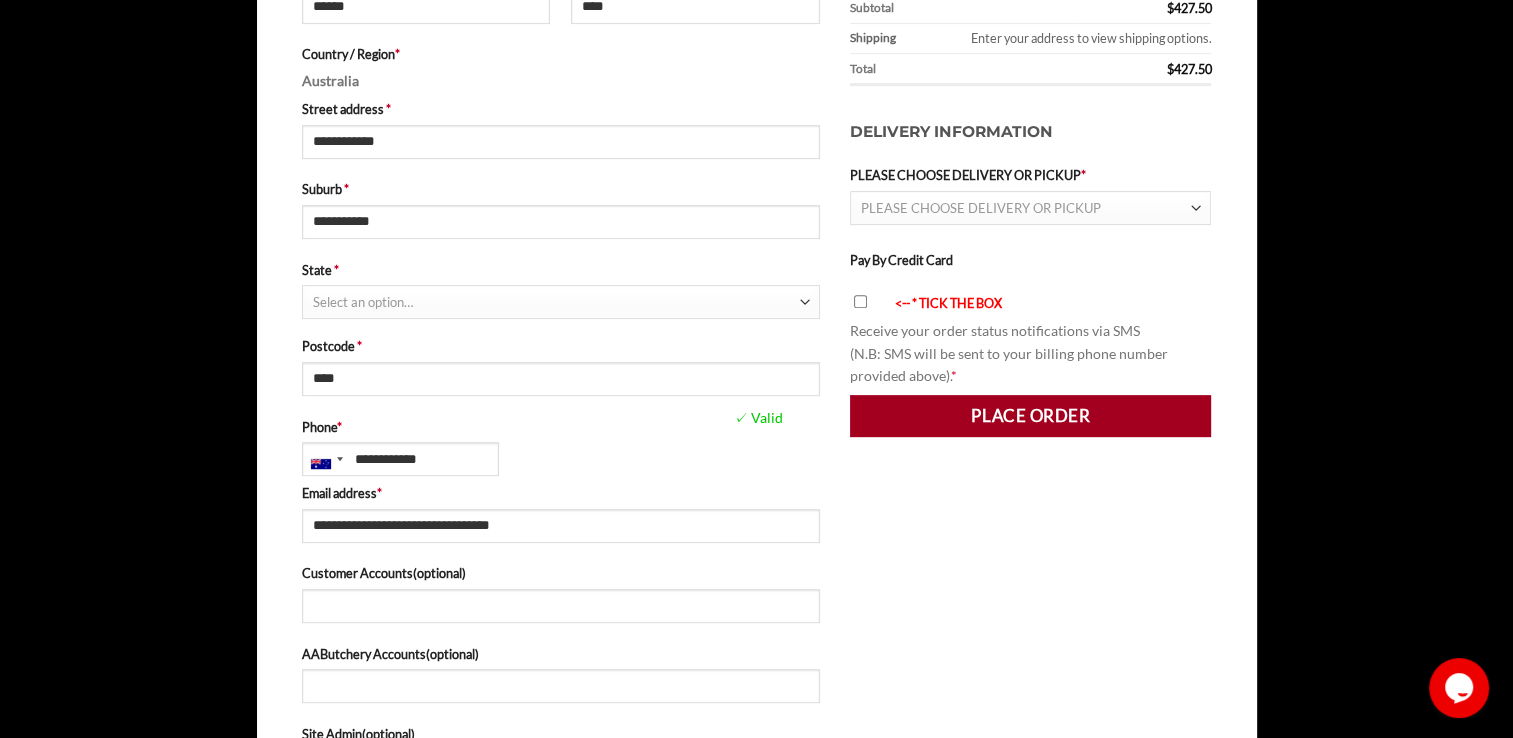 click on "Place order" at bounding box center [1031, 416] 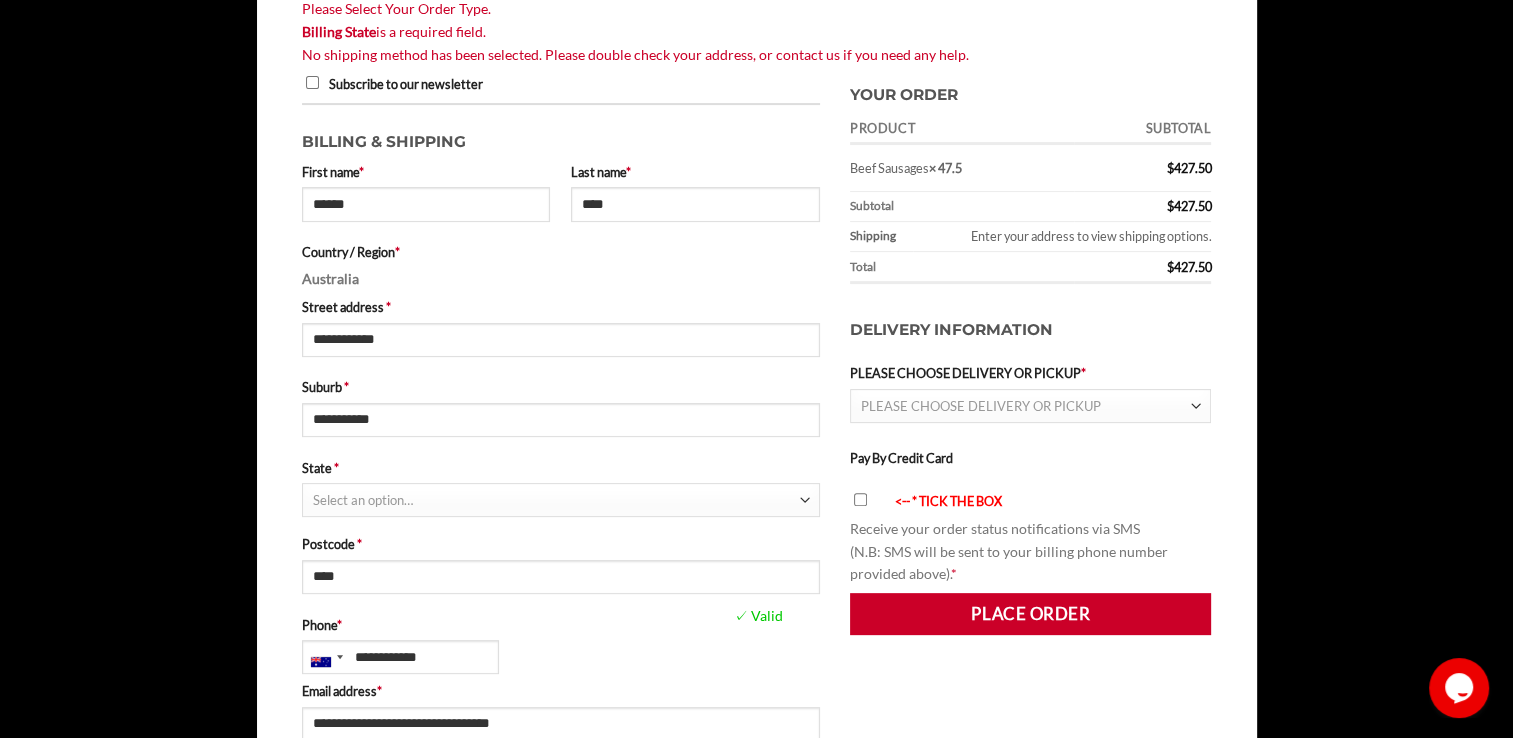 scroll, scrollTop: 504, scrollLeft: 0, axis: vertical 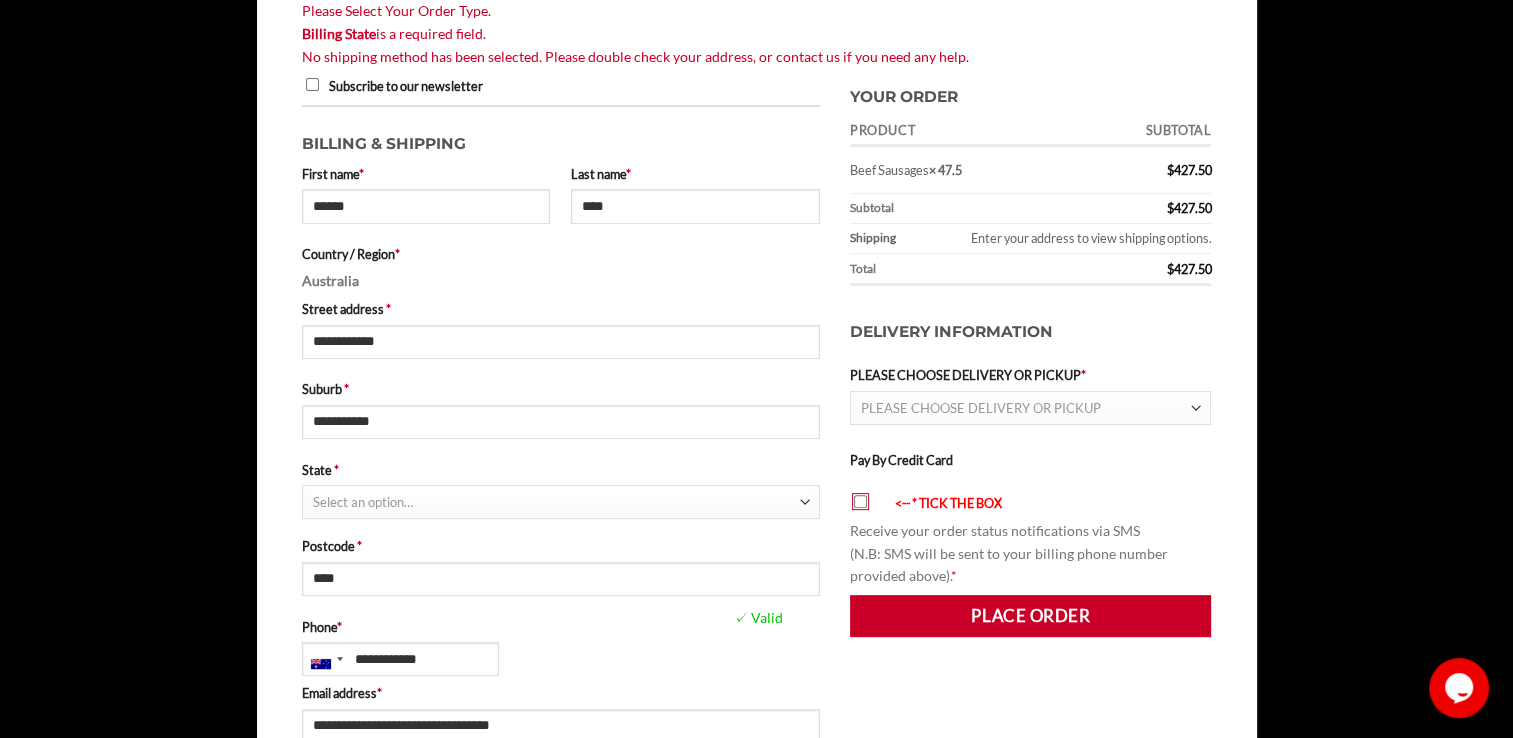click on "PLEASE CHOOSE DELIVERY OR PICKUP" at bounding box center (981, 408) 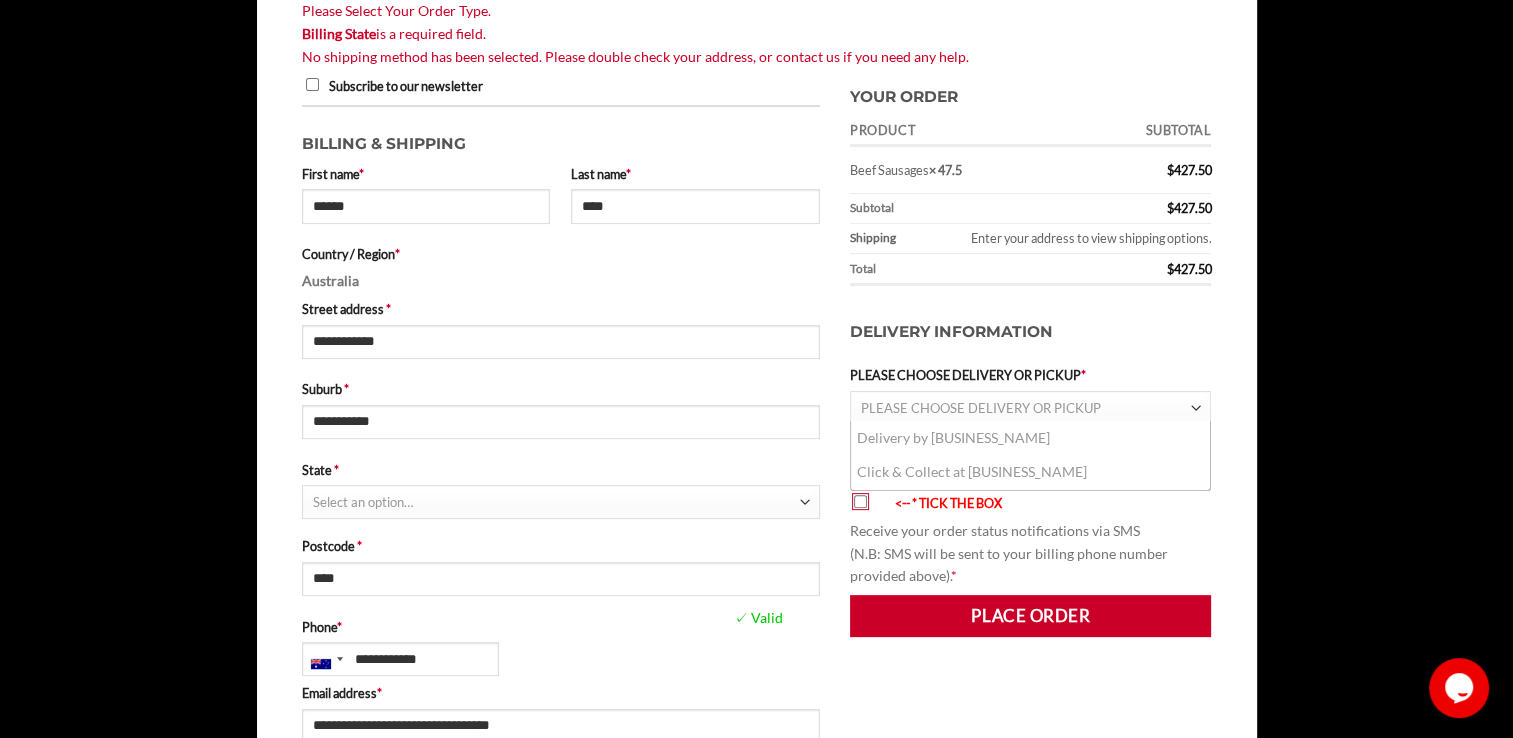 click on "Delivery by [BUSINESS_NAME]" at bounding box center (1031, 438) 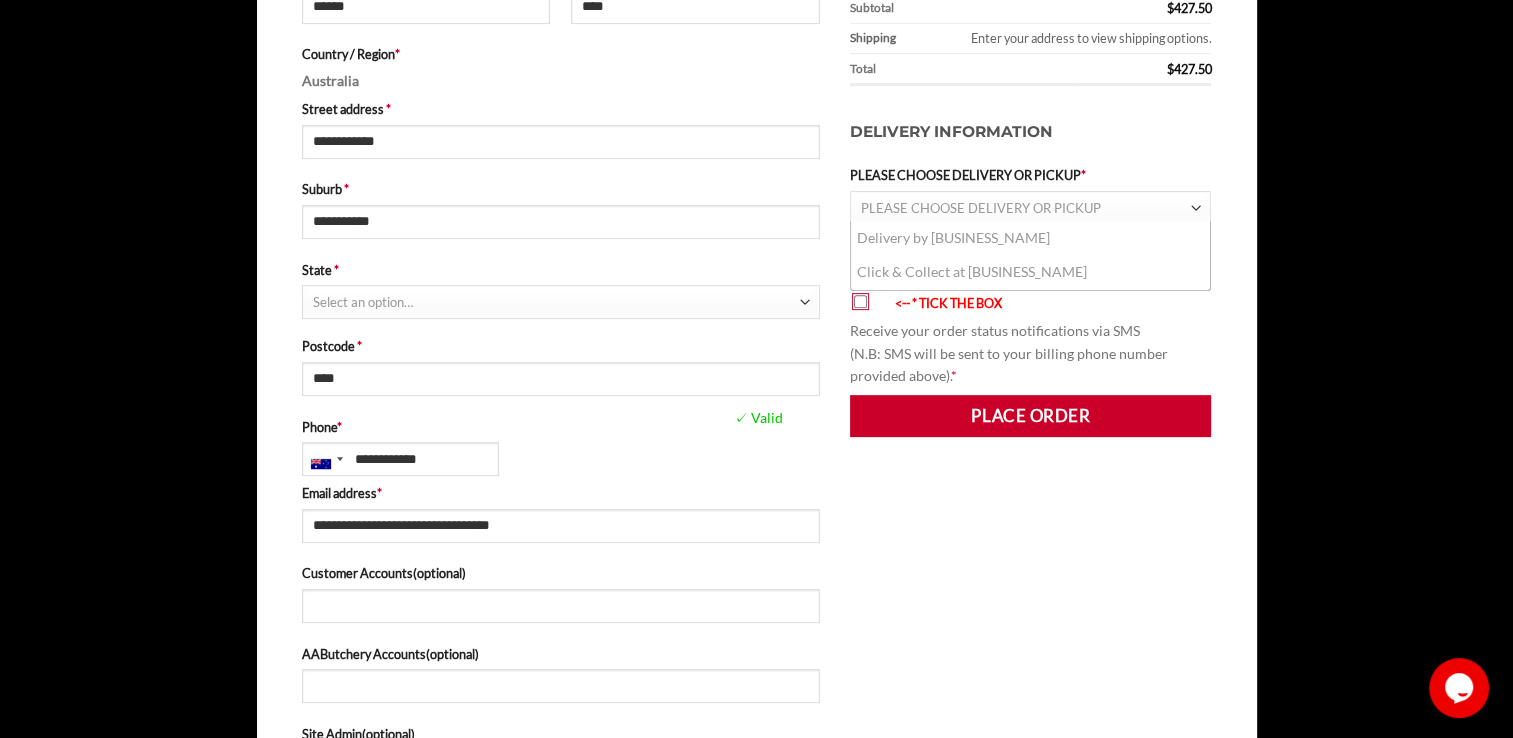 scroll, scrollTop: 804, scrollLeft: 0, axis: vertical 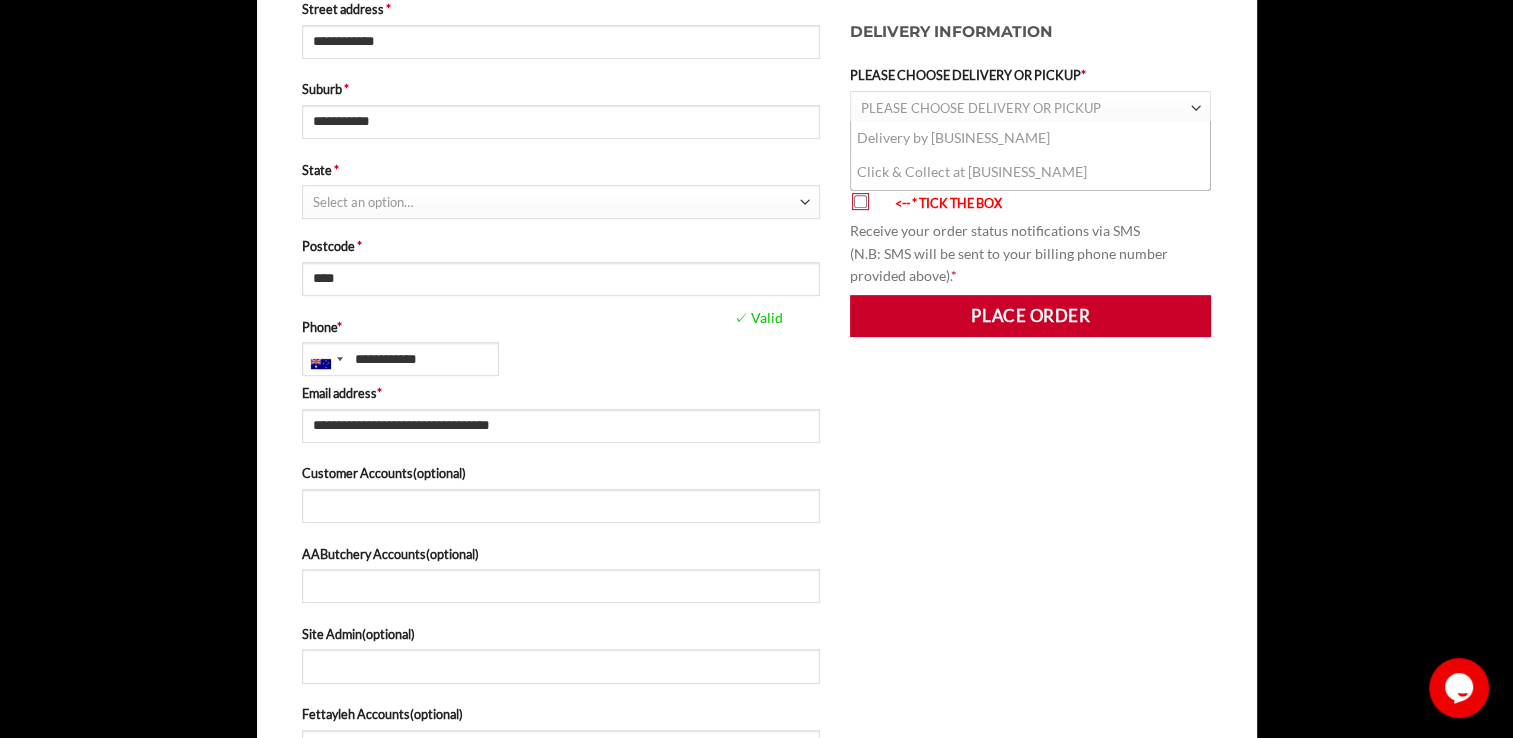 click on "Select an option…" at bounding box center (556, 202) 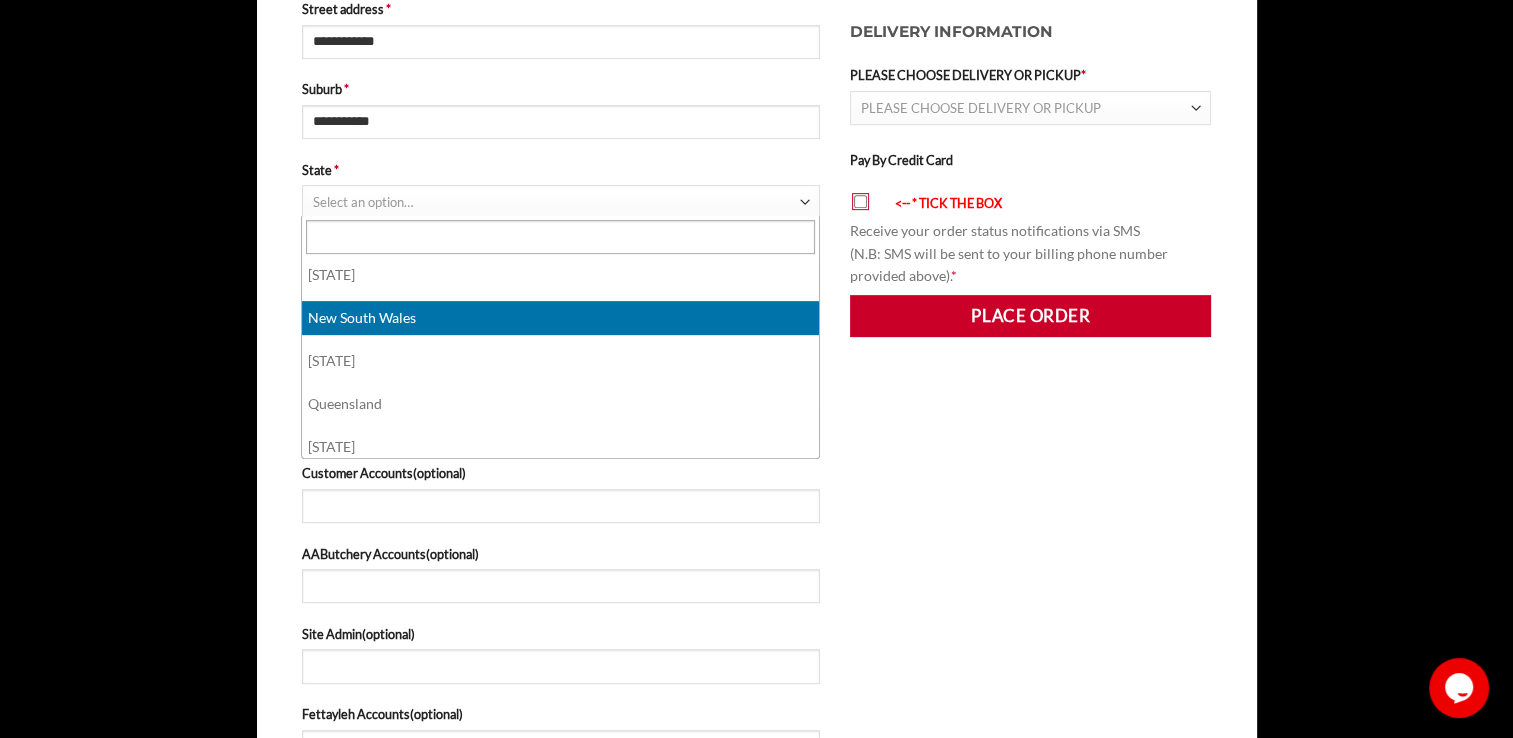 select on "***" 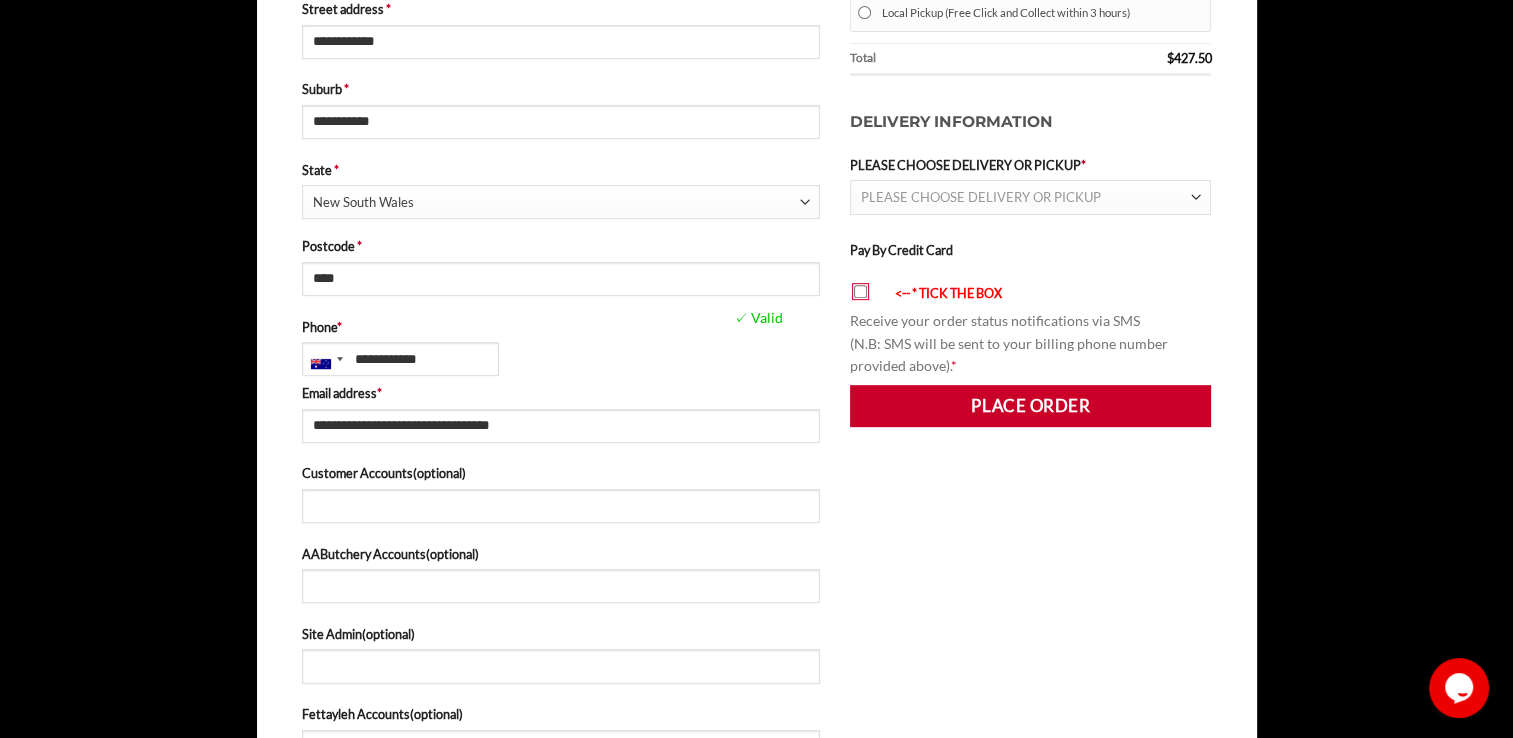 click on "PLEASE CHOOSE DELIVERY OR PICKUP" at bounding box center (1026, 197) 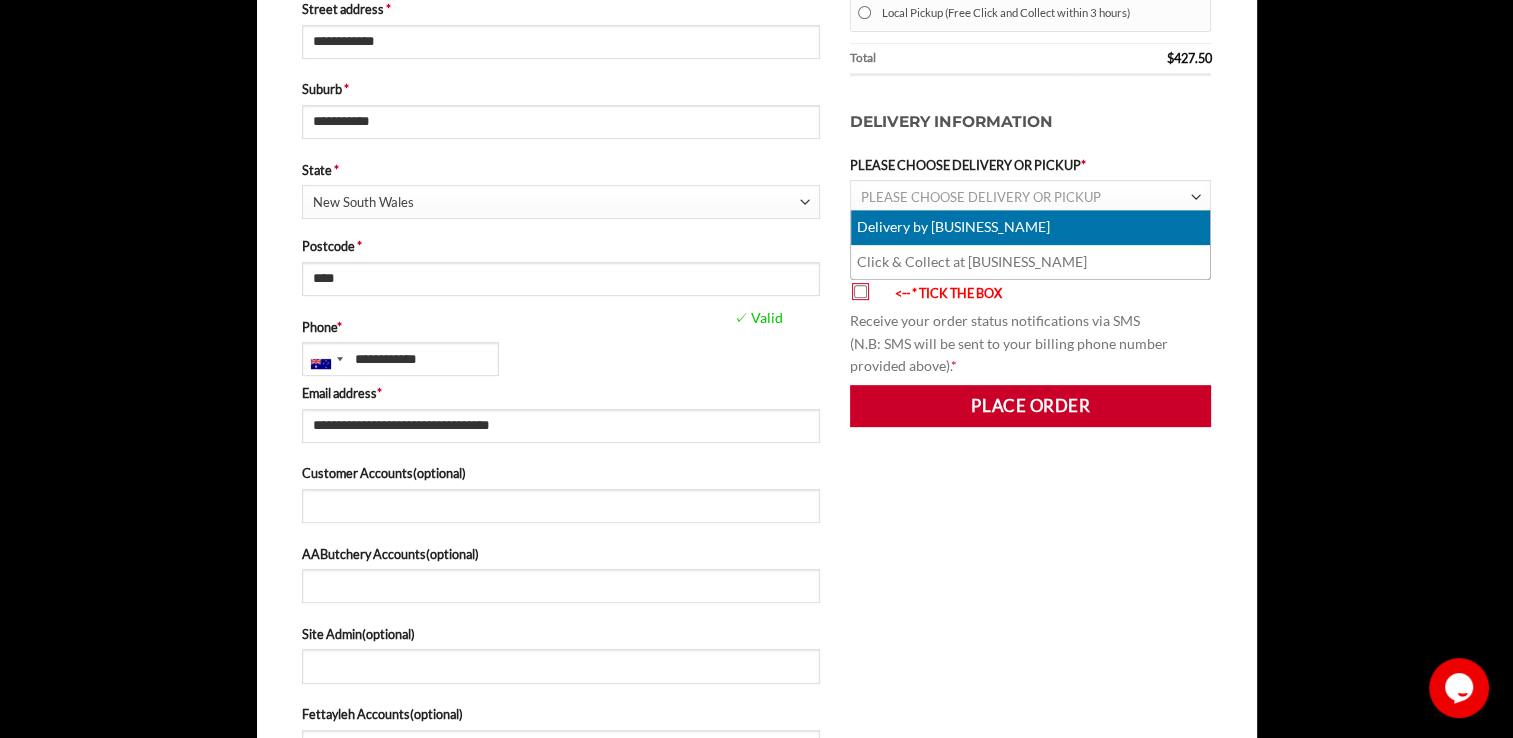 select on "********" 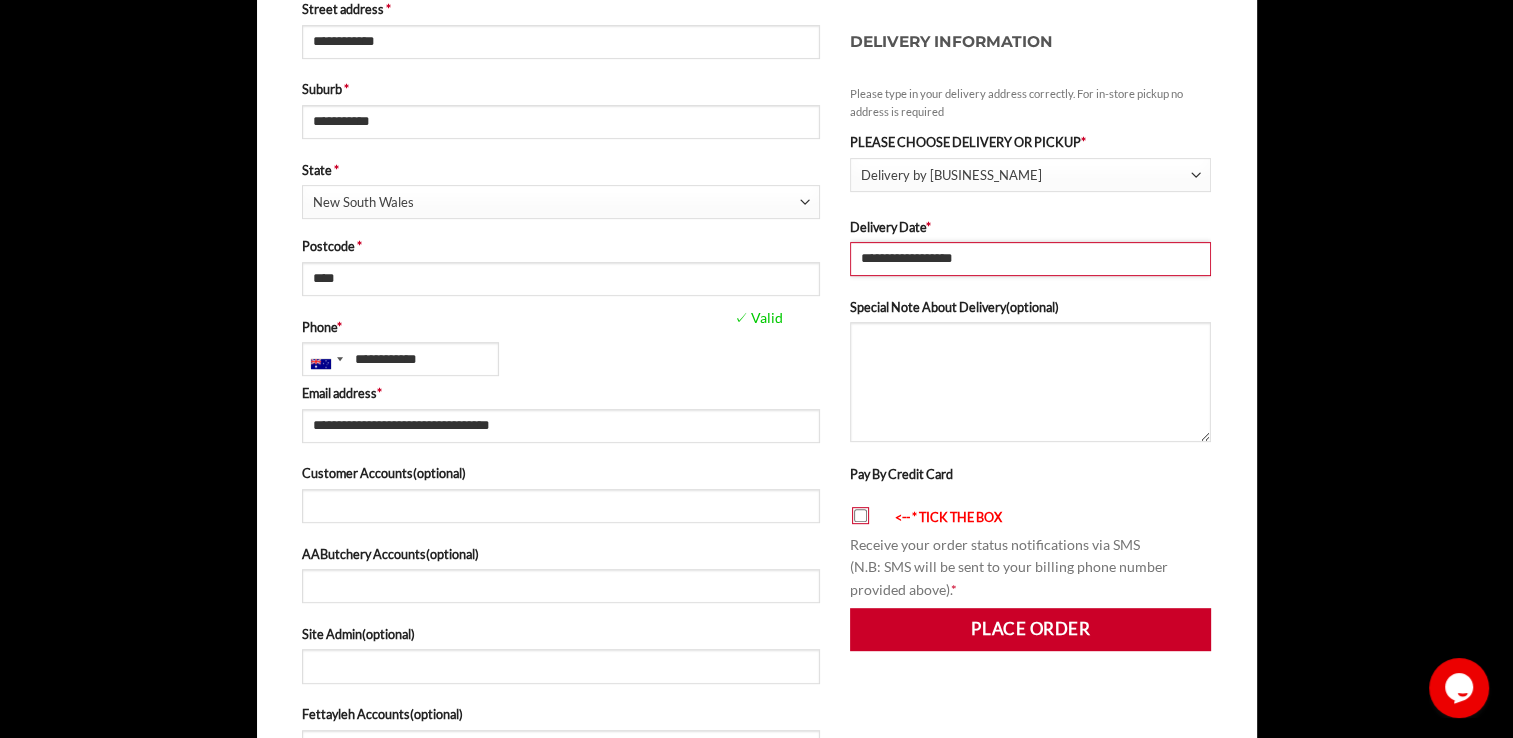 click on "**********" at bounding box center (1031, 259) 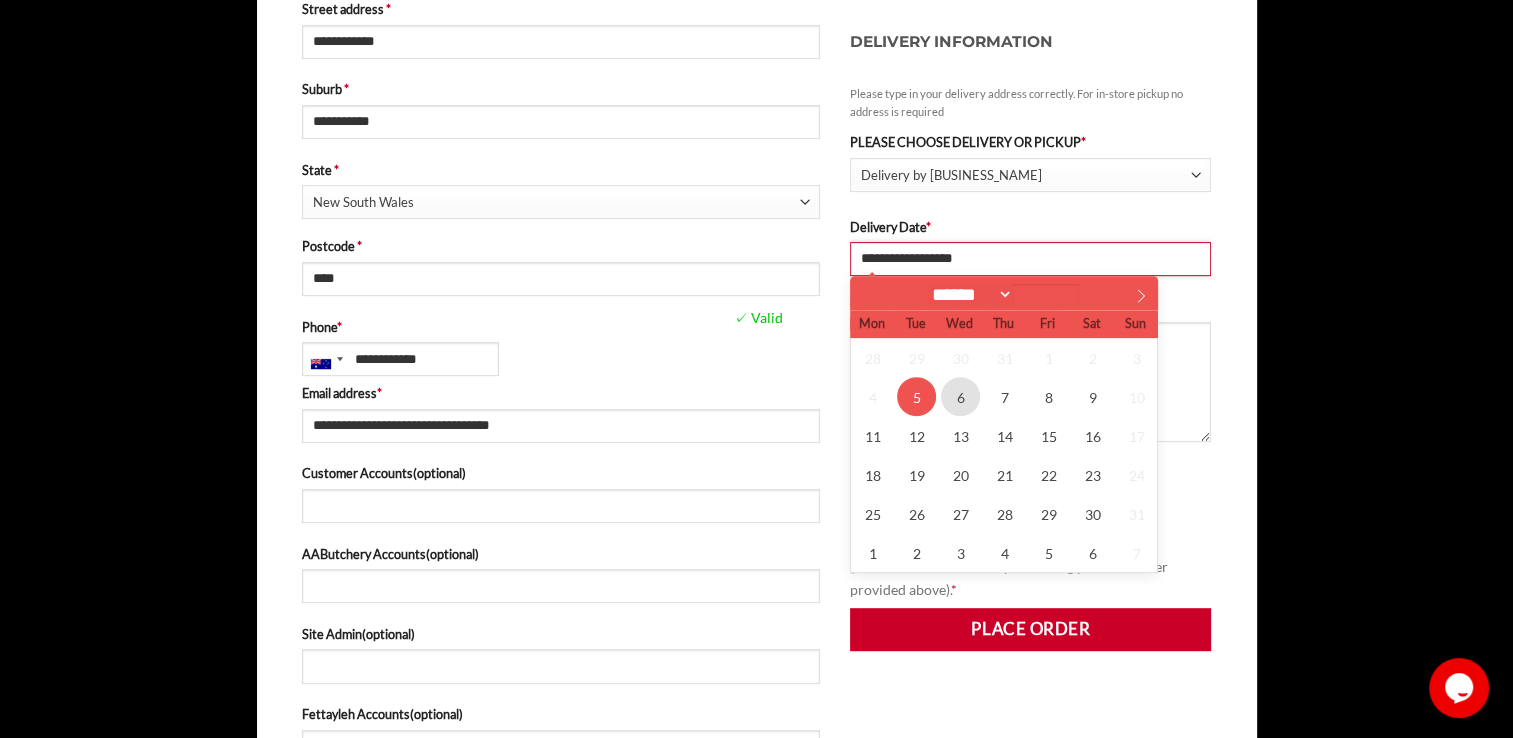 type on "**********" 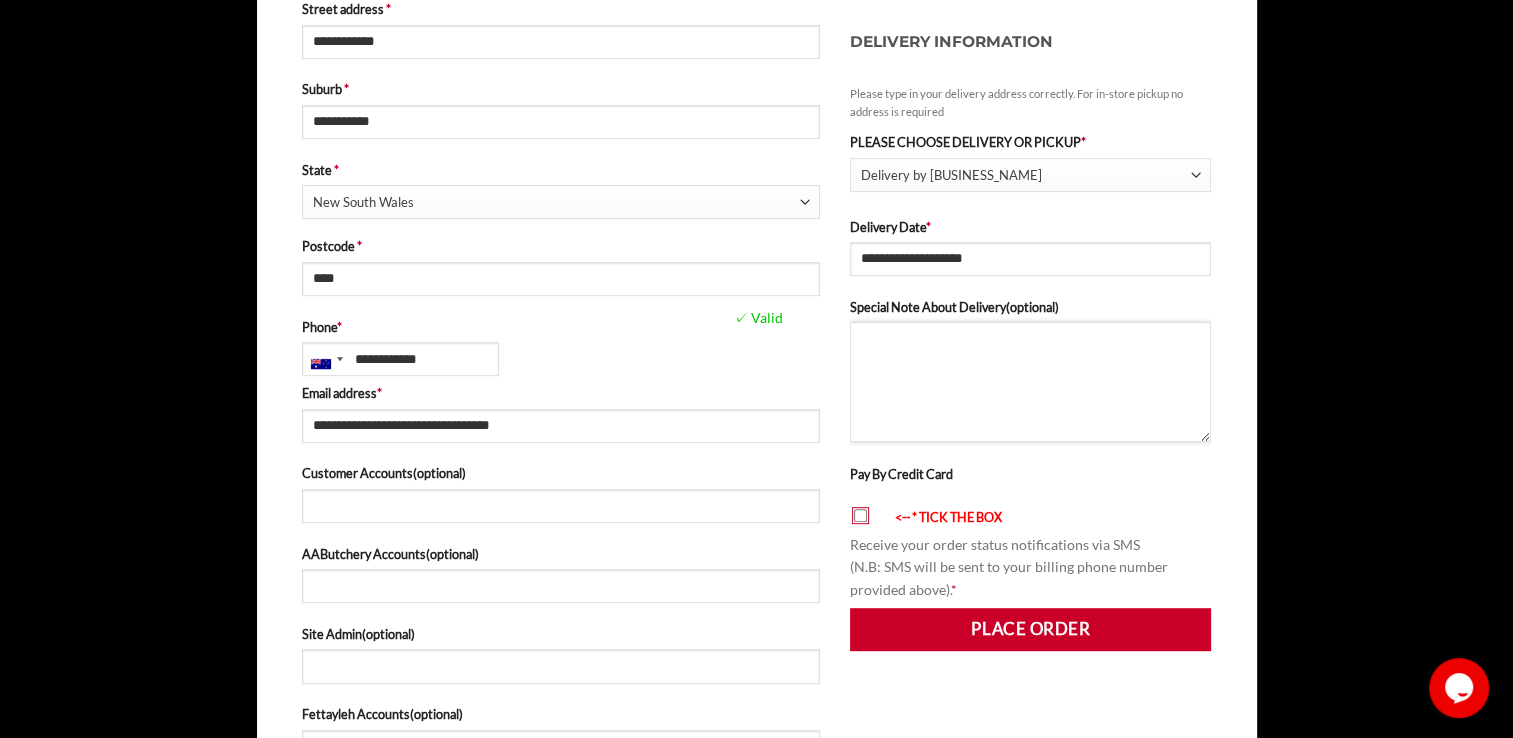 click on "Special Note About Delivery  (optional)" at bounding box center [1031, 382] 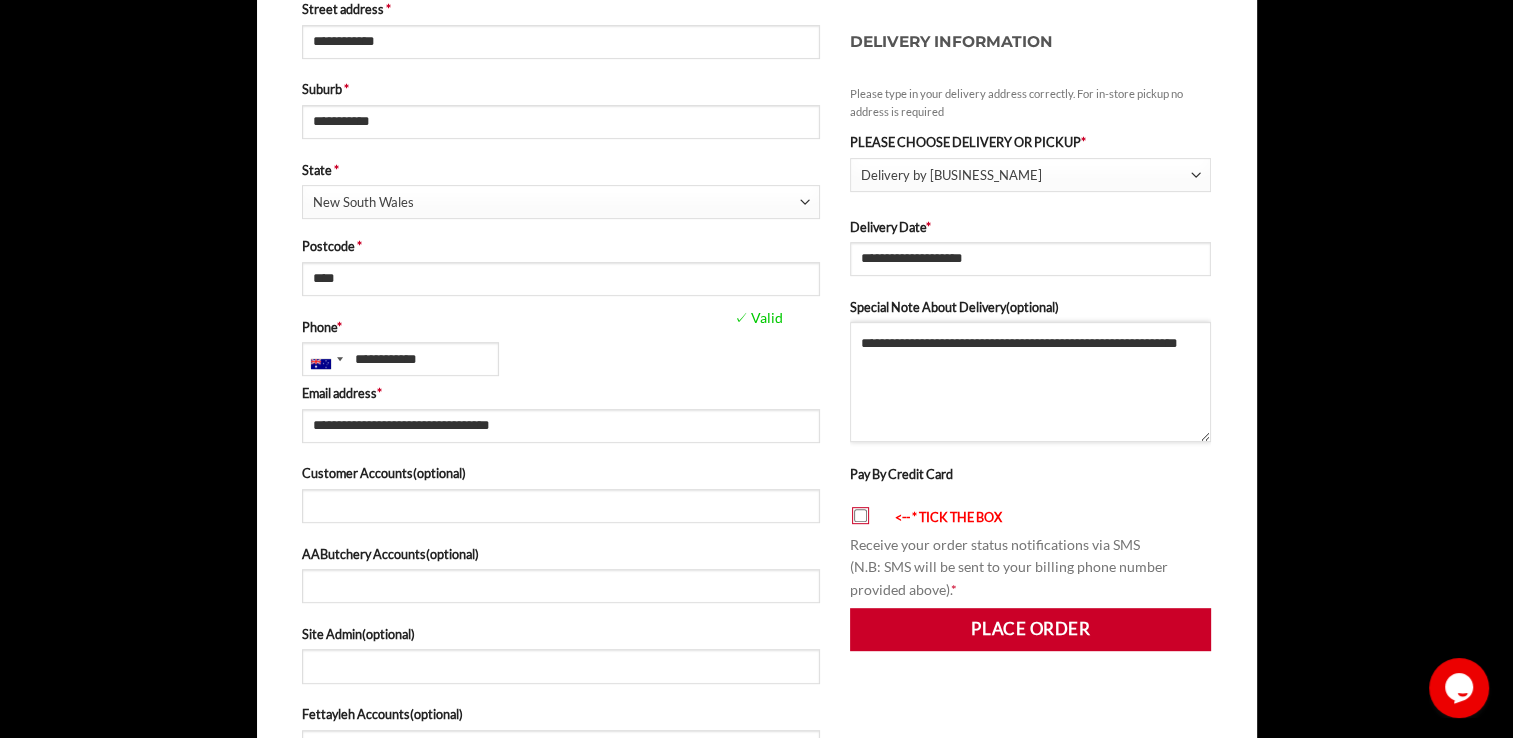 type on "**********" 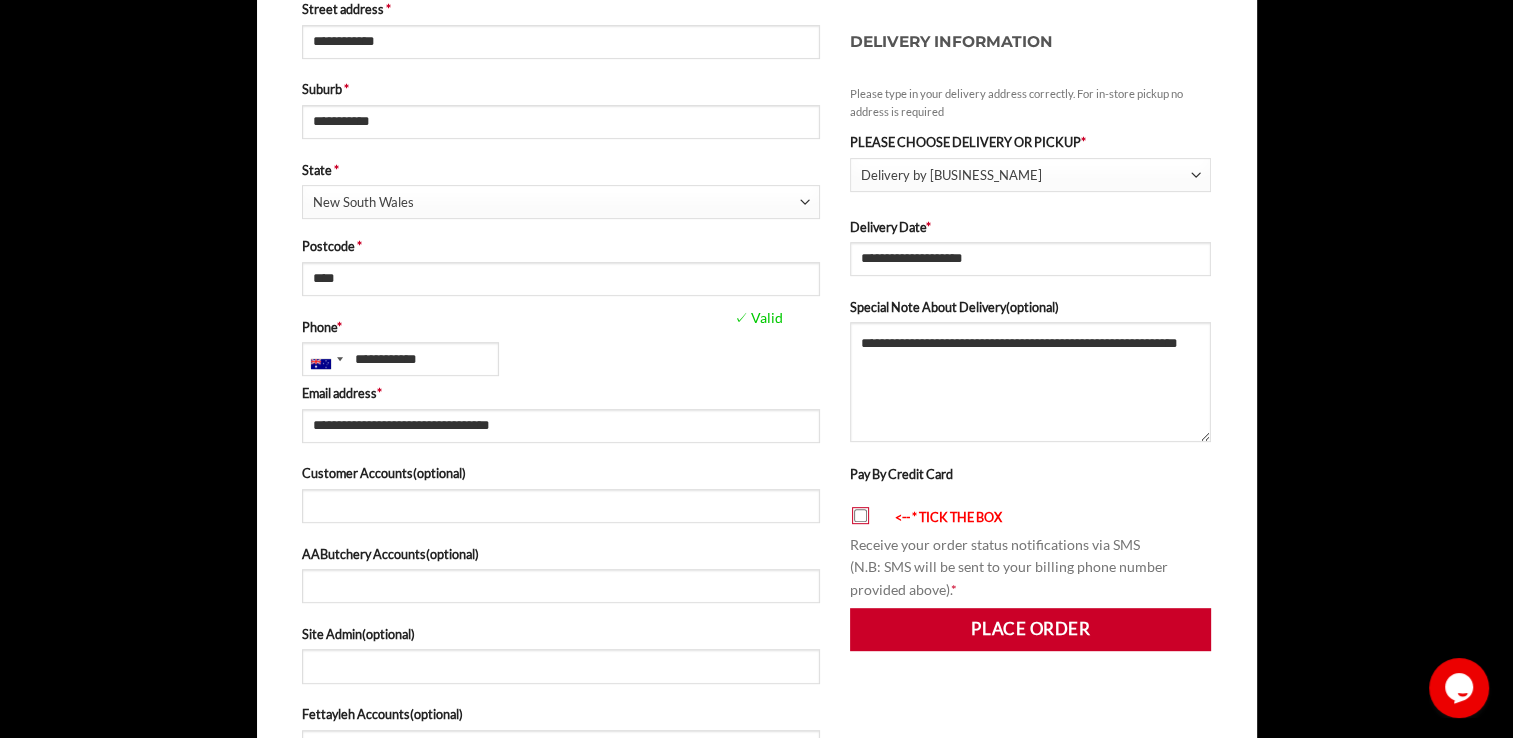 click on "<-- * TICK THE BOX" at bounding box center [1031, 515] 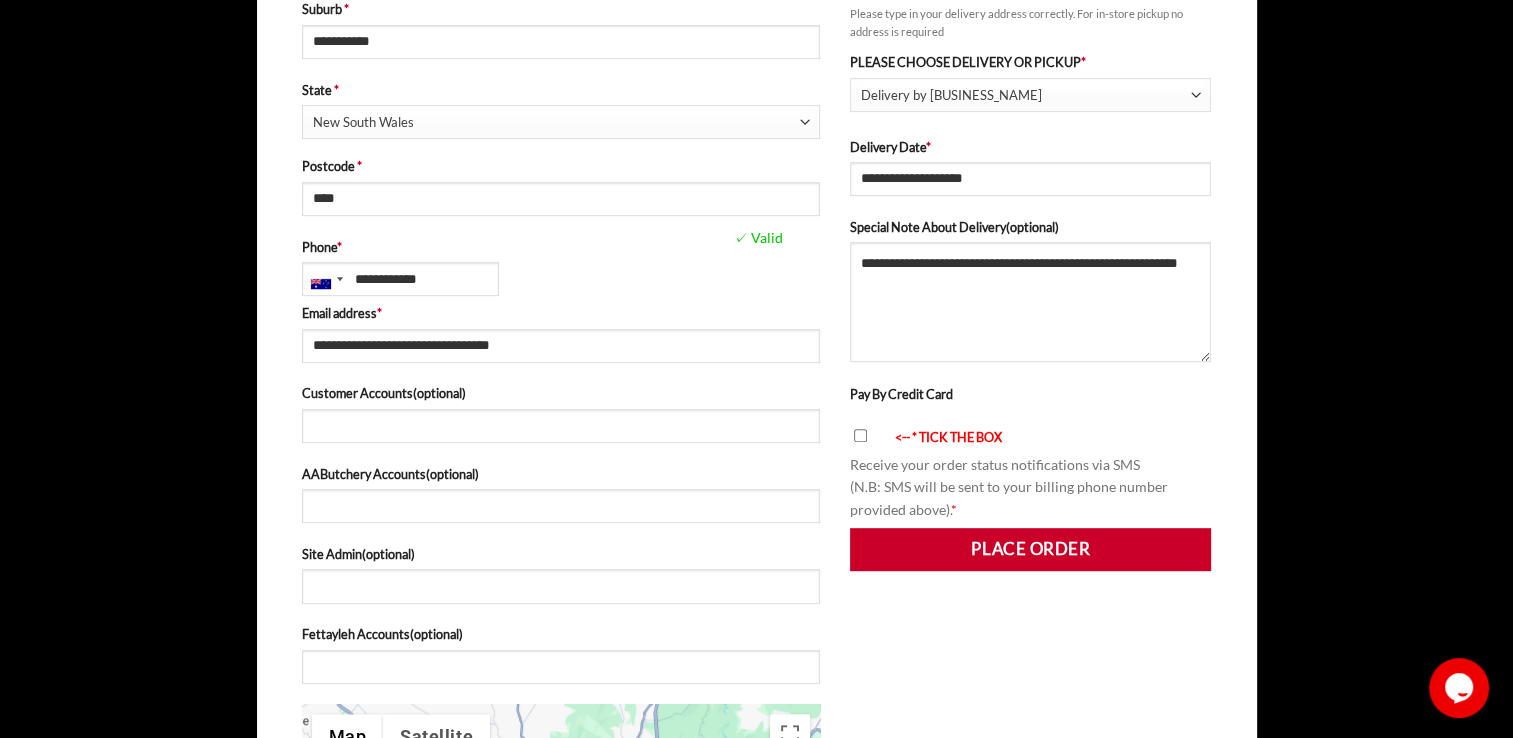 scroll, scrollTop: 1004, scrollLeft: 0, axis: vertical 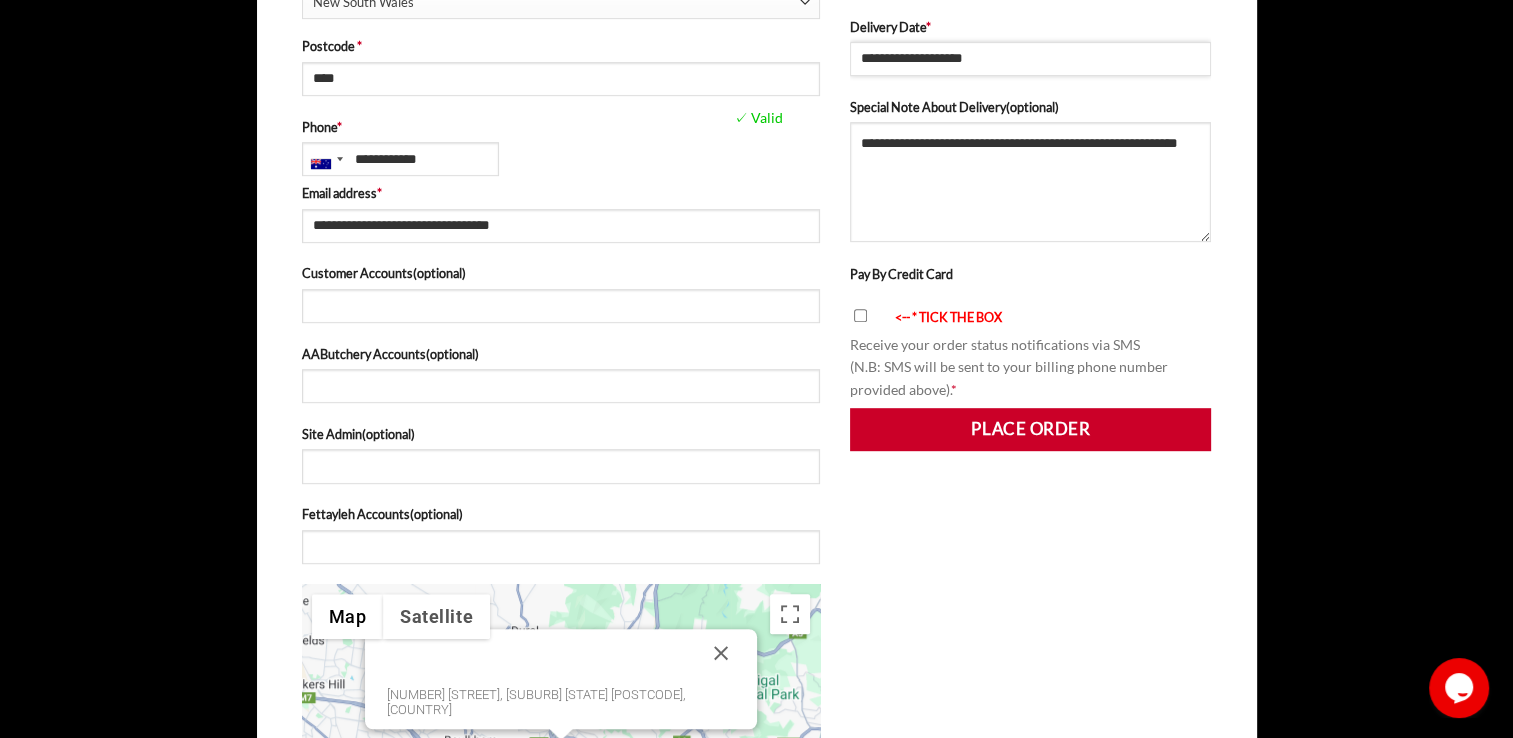 click on "**********" at bounding box center (1031, 59) 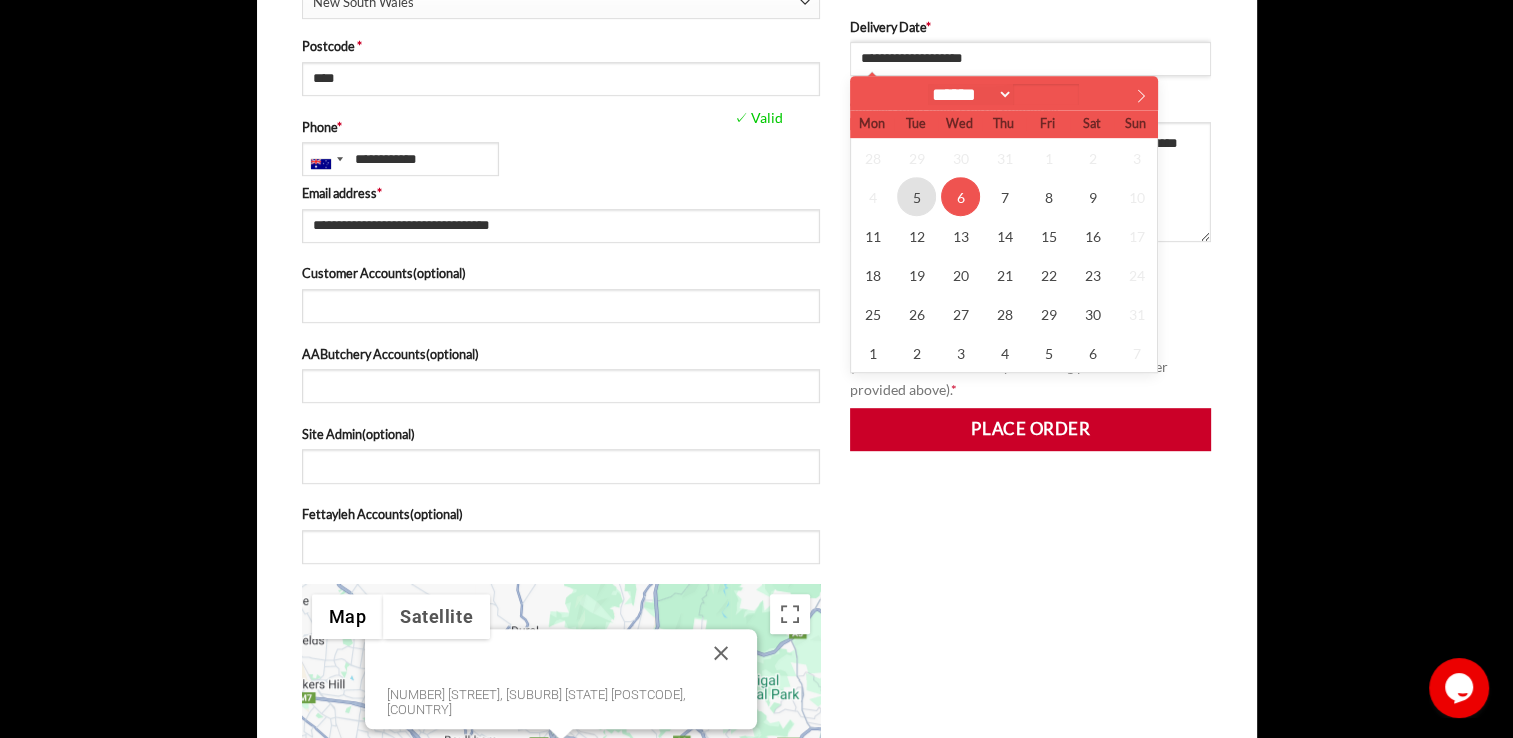 type on "**********" 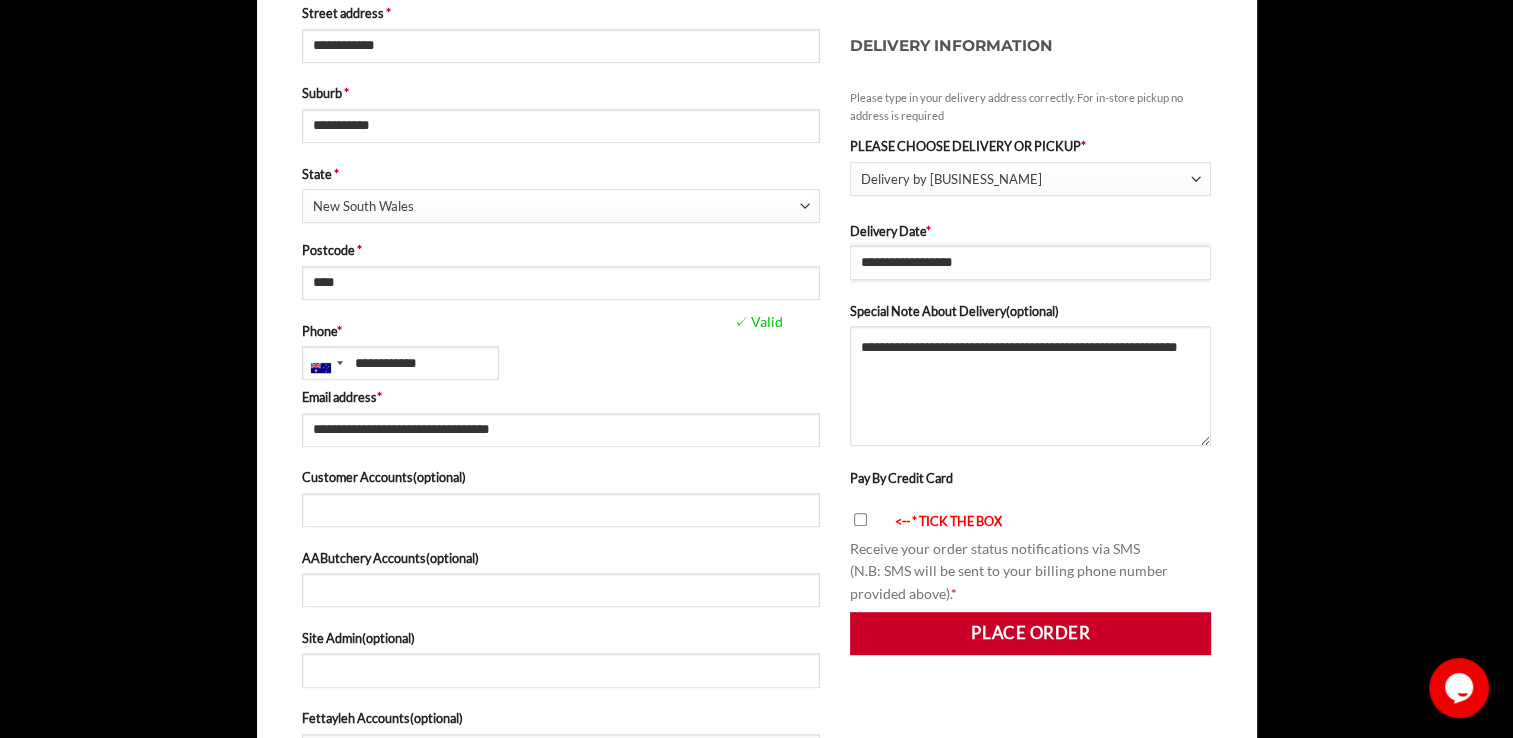 scroll, scrollTop: 804, scrollLeft: 0, axis: vertical 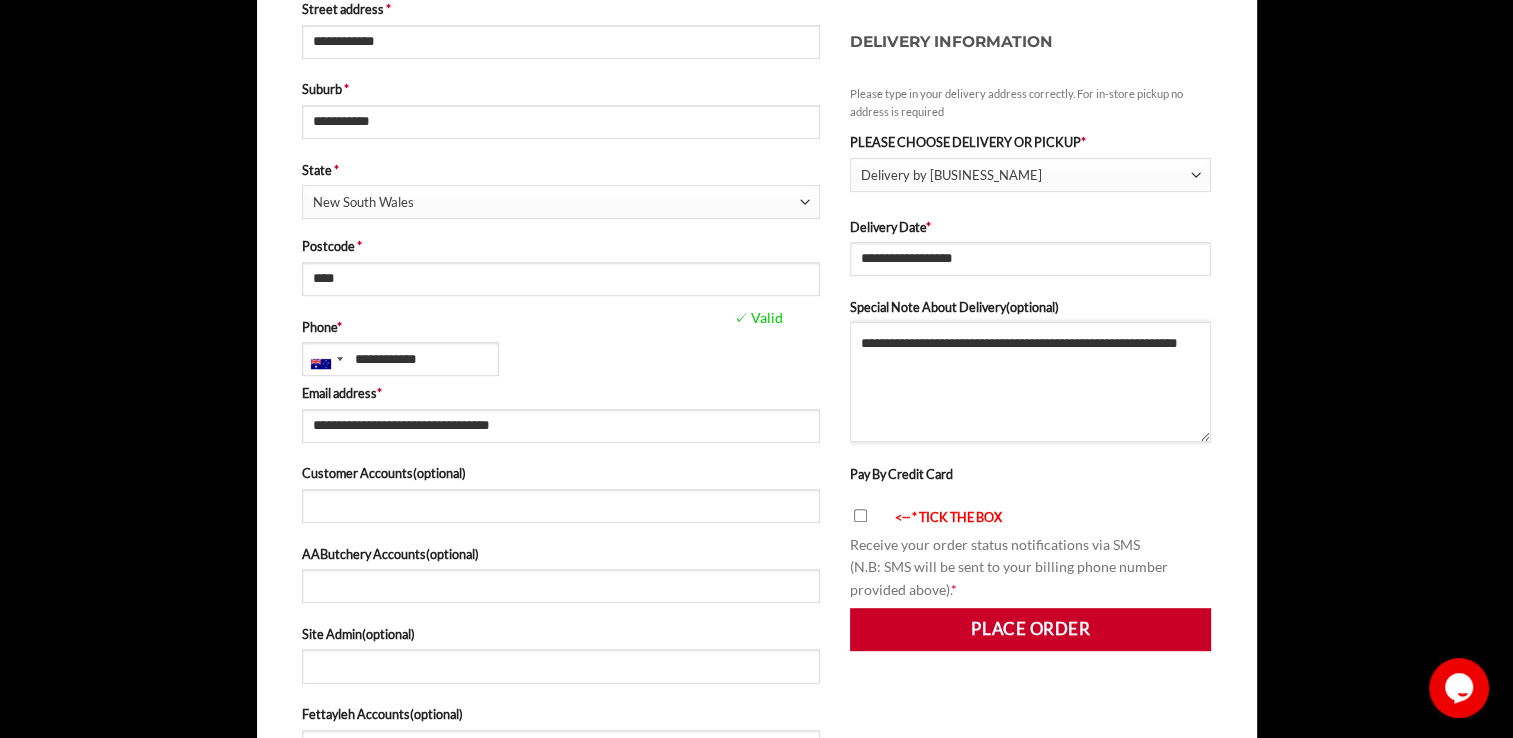 click on "**********" at bounding box center [1031, 382] 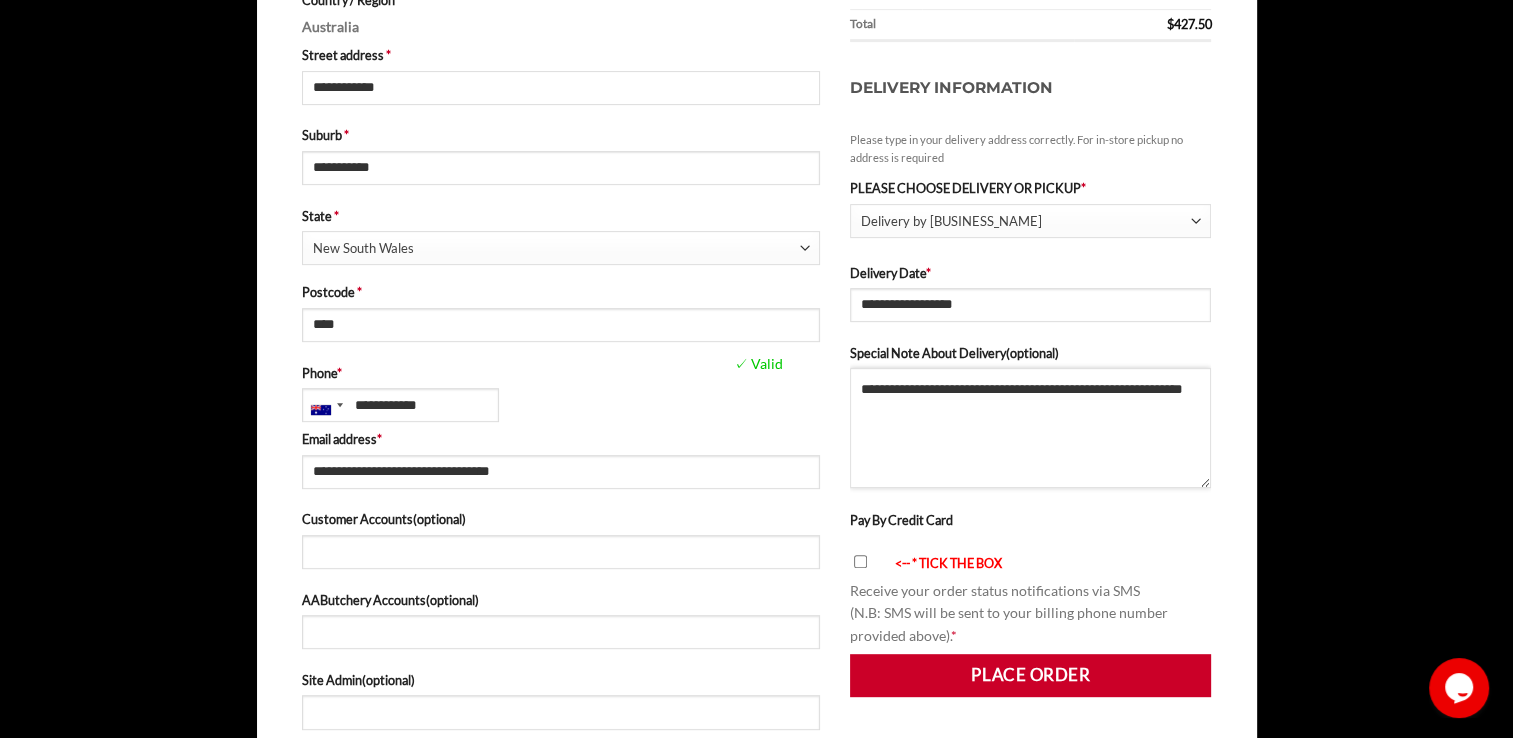 scroll, scrollTop: 804, scrollLeft: 0, axis: vertical 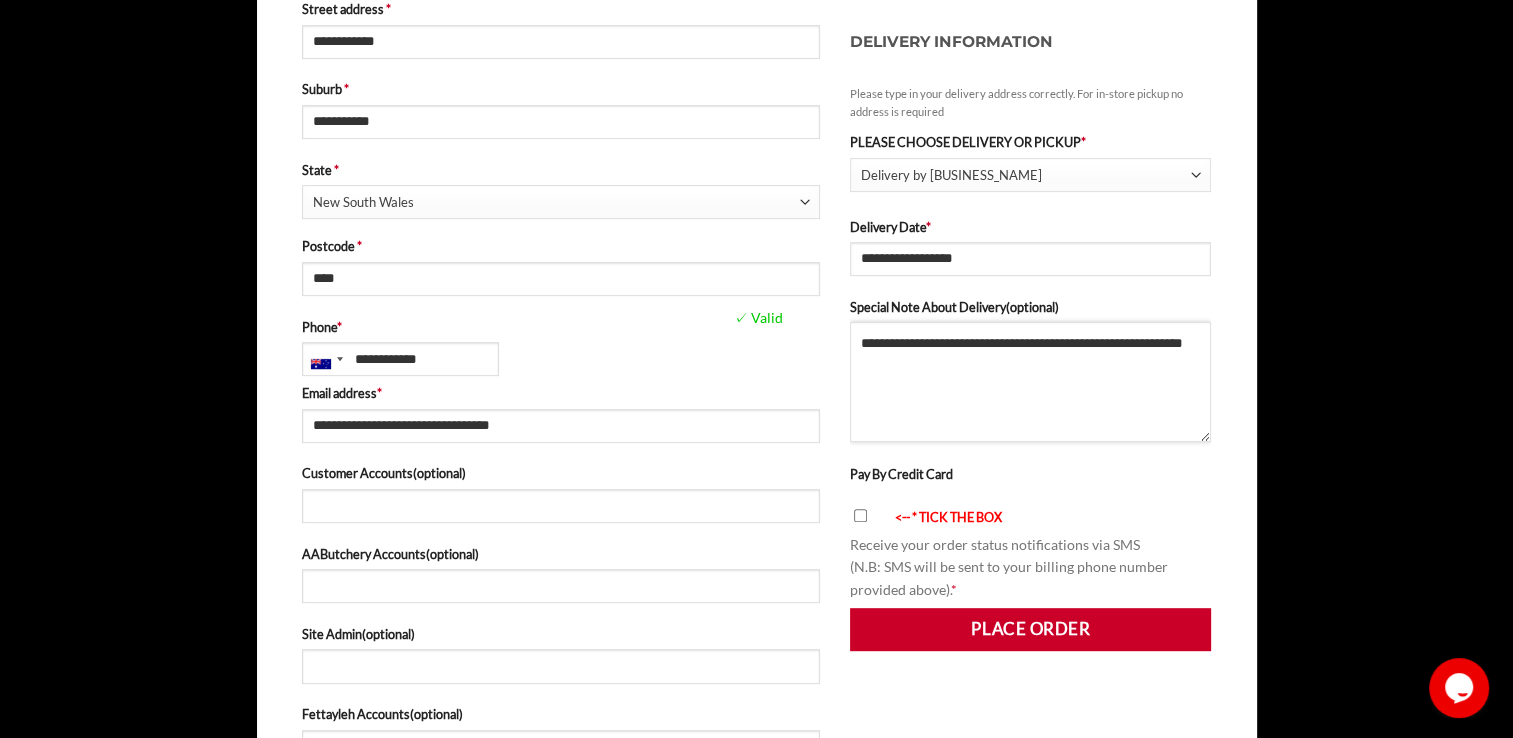 click on "**********" at bounding box center [1031, 382] 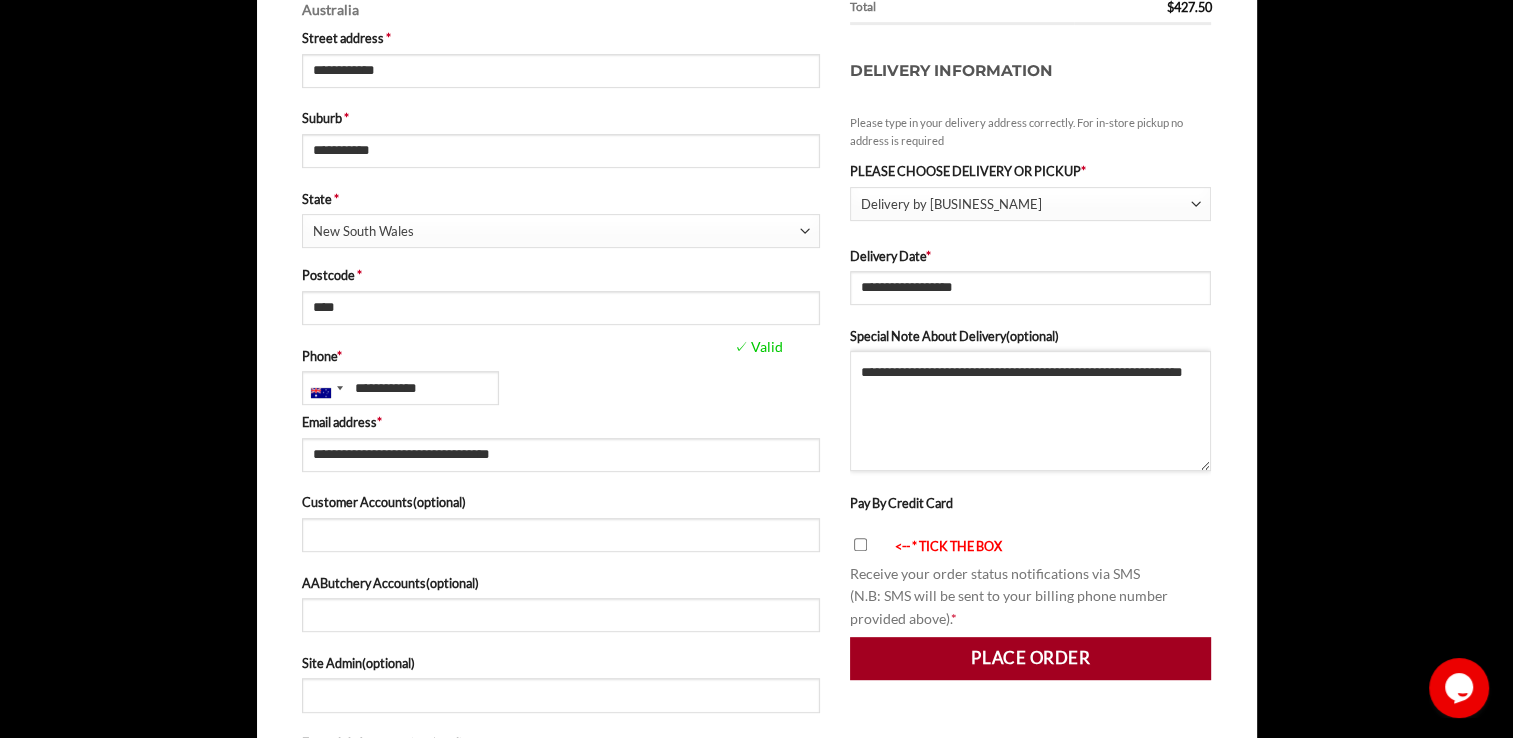 scroll, scrollTop: 1000, scrollLeft: 0, axis: vertical 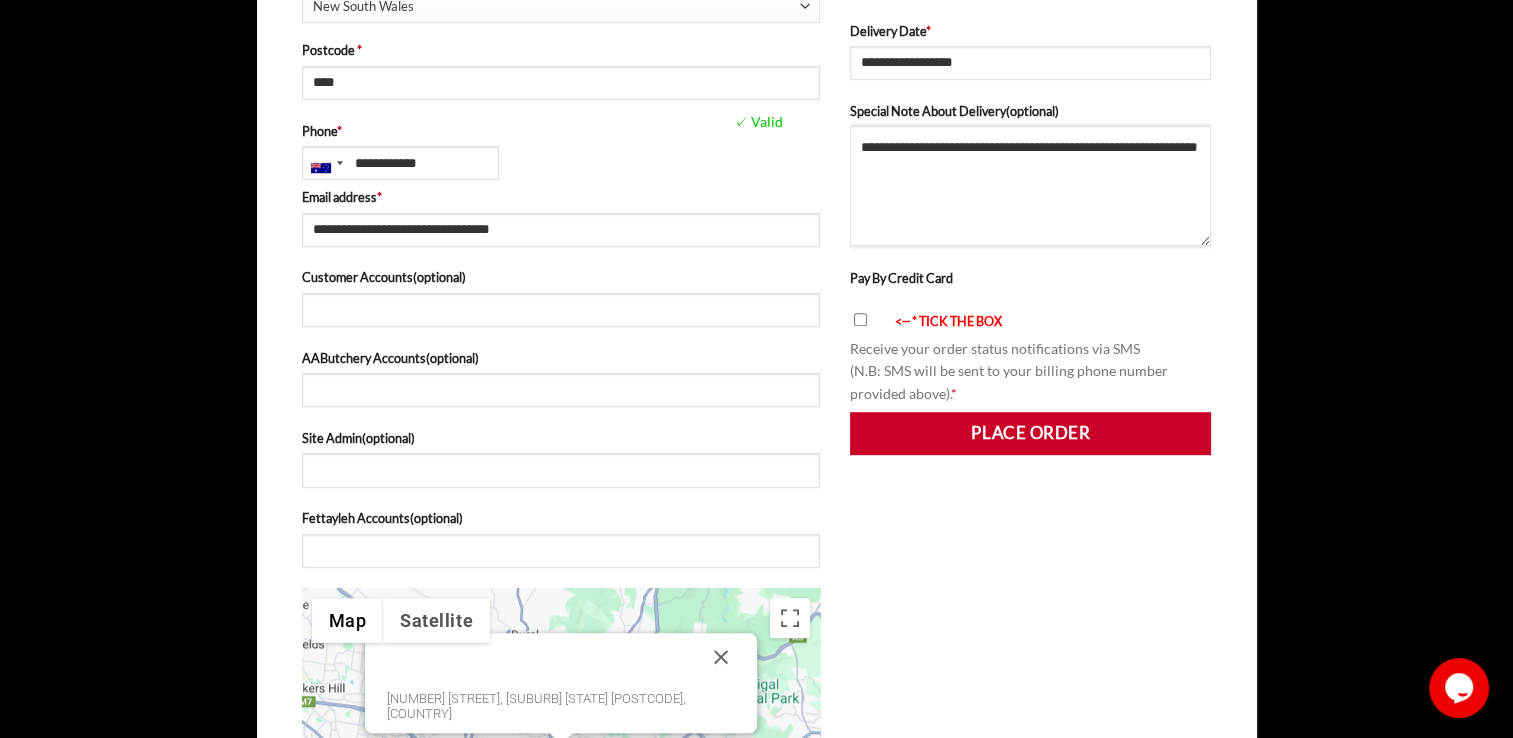 click on "**********" at bounding box center (1031, 186) 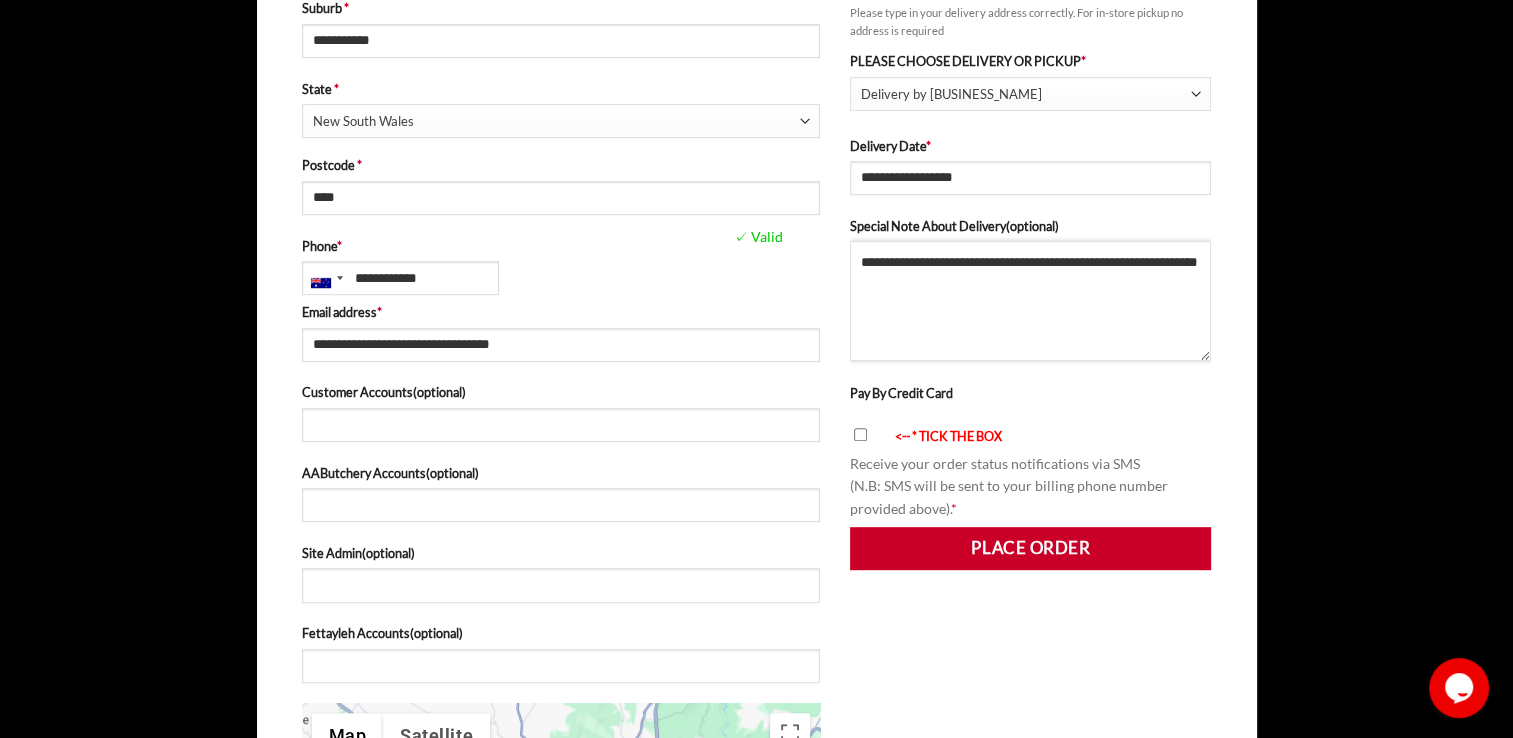 scroll, scrollTop: 400, scrollLeft: 0, axis: vertical 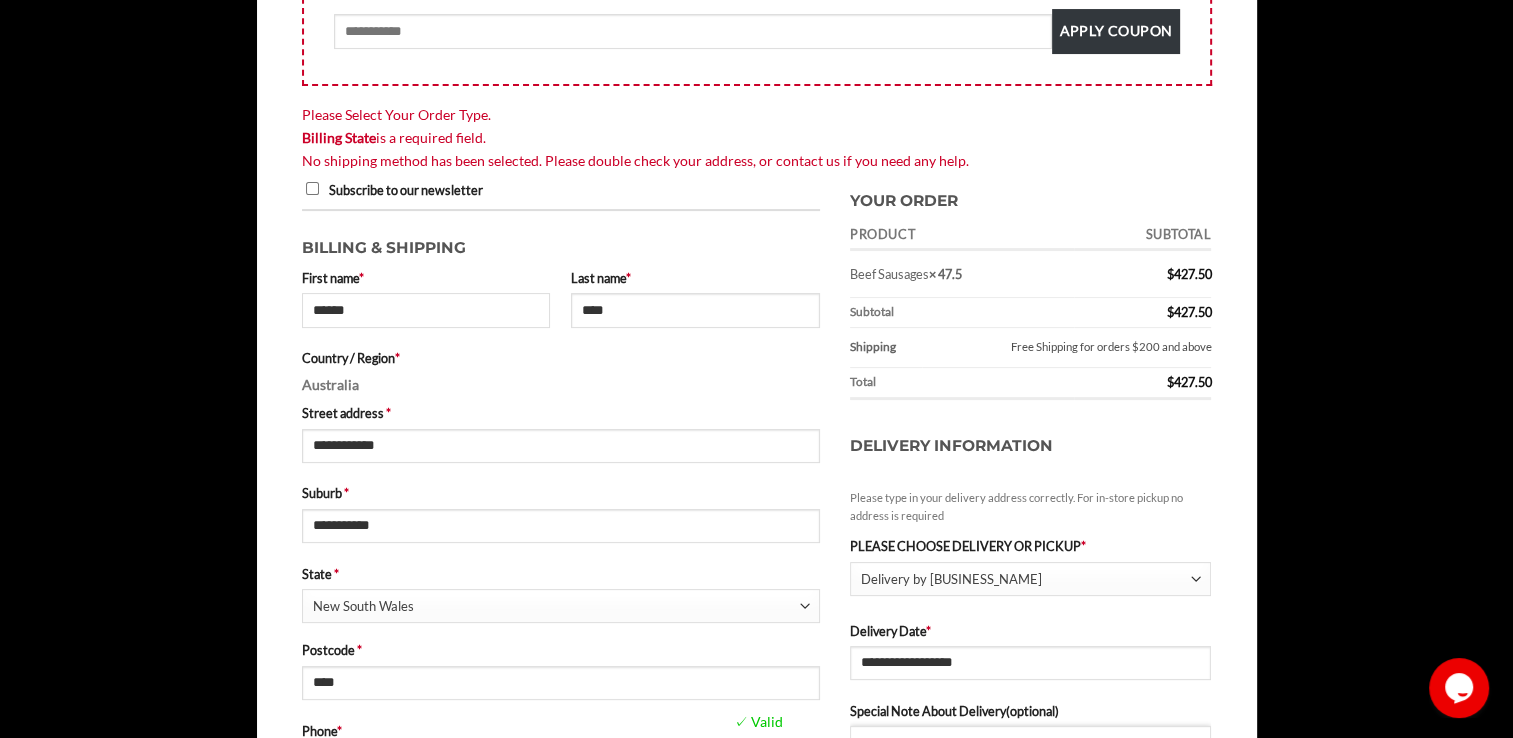 type on "**********" 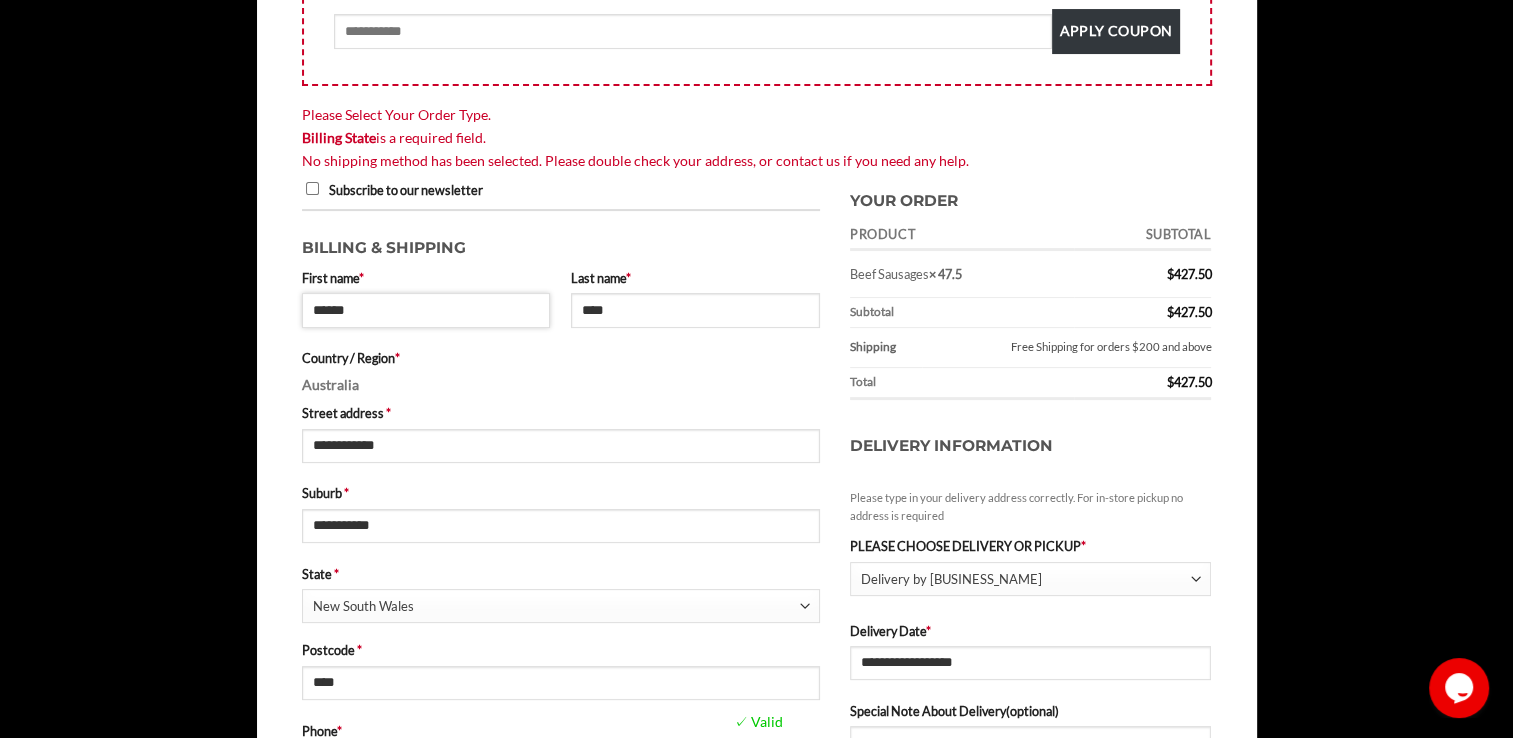 drag, startPoint x: 422, startPoint y: 315, endPoint x: 250, endPoint y: 322, distance: 172.14238 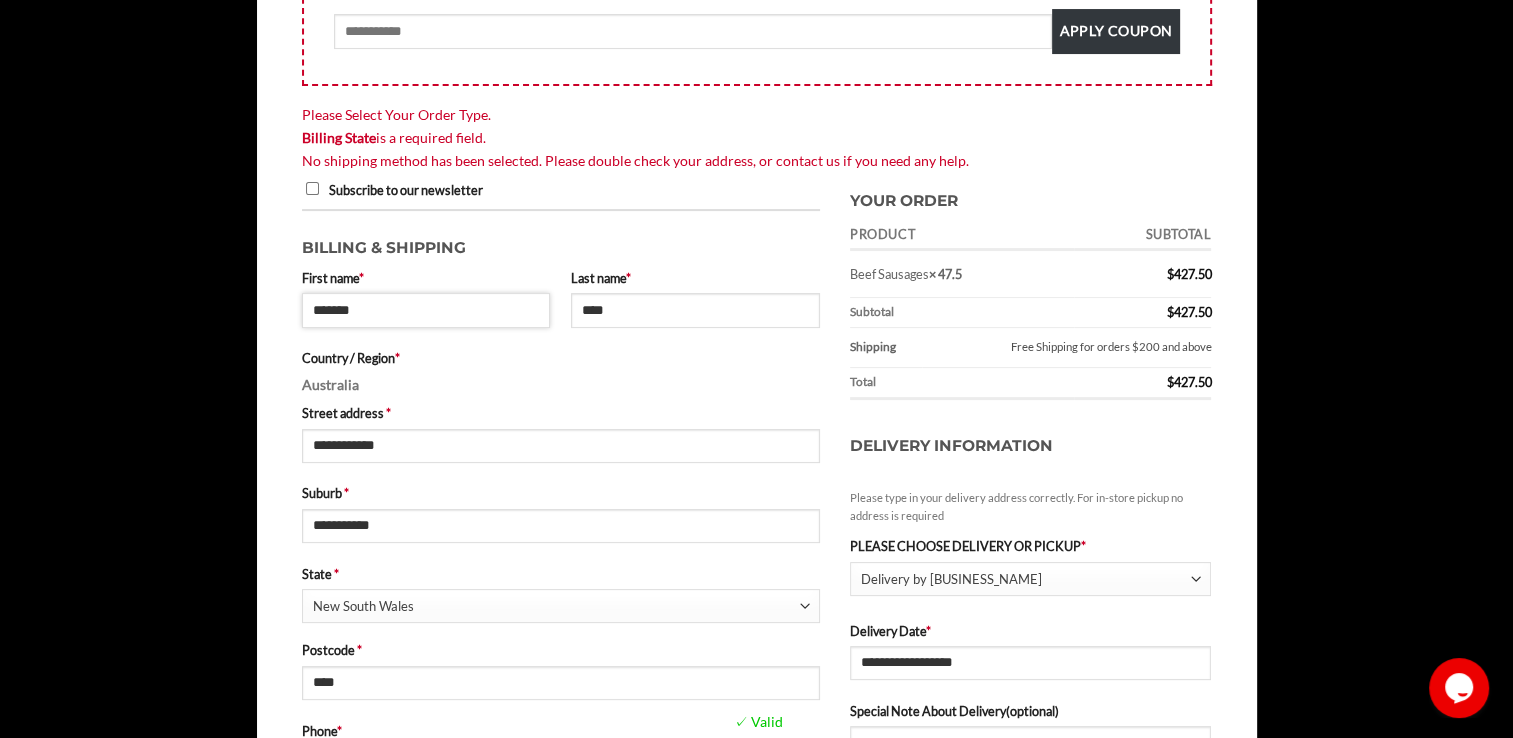 type on "******" 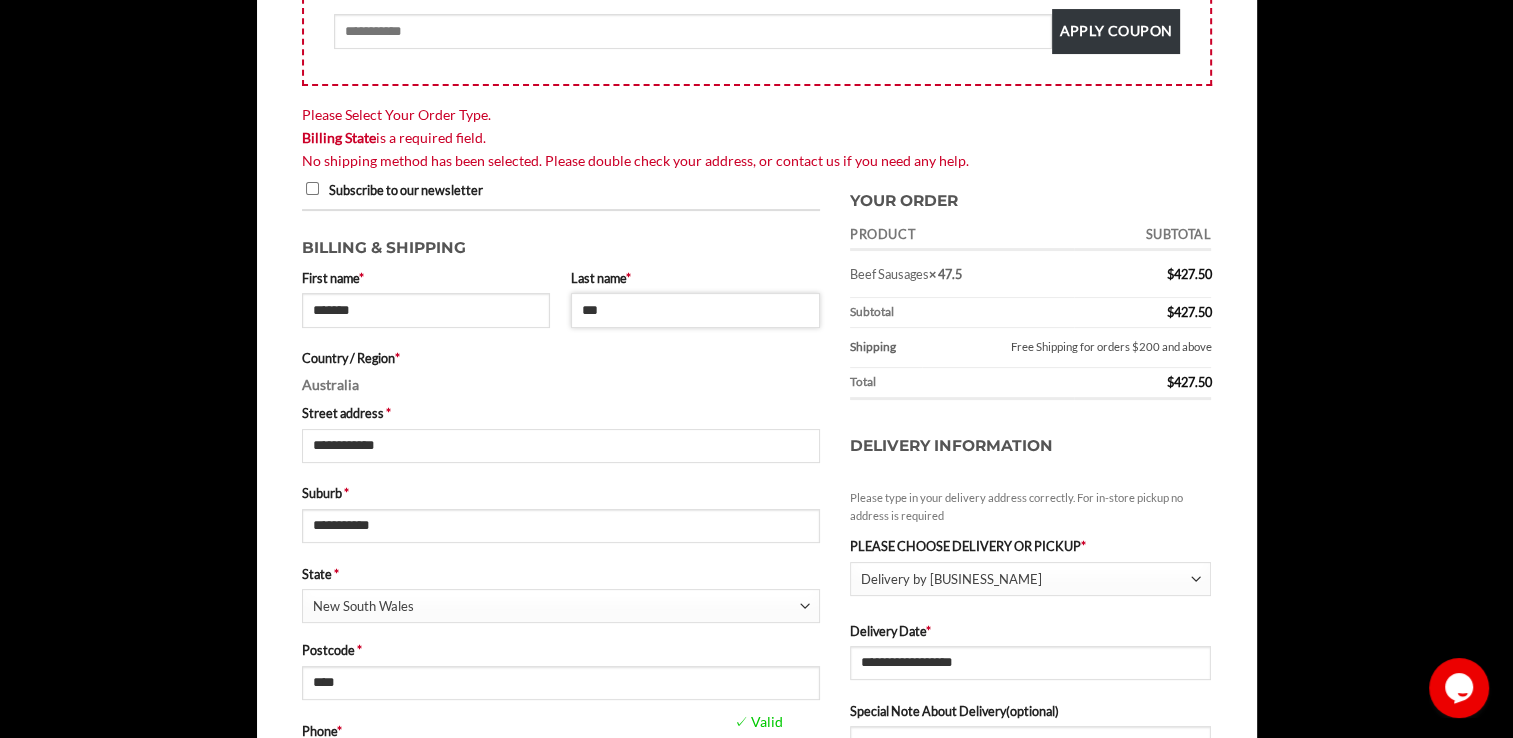 type on "***" 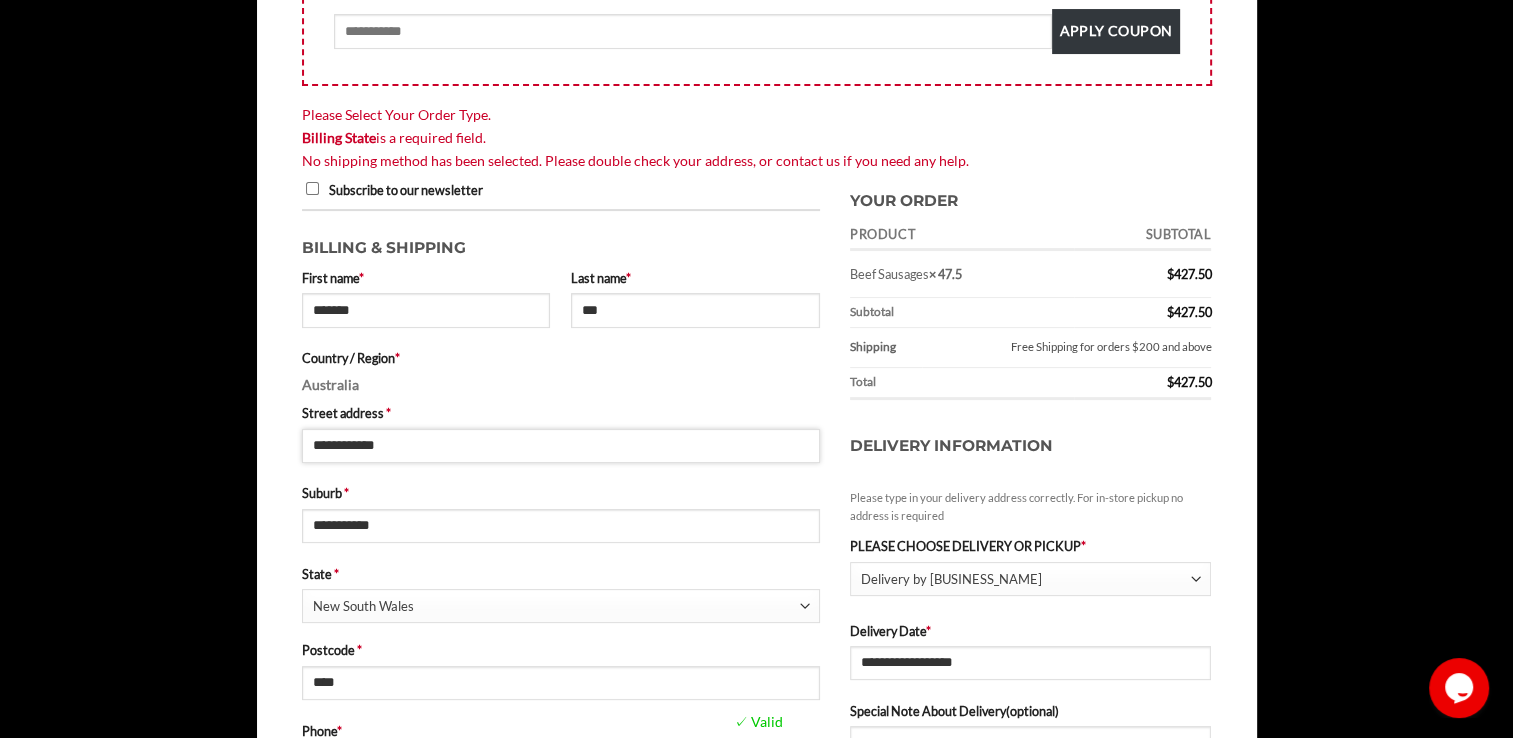 click on "**********" at bounding box center (561, 446) 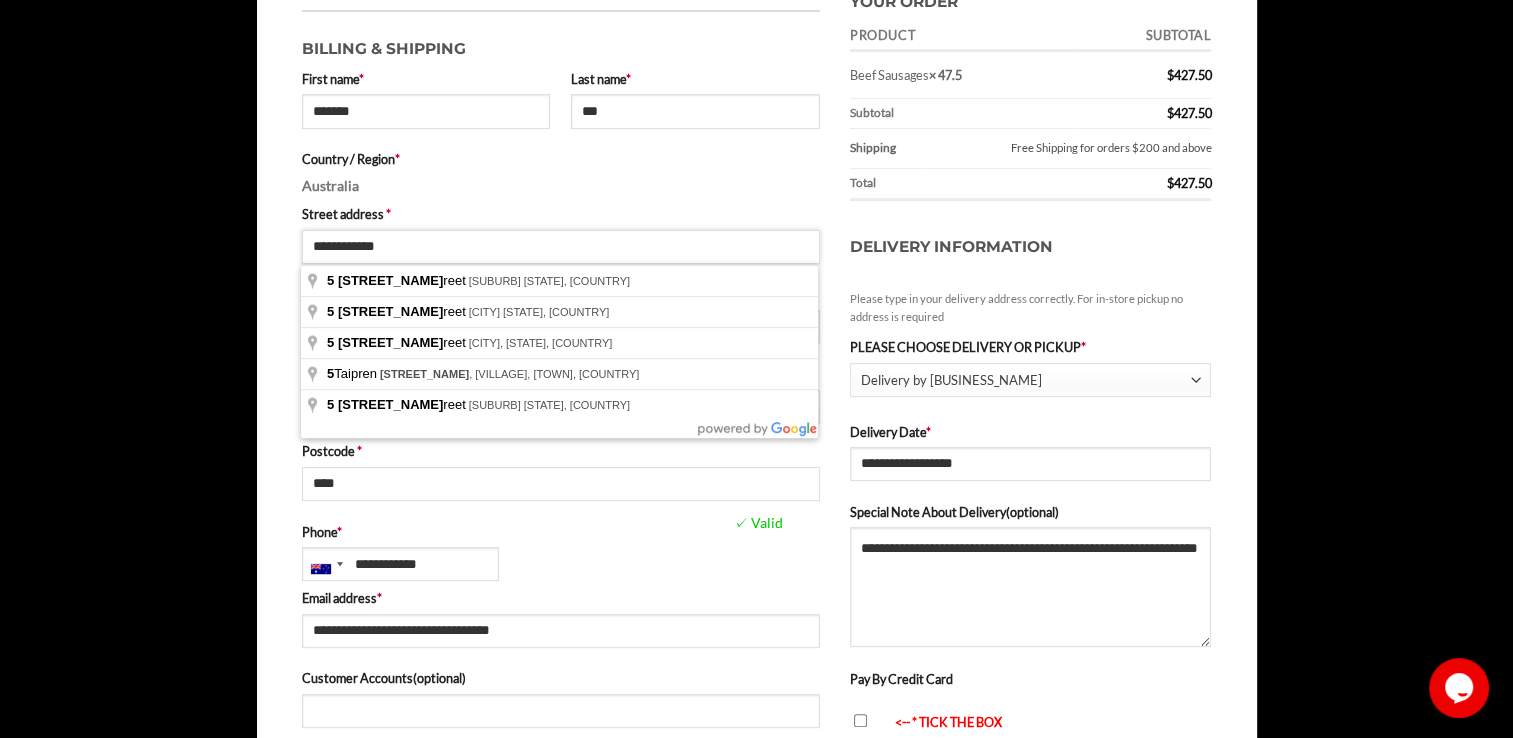 scroll, scrollTop: 600, scrollLeft: 0, axis: vertical 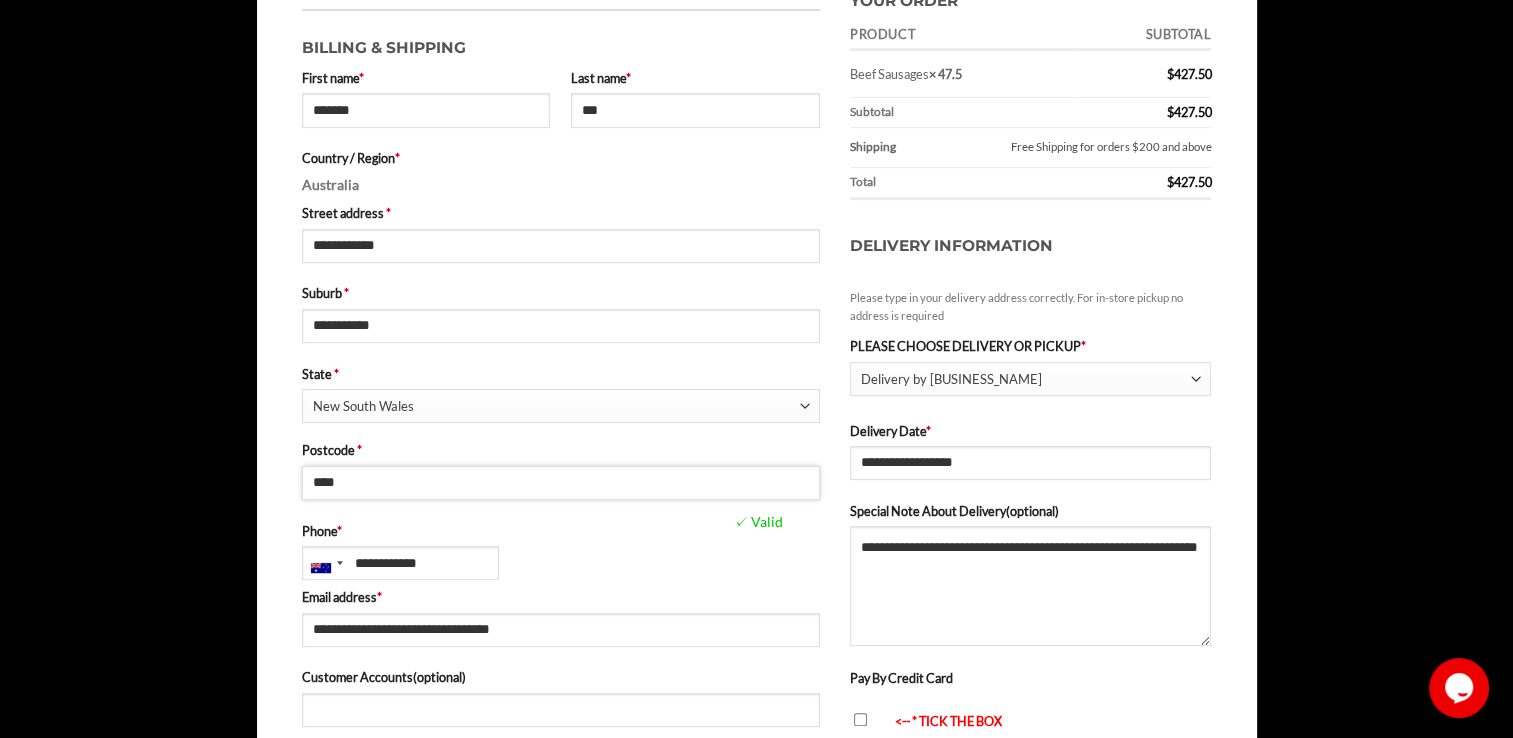 click on "****" at bounding box center [561, 483] 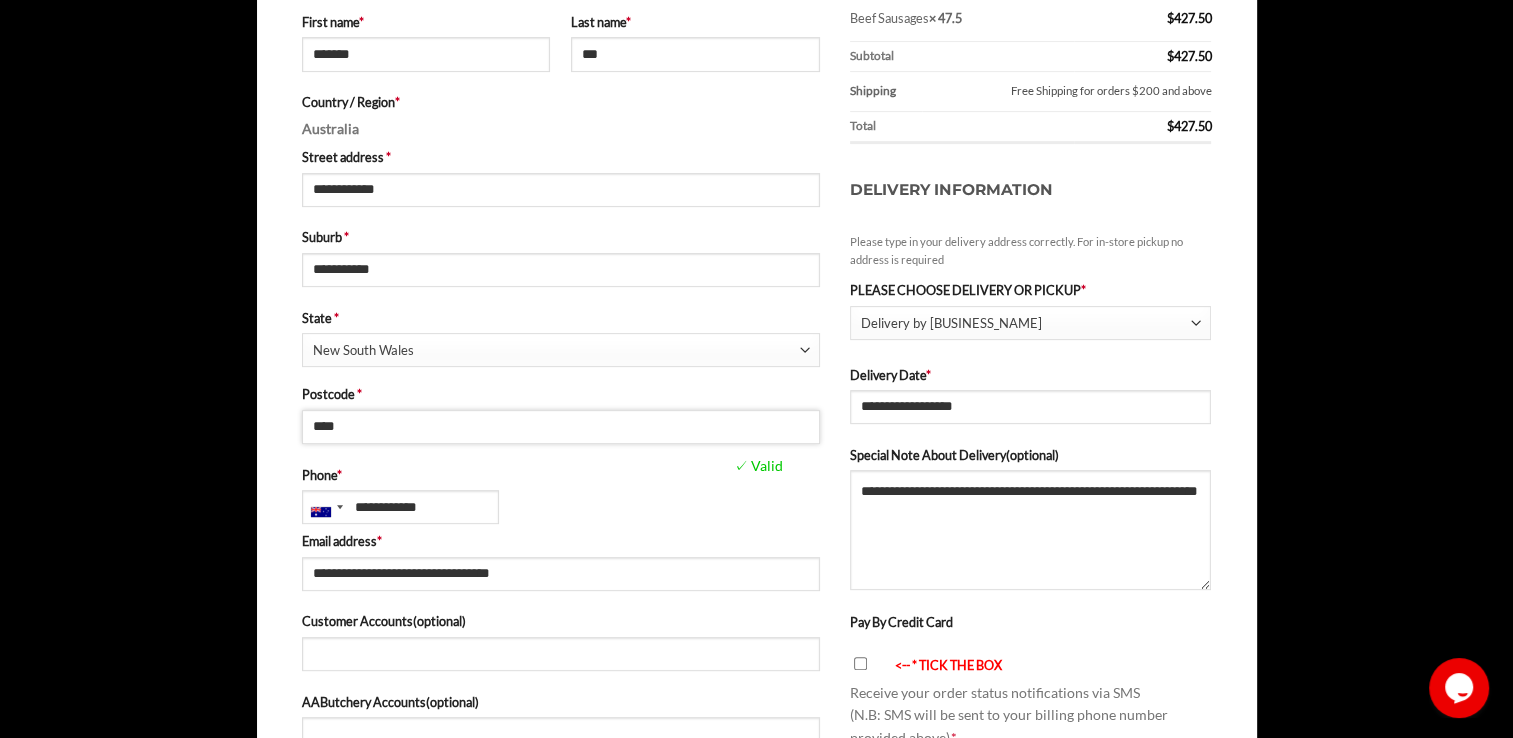 scroll, scrollTop: 700, scrollLeft: 0, axis: vertical 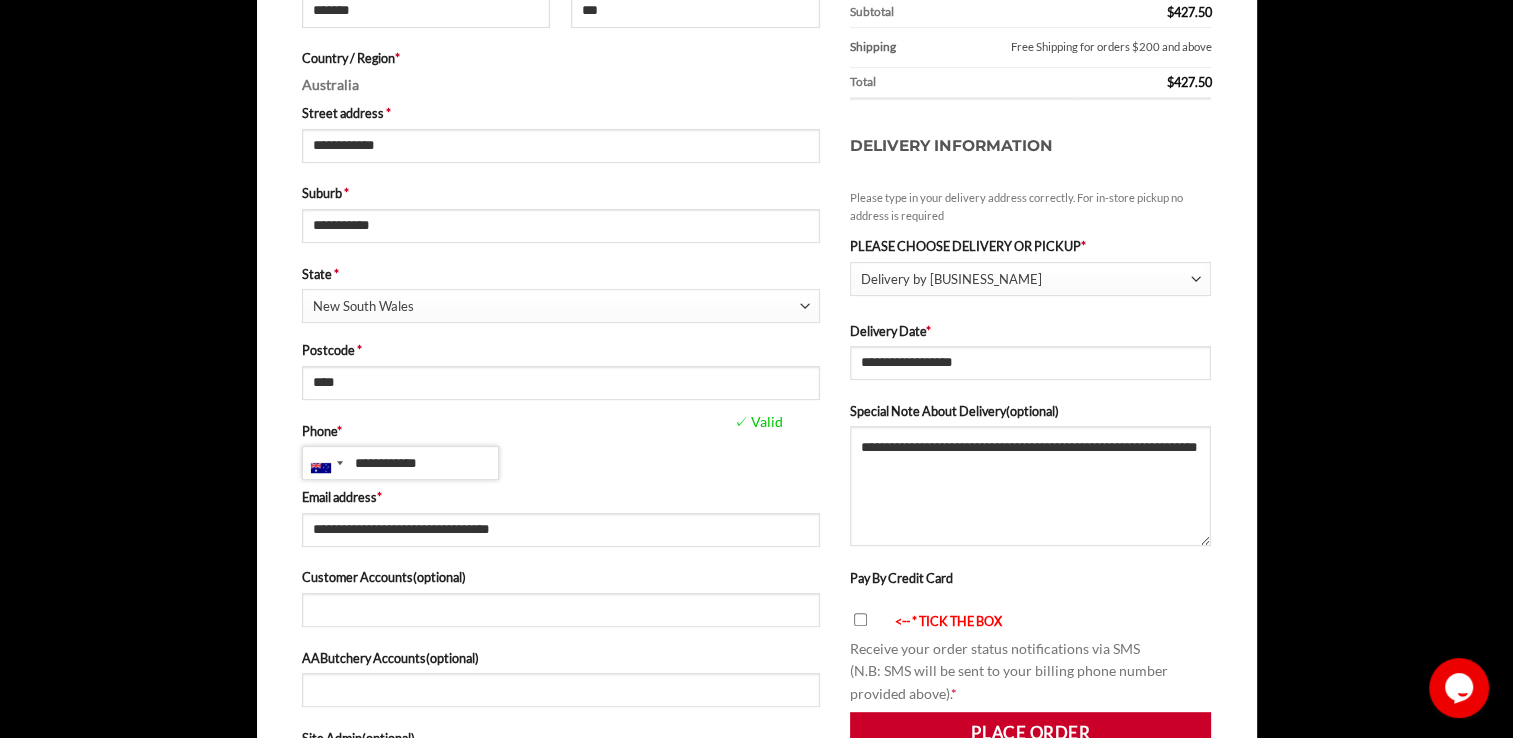 drag, startPoint x: 468, startPoint y: 458, endPoint x: 290, endPoint y: 462, distance: 178.04494 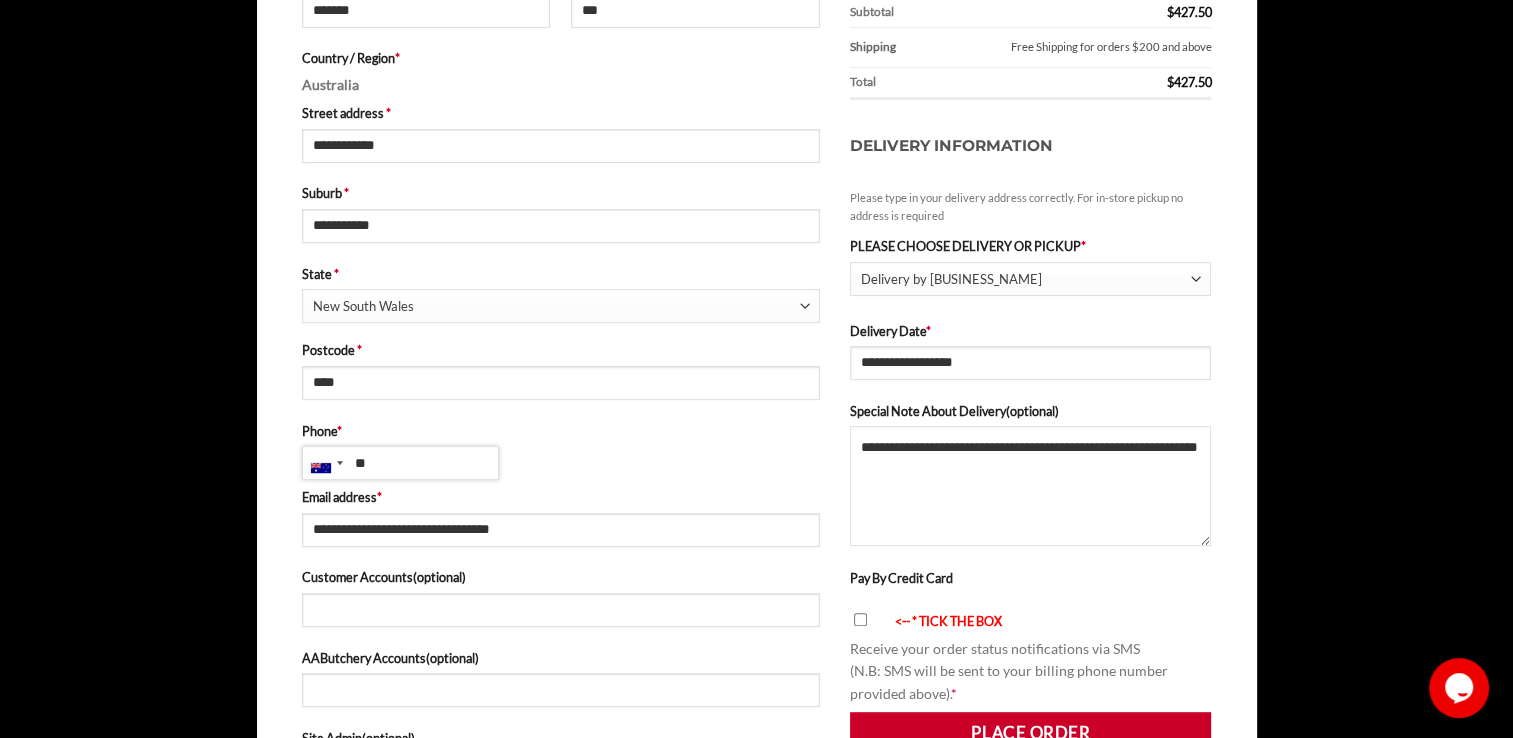 type on "*" 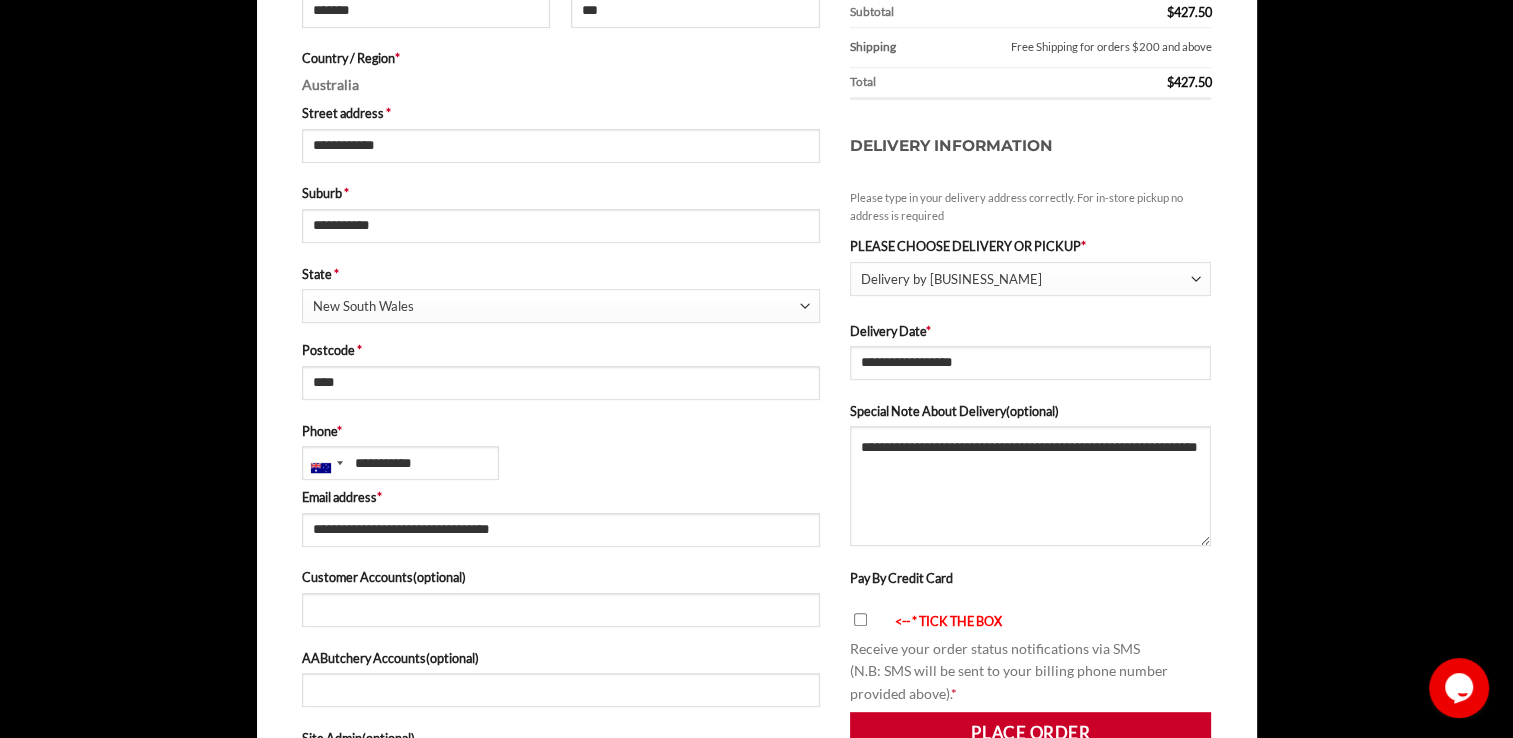 type on "**********" 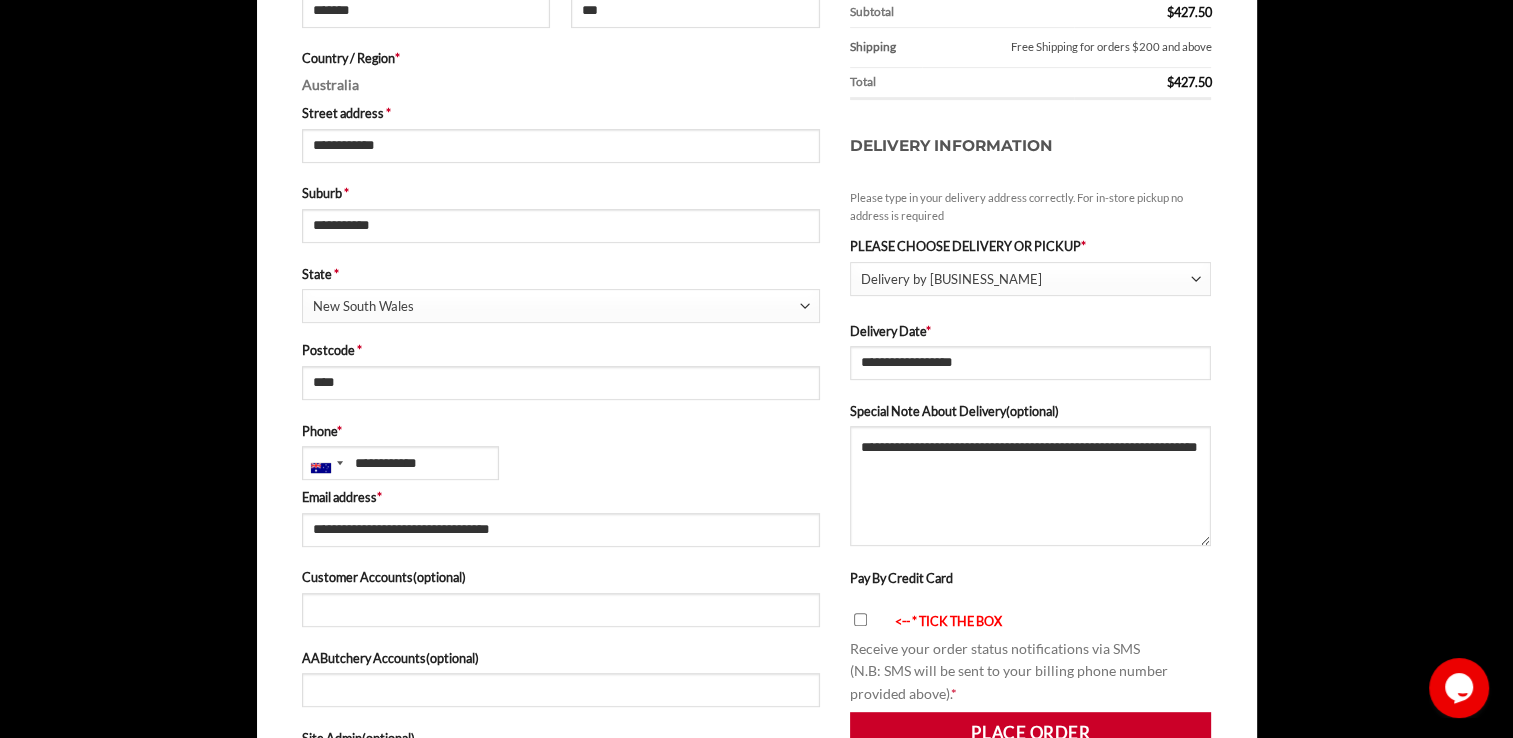 click on "[FIRST] [LAST] [COUNTRY] [STREET] [SUBURB] [STATE] [POSTCODE] [PHONE] [EMAIL]" at bounding box center (561, 424) 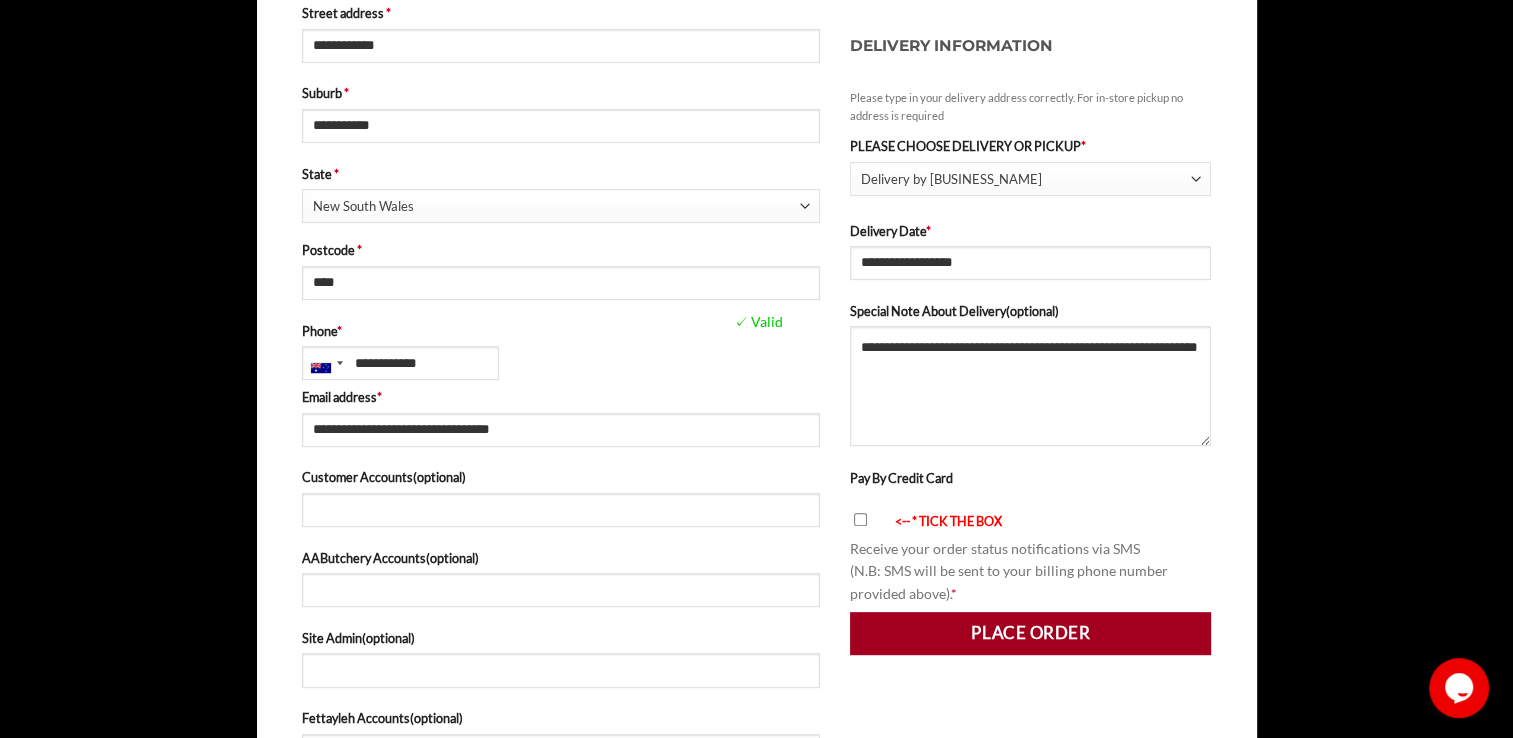scroll, scrollTop: 700, scrollLeft: 0, axis: vertical 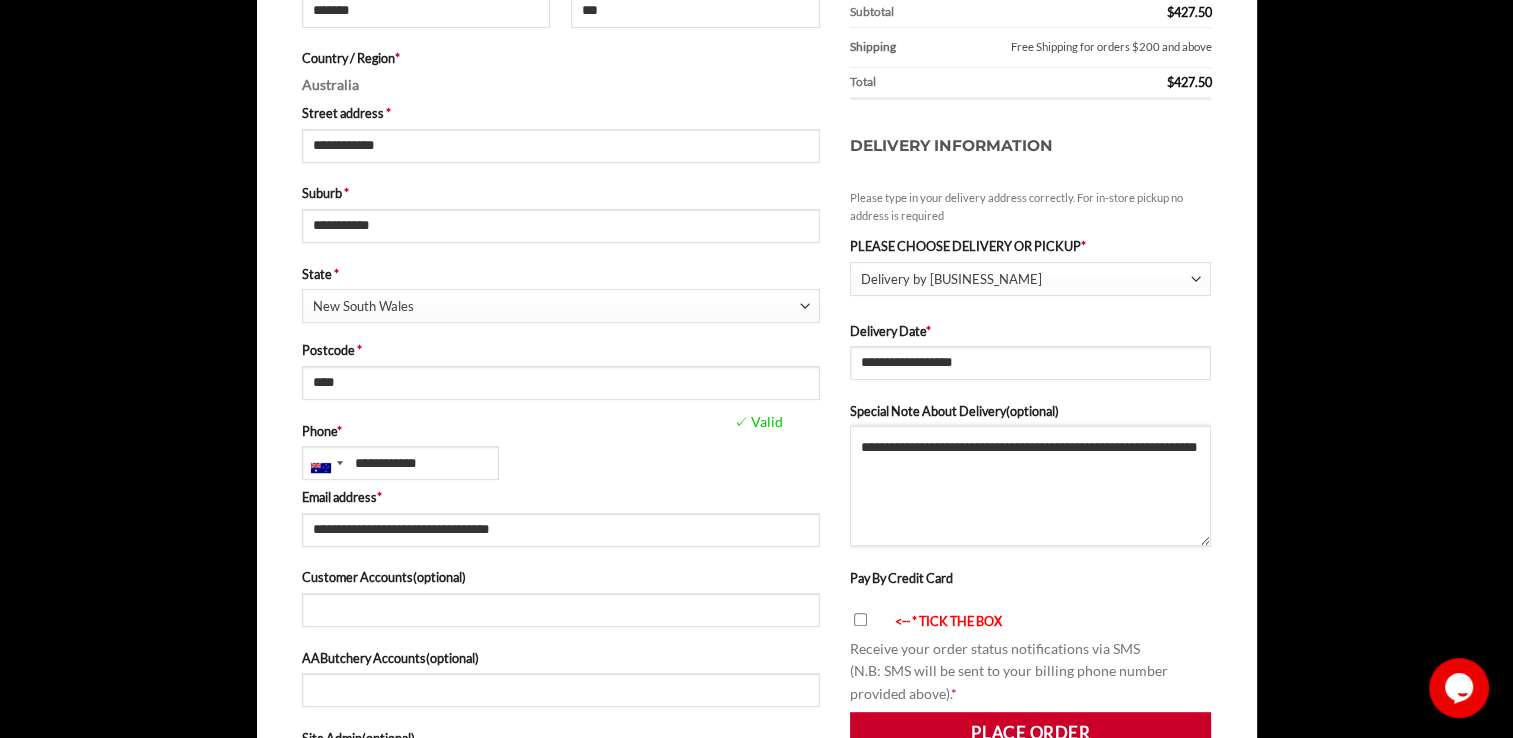 click on "**********" at bounding box center (1031, 486) 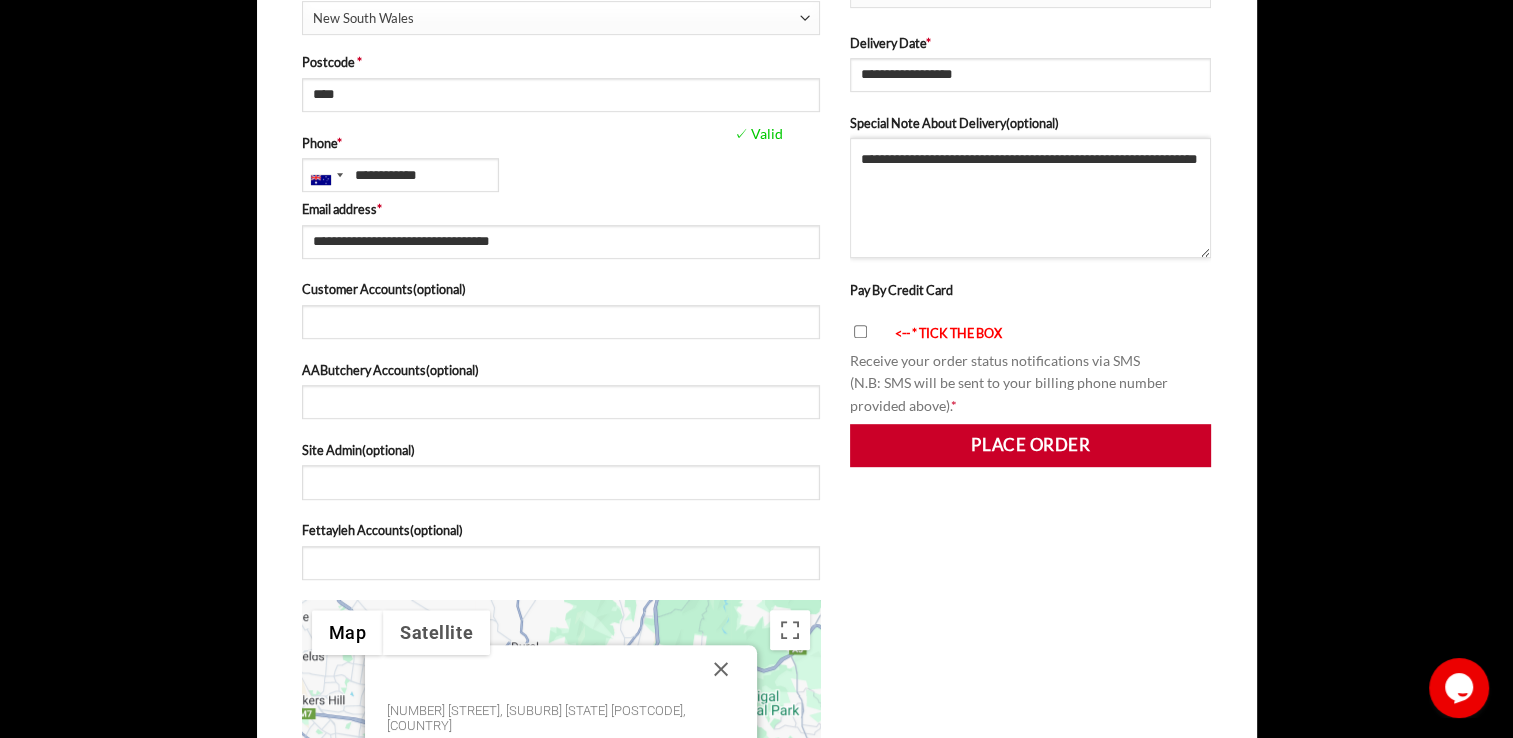 scroll, scrollTop: 1000, scrollLeft: 0, axis: vertical 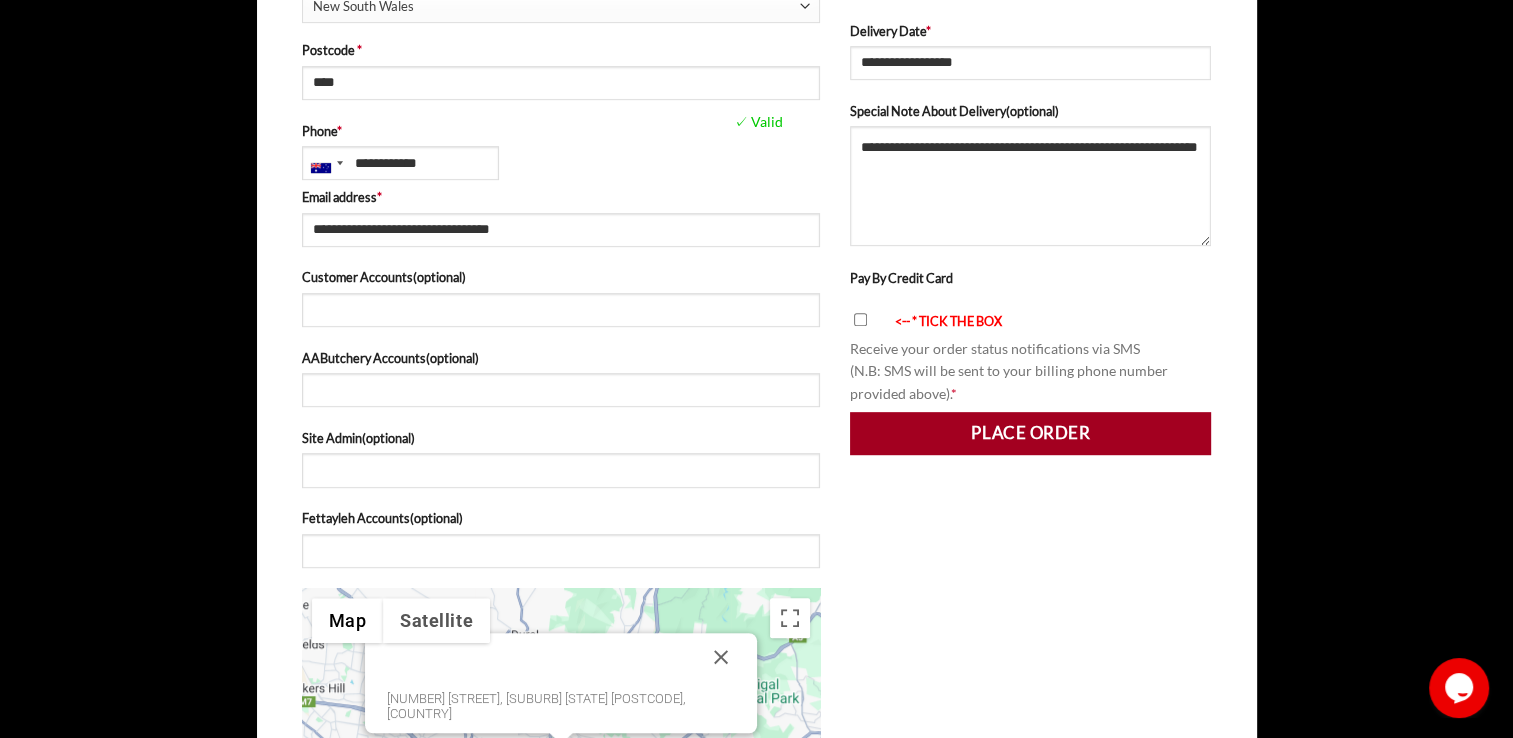 click on "Place order" at bounding box center [1031, 433] 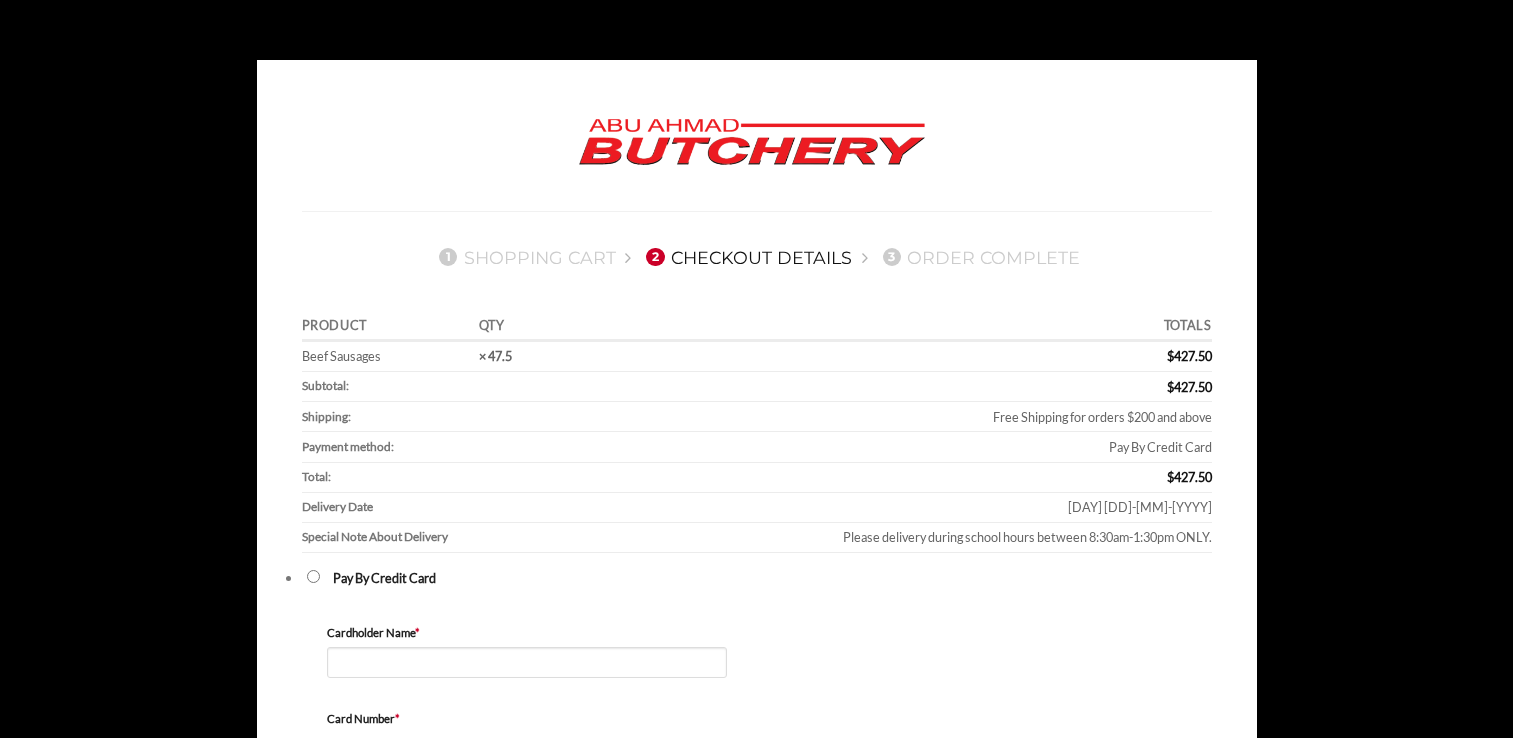 scroll, scrollTop: 0, scrollLeft: 0, axis: both 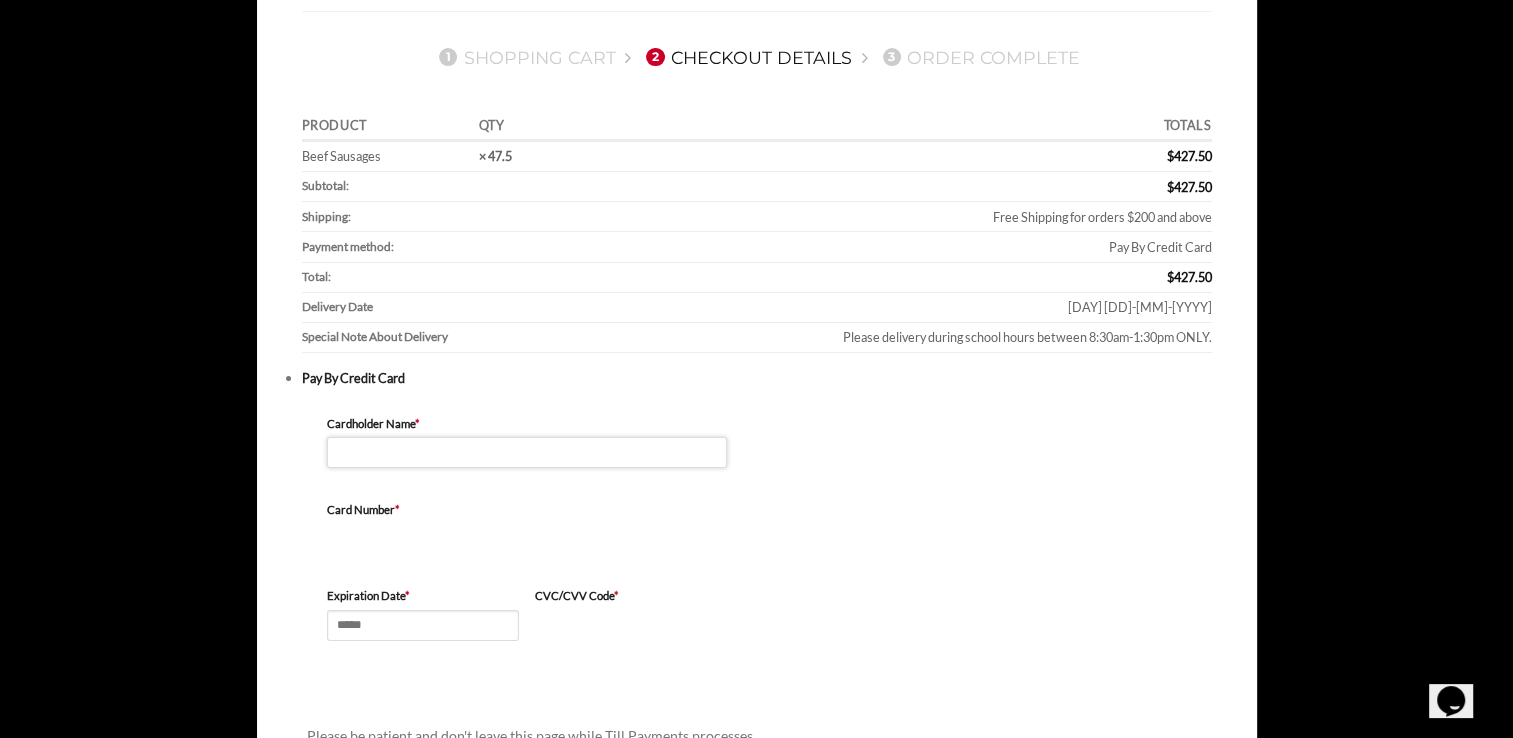 click on "Cardholder Name  *" at bounding box center [527, 452] 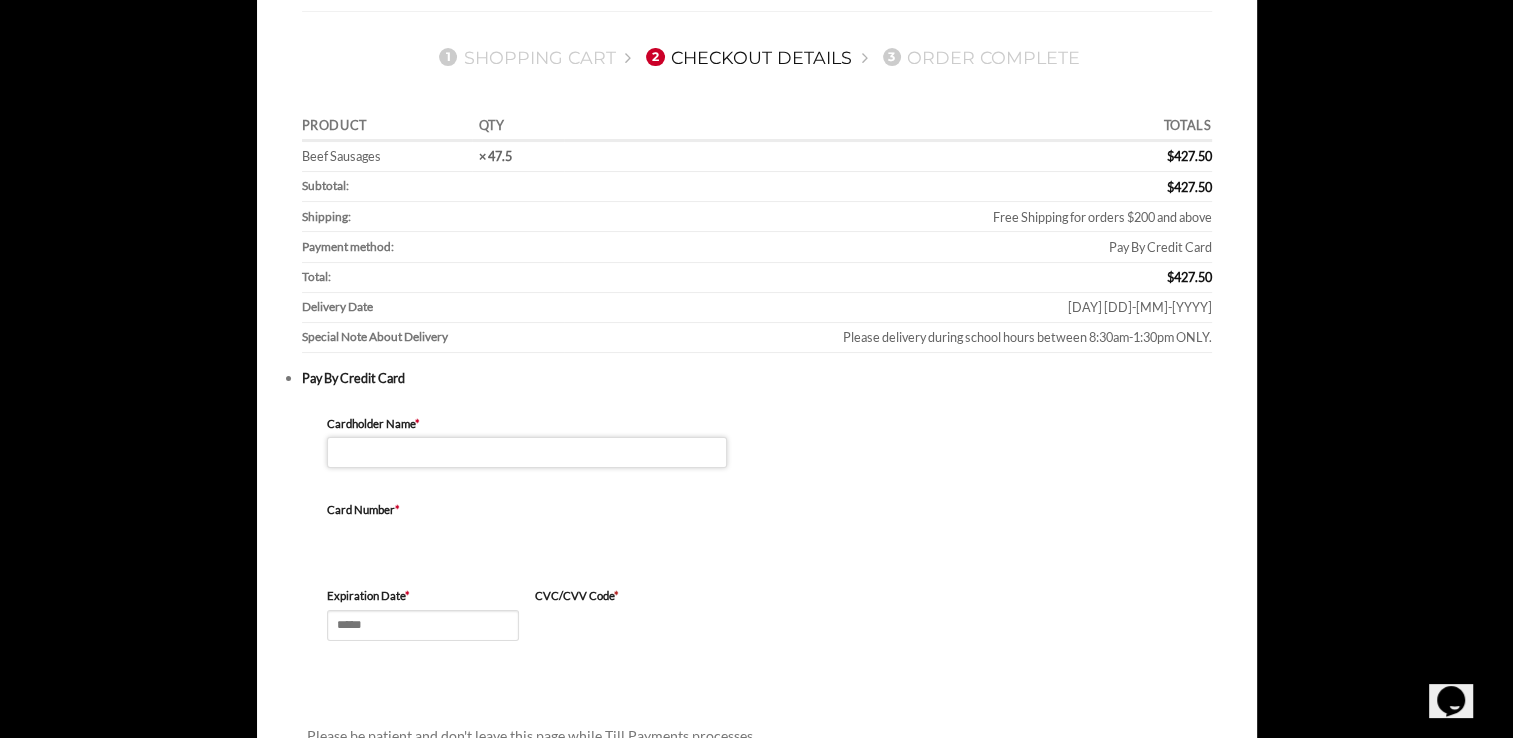 type on "**********" 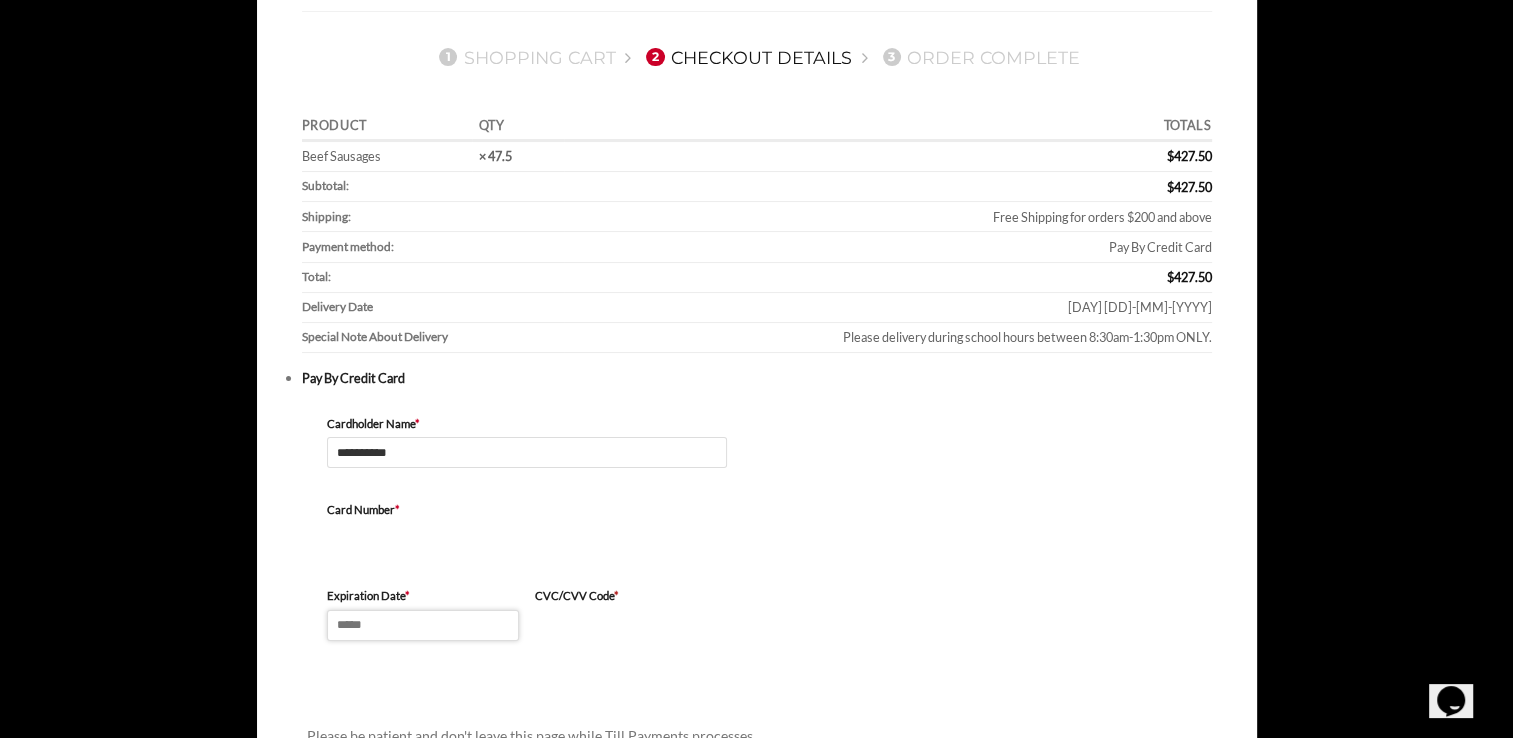 type on "*****" 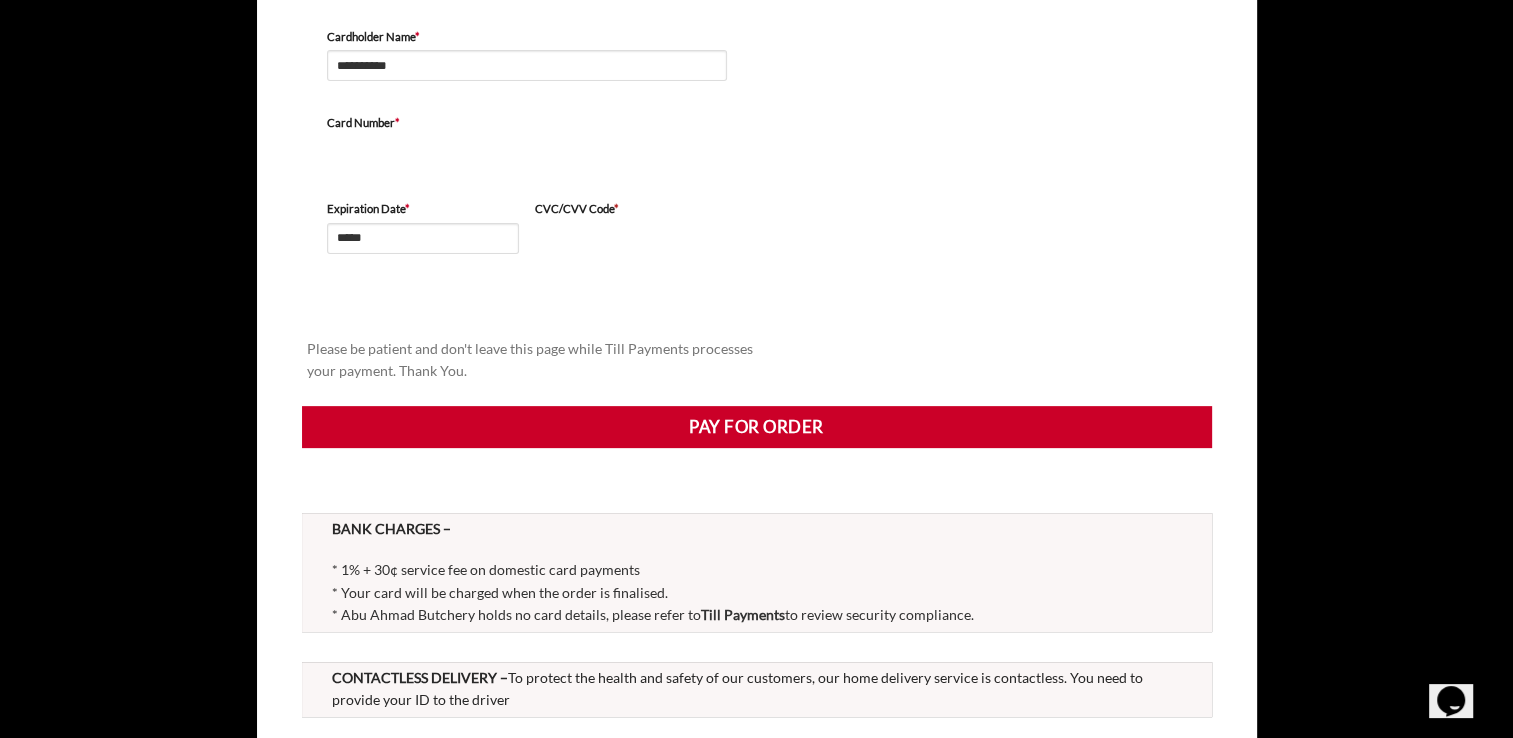 scroll, scrollTop: 600, scrollLeft: 0, axis: vertical 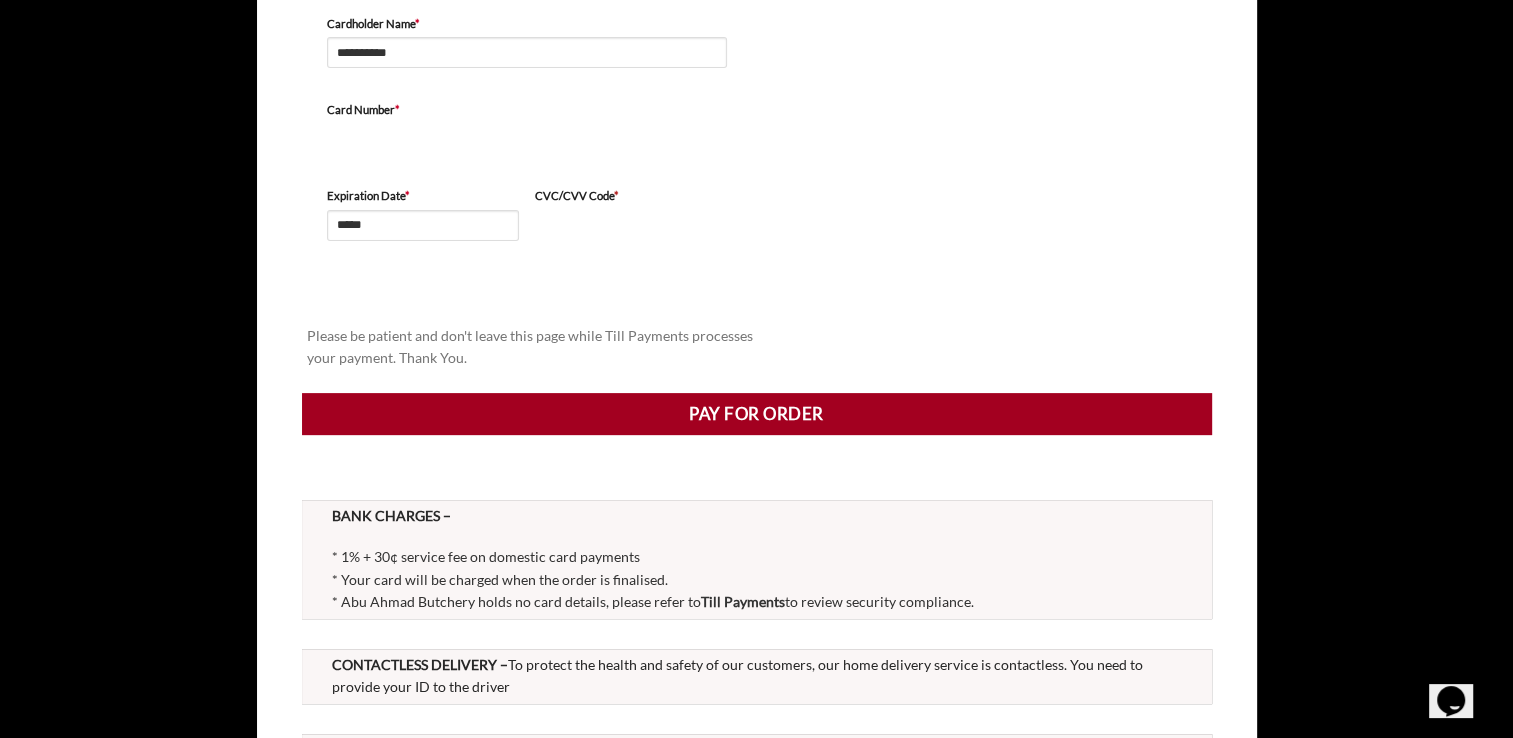 click on "Pay for order" at bounding box center [757, 414] 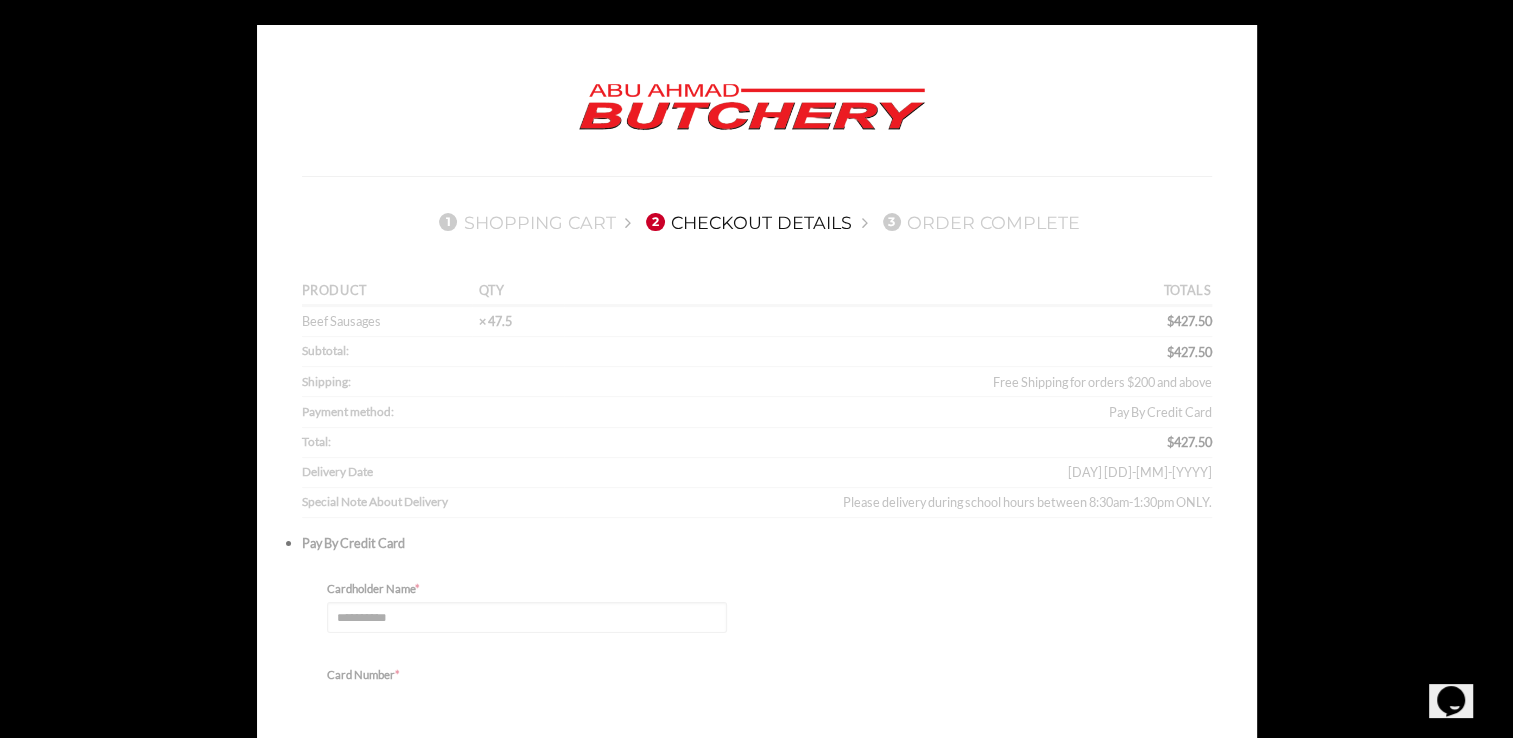 scroll, scrollTop: 0, scrollLeft: 0, axis: both 